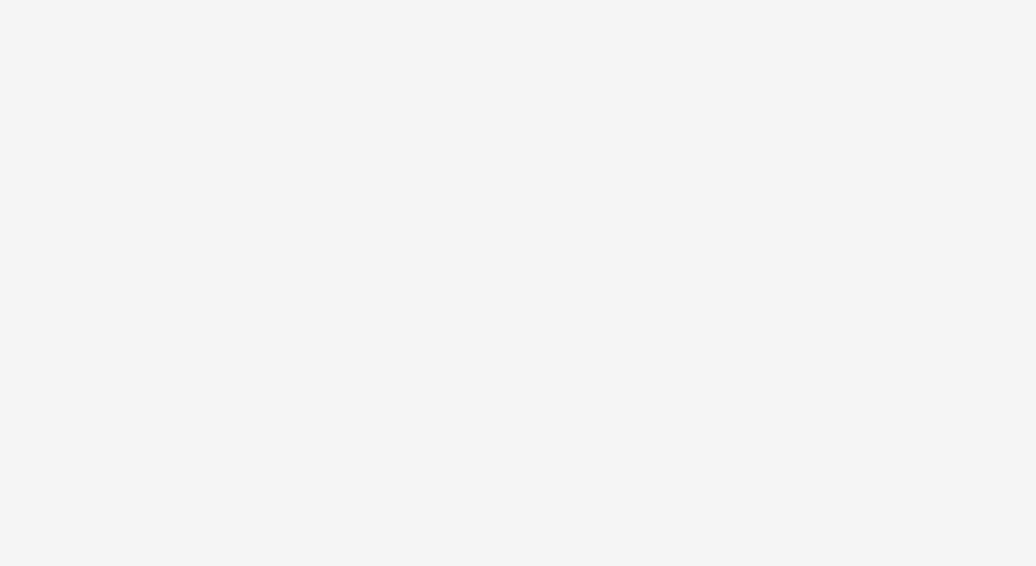 scroll, scrollTop: 0, scrollLeft: 0, axis: both 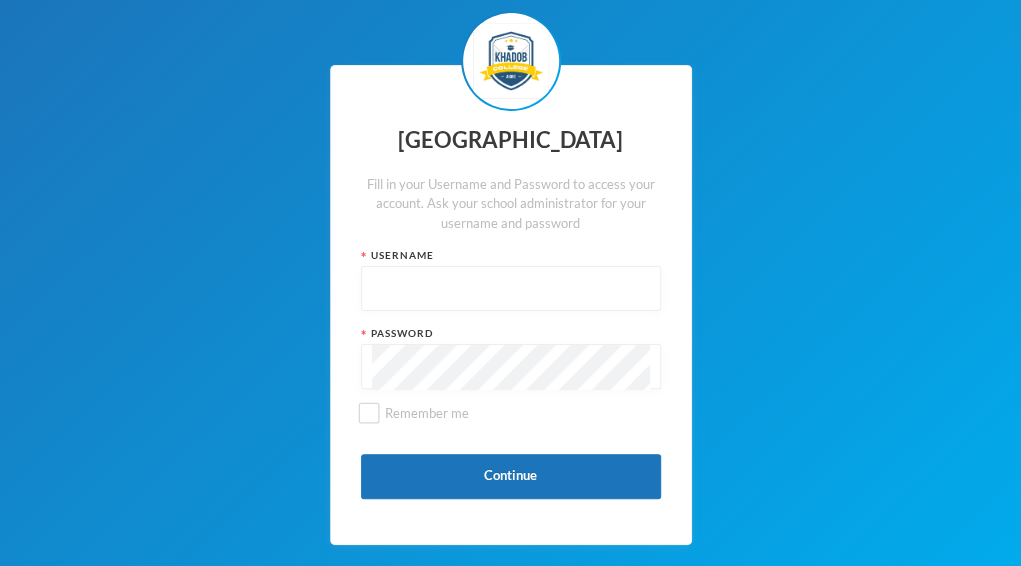 click at bounding box center (511, 289) 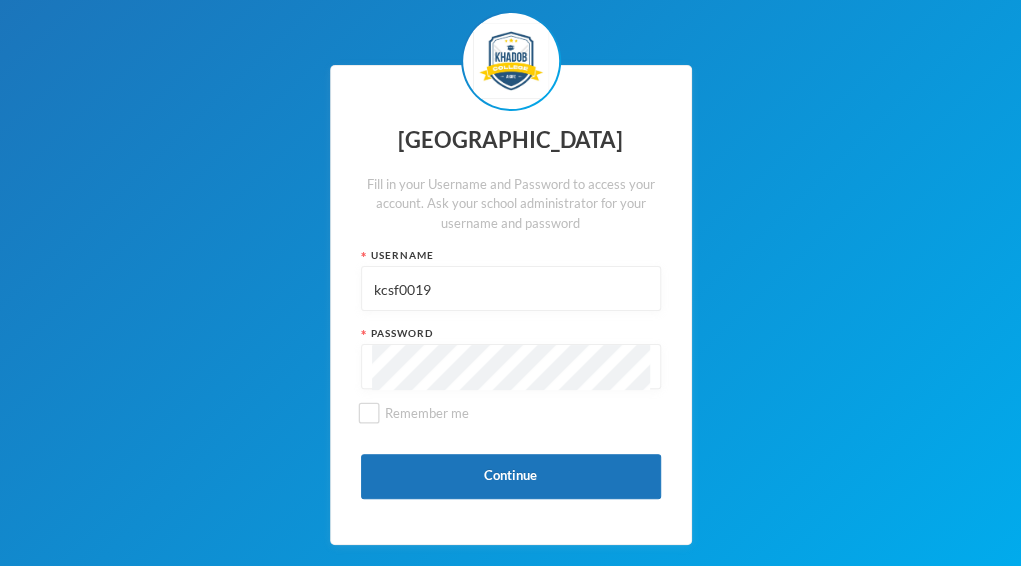 type on "kcsf0019" 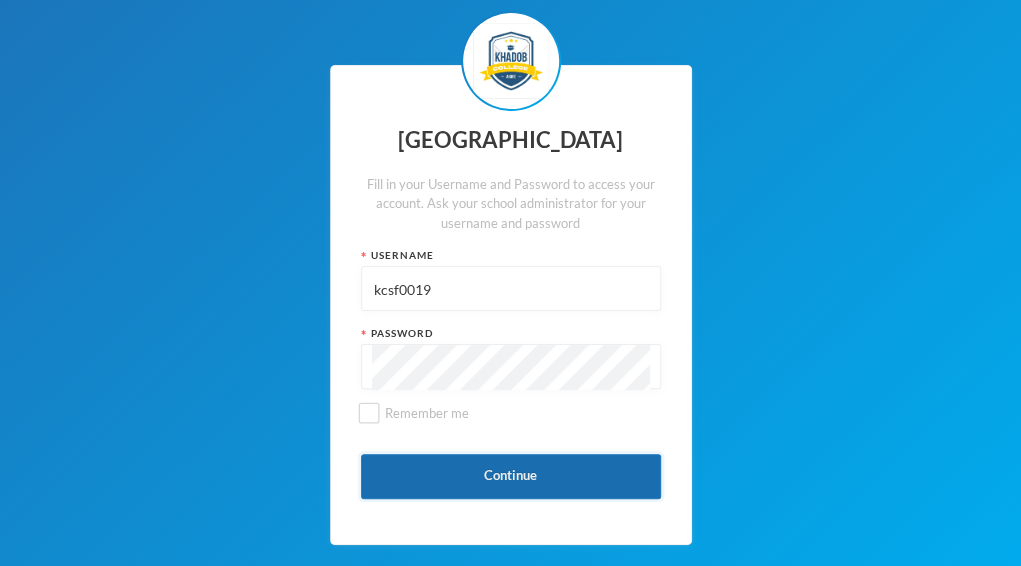 click on "Continue" at bounding box center (511, 476) 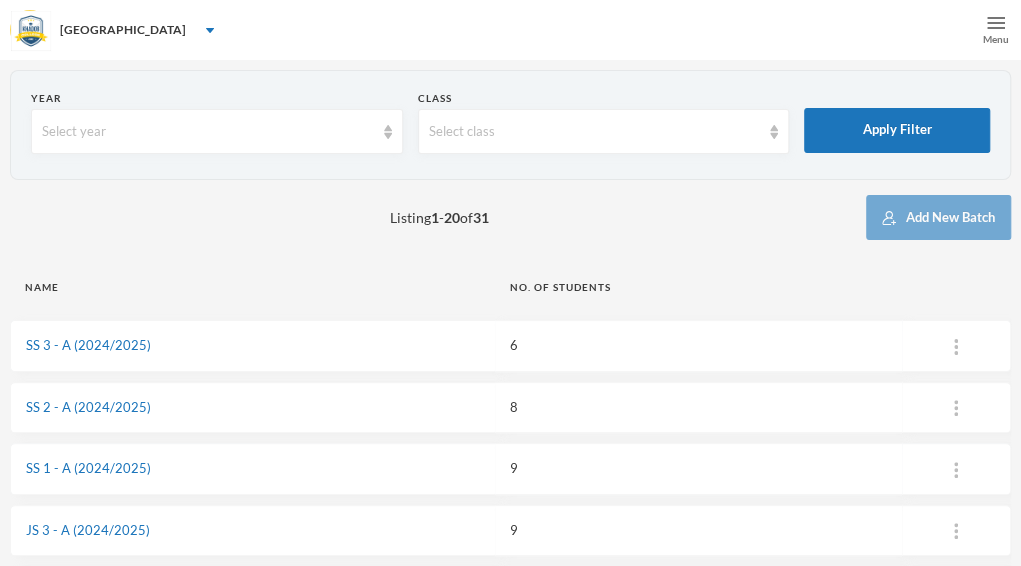 click on "Menu" at bounding box center (996, 39) 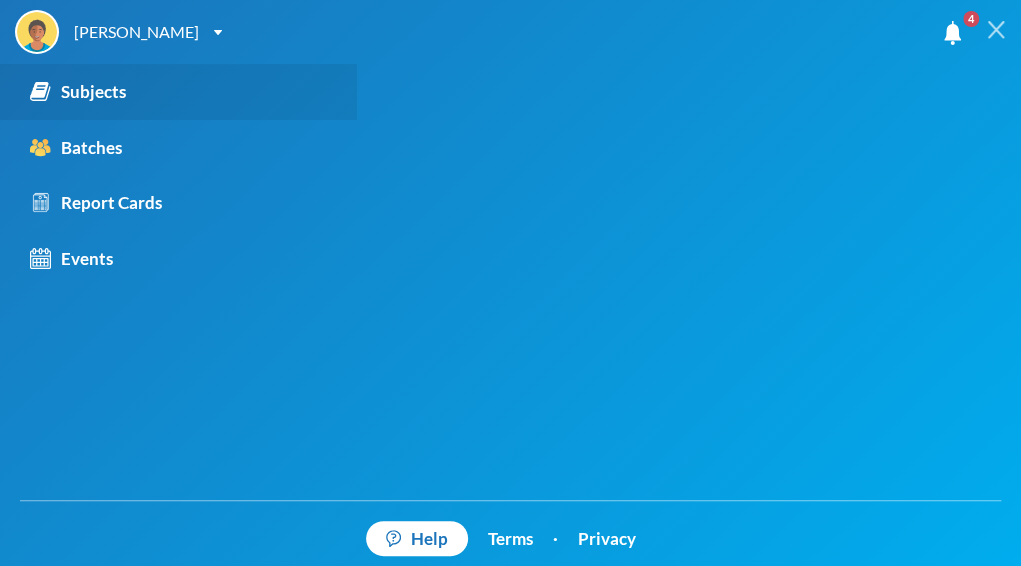 click on "Subjects" at bounding box center [78, 92] 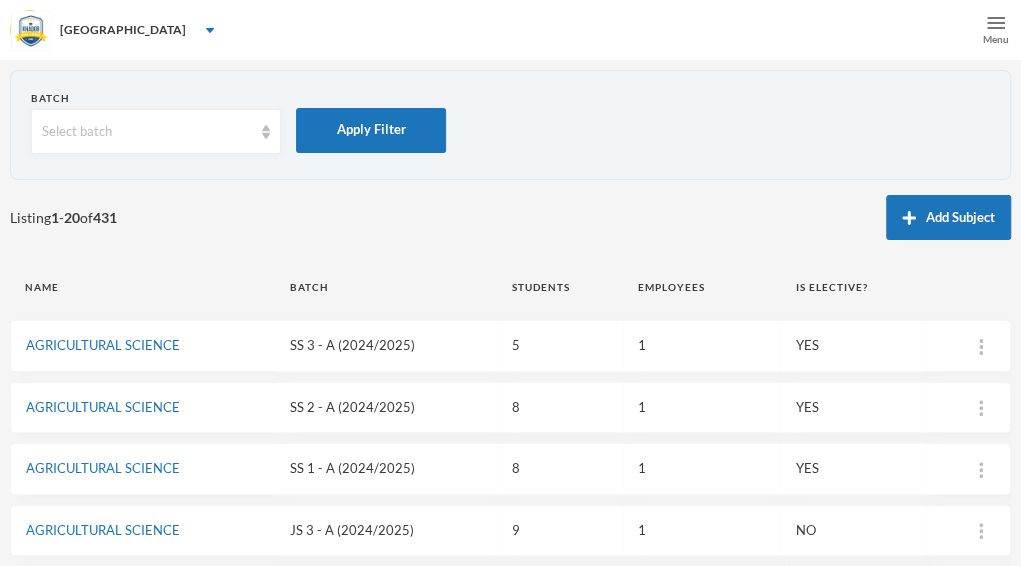 click on "AGRICULTURAL SCIENCE" at bounding box center (142, 469) 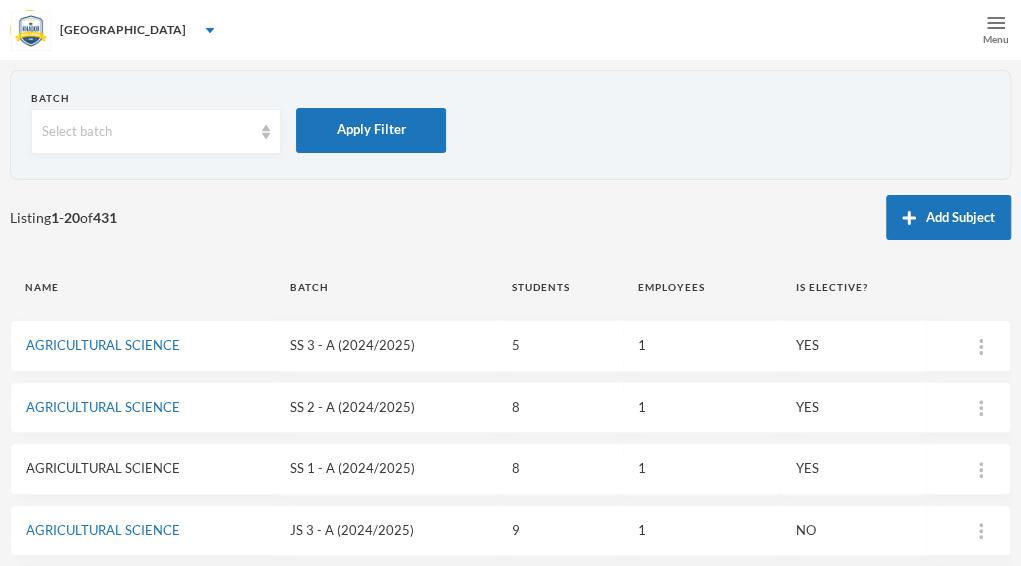 click on "AGRICULTURAL SCIENCE" at bounding box center [103, 468] 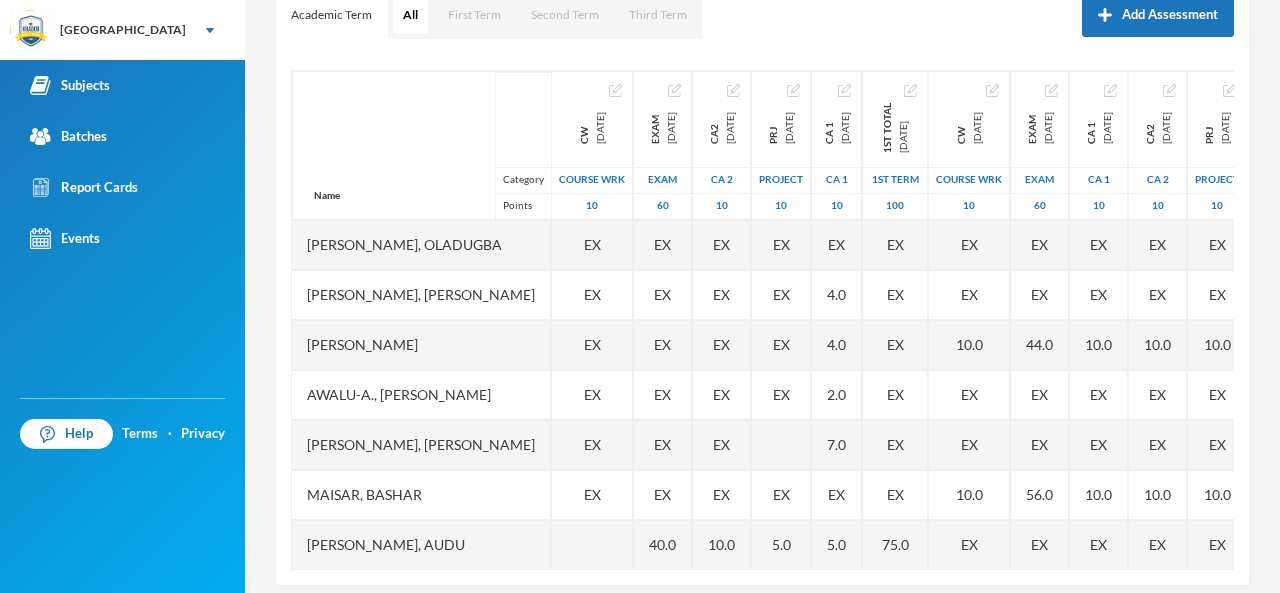 scroll, scrollTop: 315, scrollLeft: 0, axis: vertical 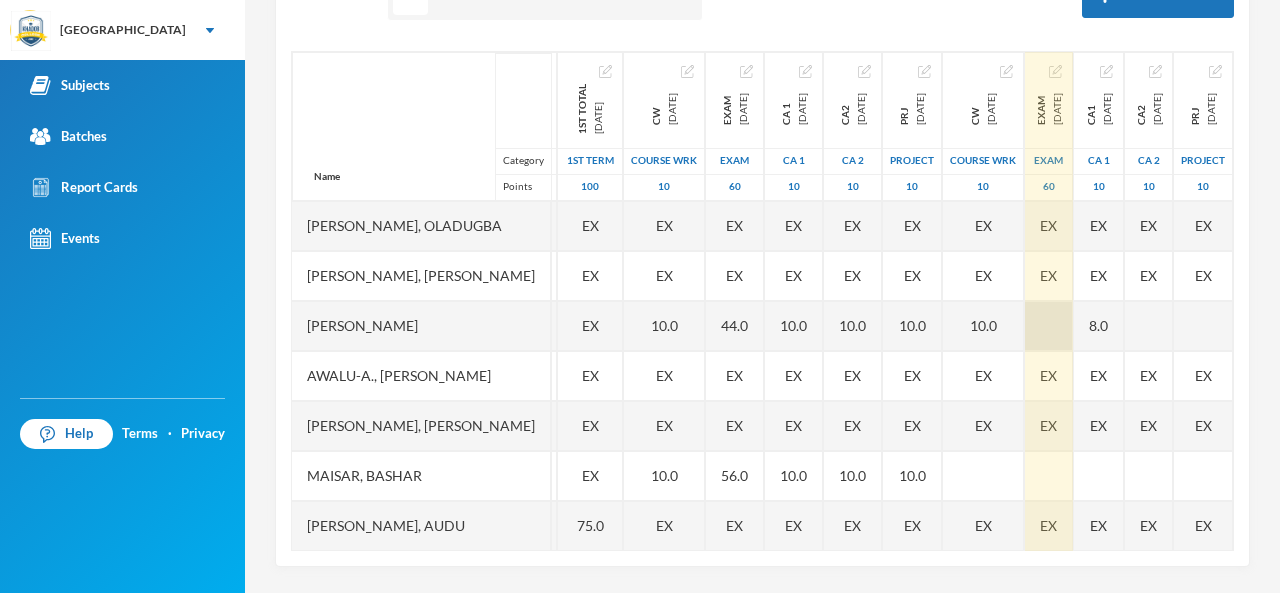 click at bounding box center [1049, 326] 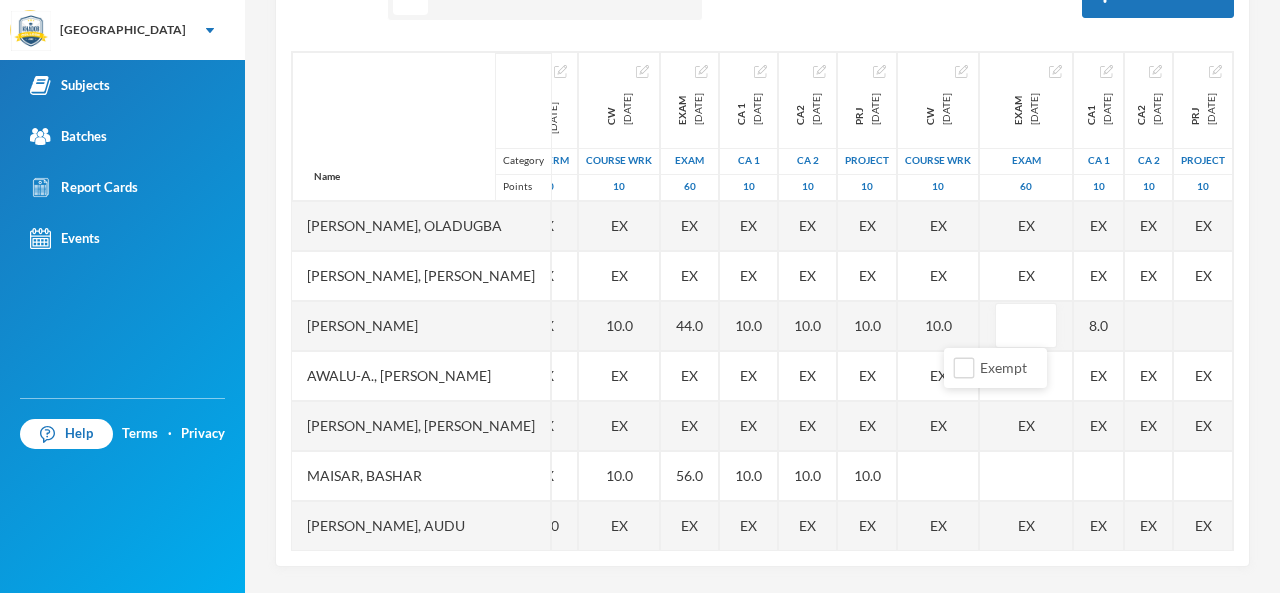 scroll, scrollTop: 0, scrollLeft: 477, axis: horizontal 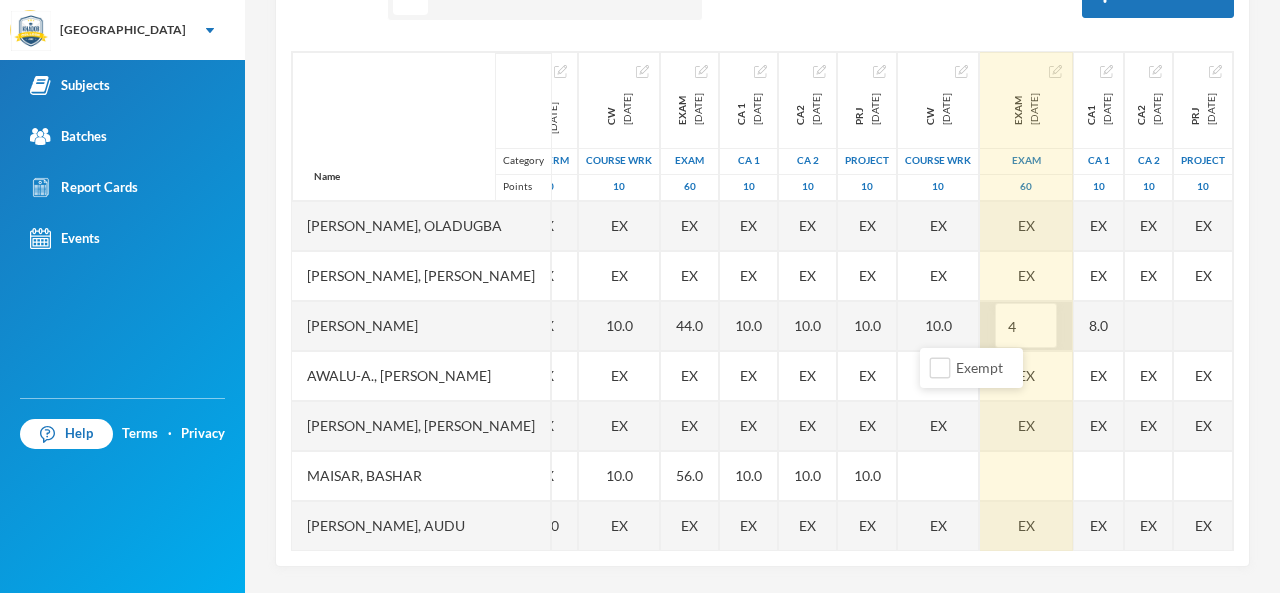 type on "42" 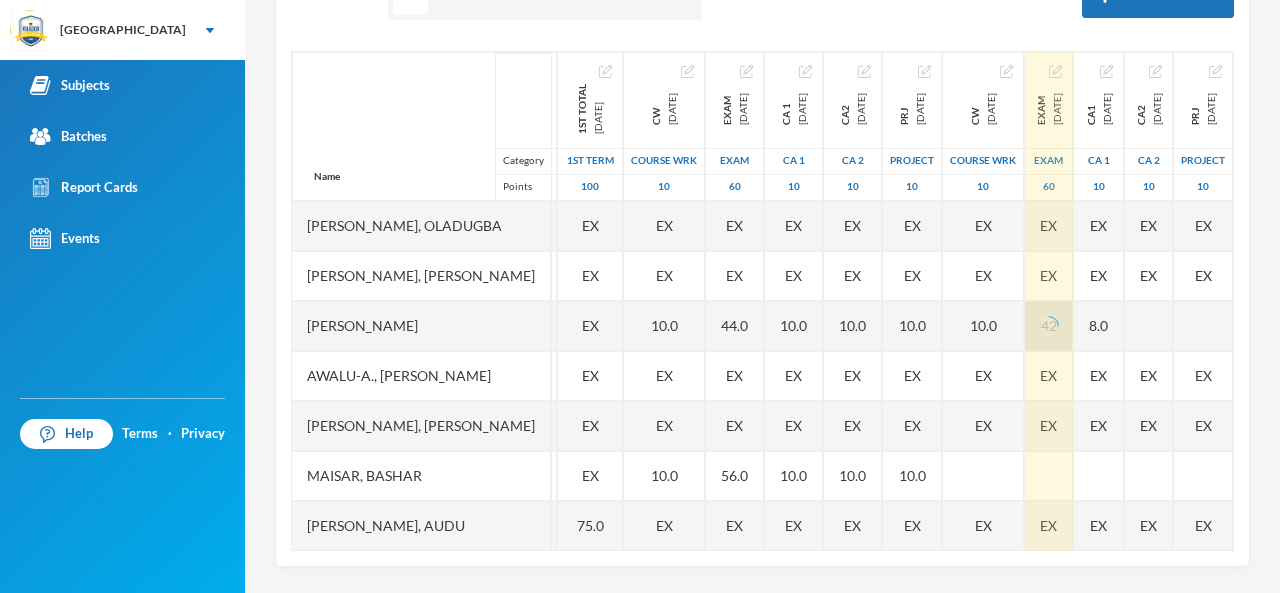 scroll, scrollTop: 0, scrollLeft: 453, axis: horizontal 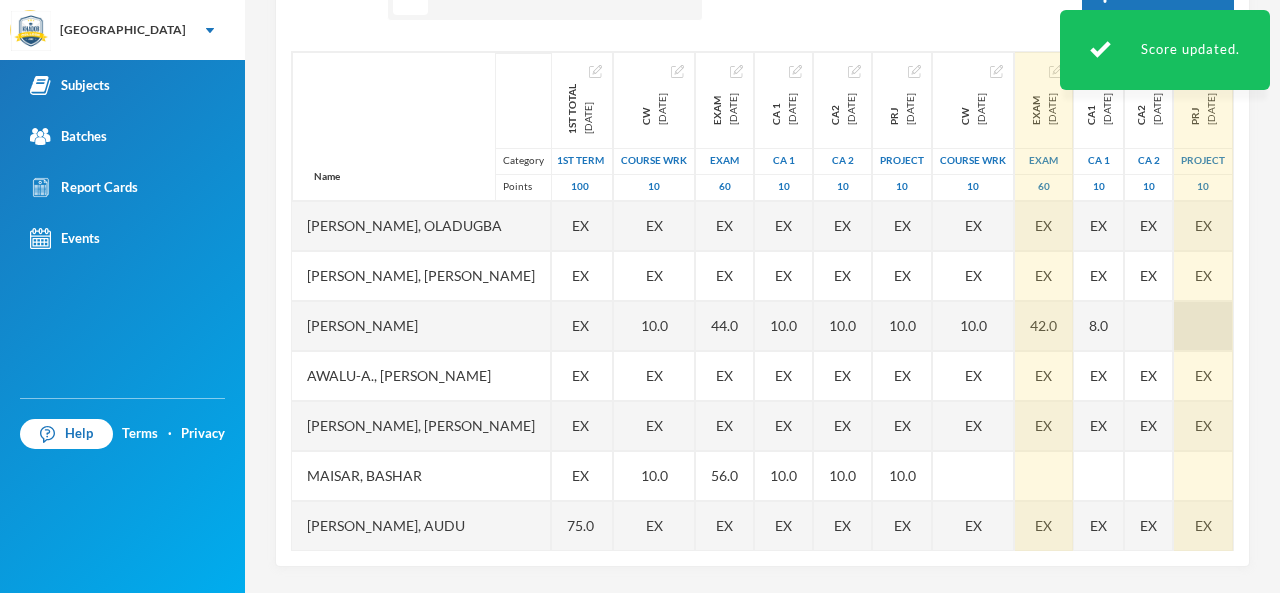 click at bounding box center (1203, 326) 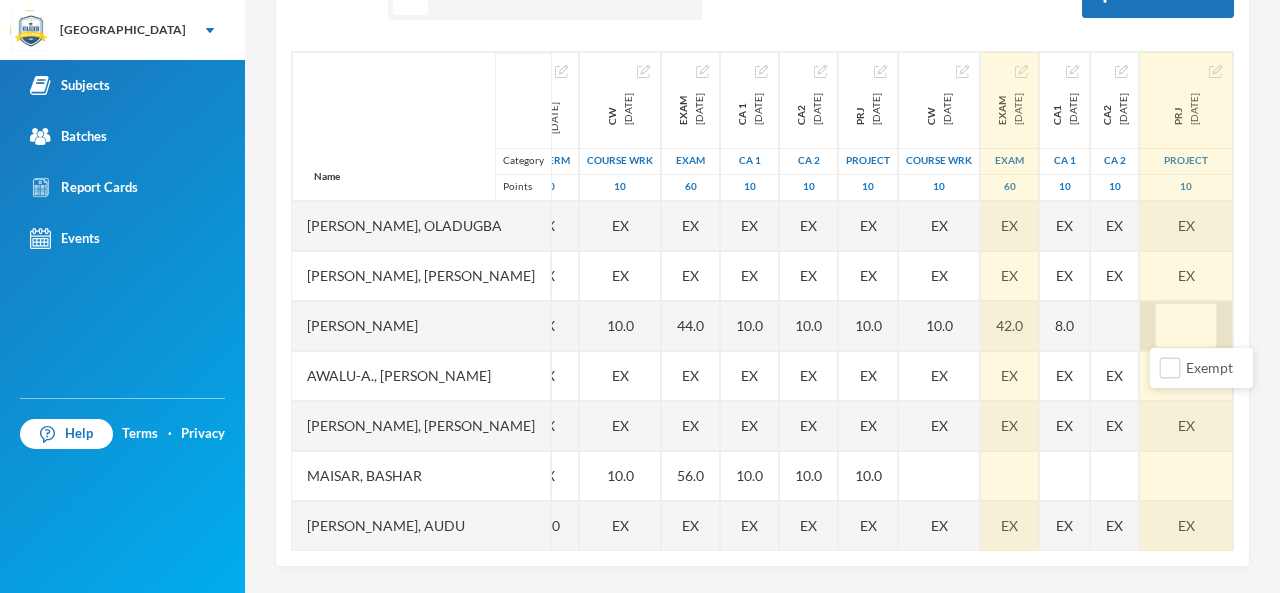 type on "9" 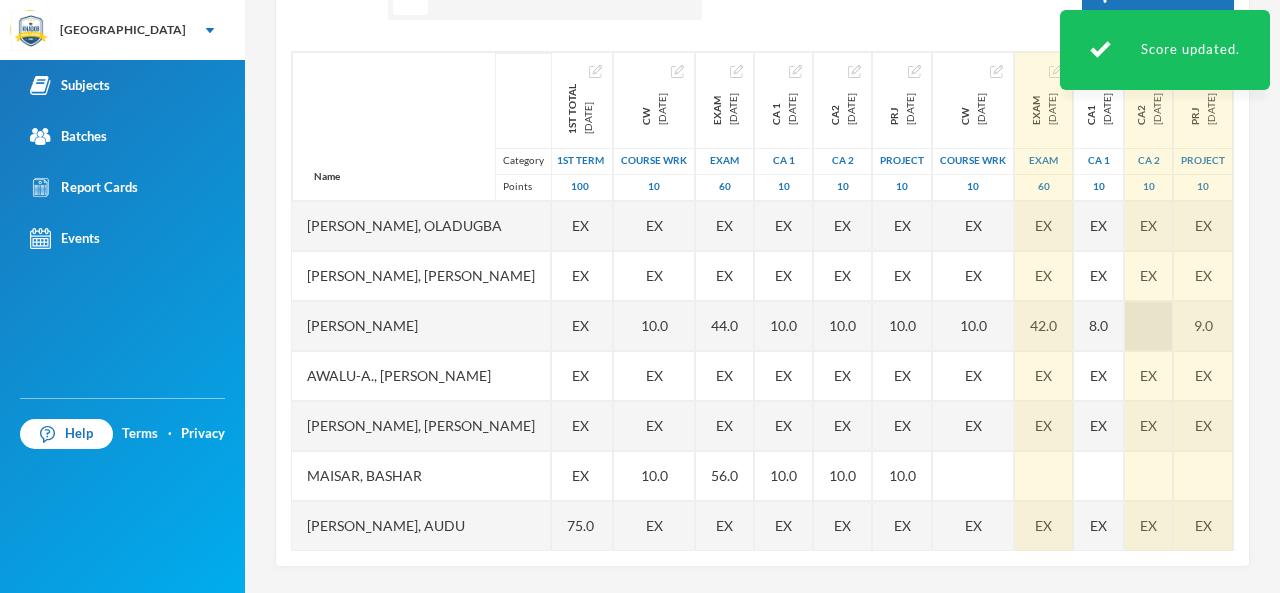 click at bounding box center (1149, 326) 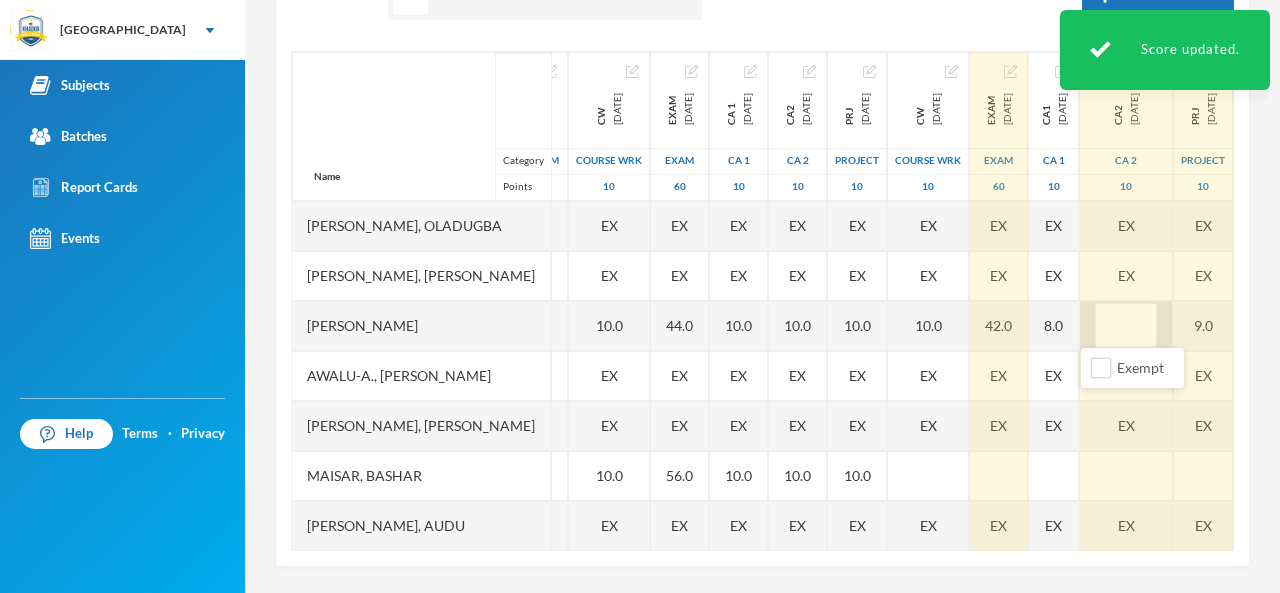 type on "8" 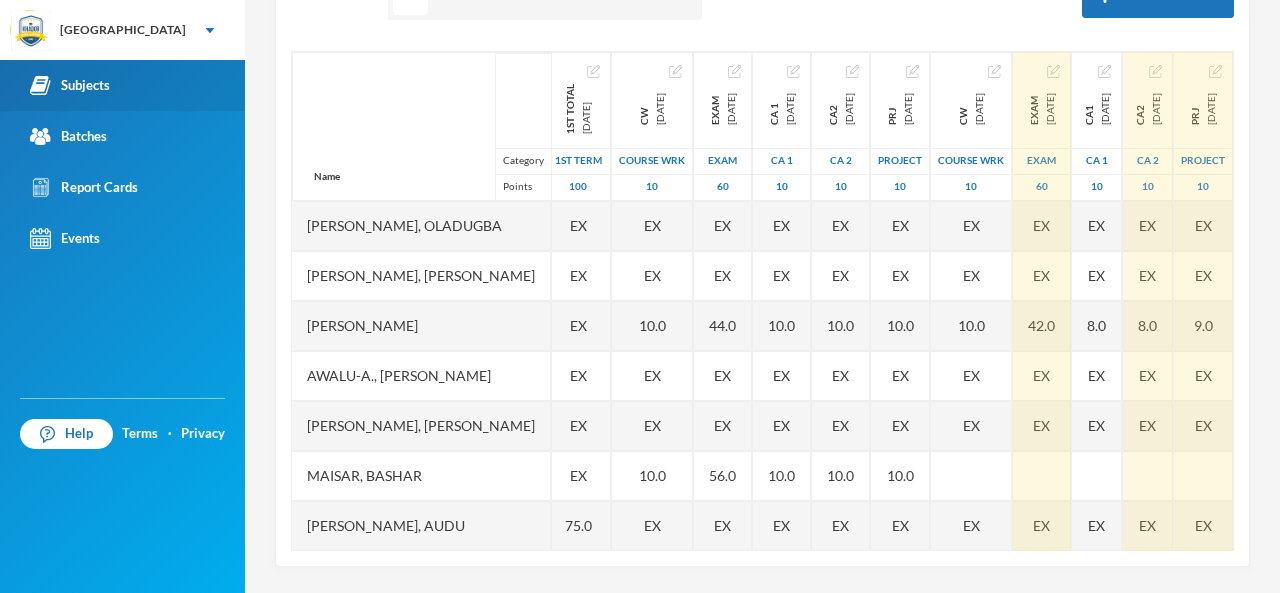 click on "Subjects" at bounding box center (70, 85) 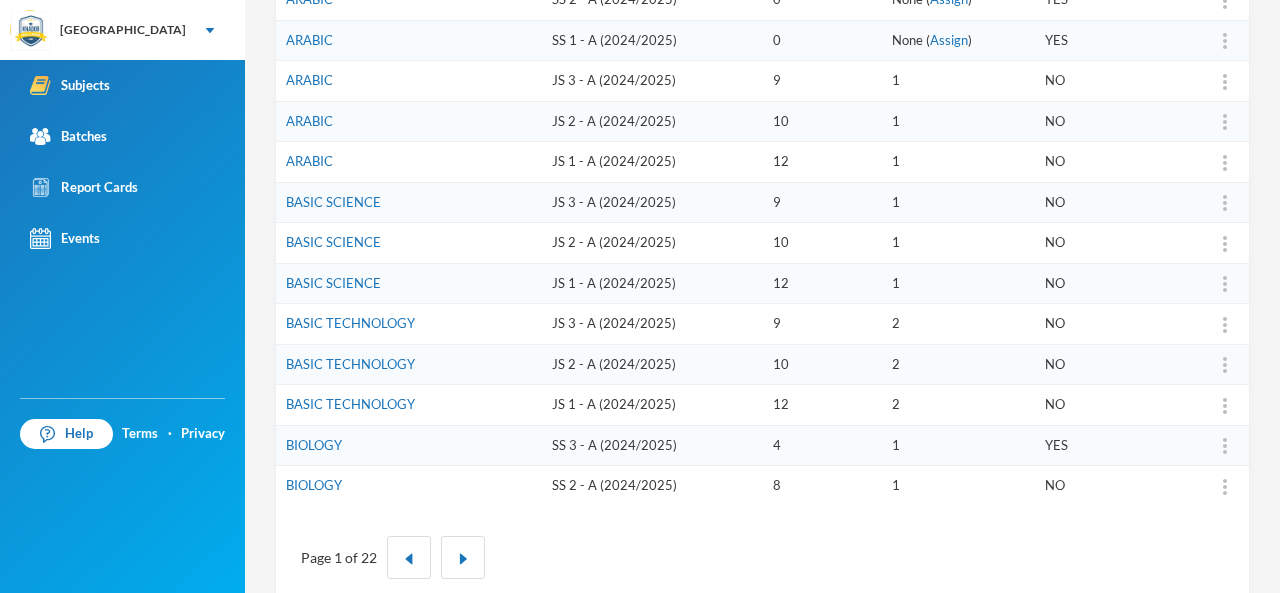 scroll, scrollTop: 668, scrollLeft: 0, axis: vertical 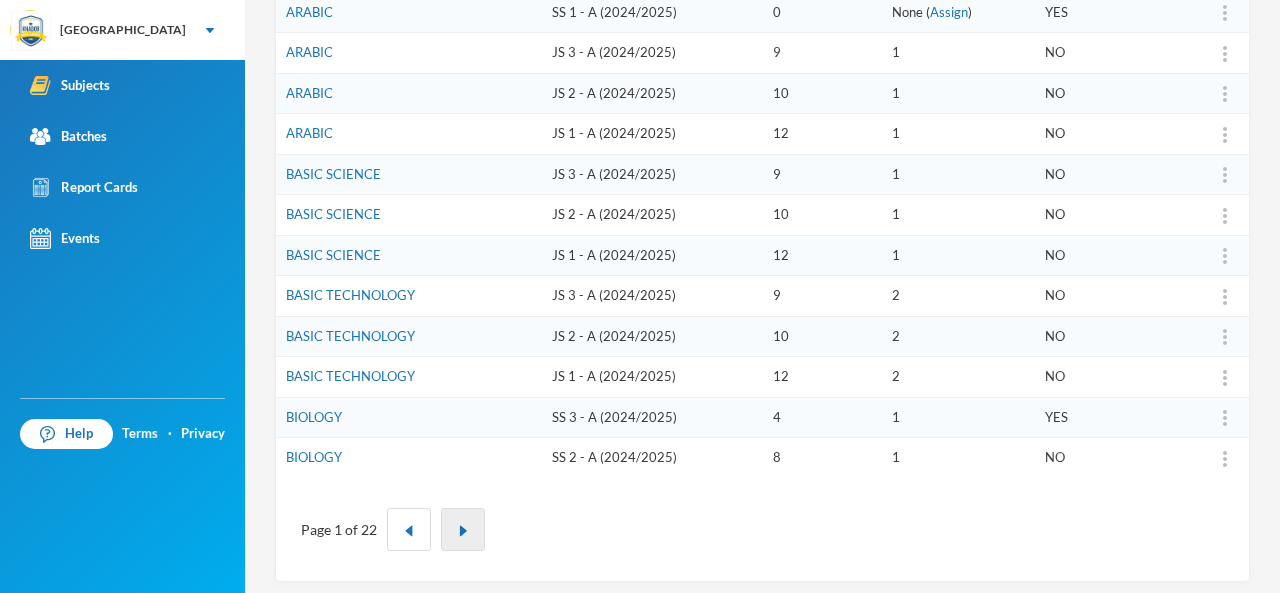 click at bounding box center [463, 531] 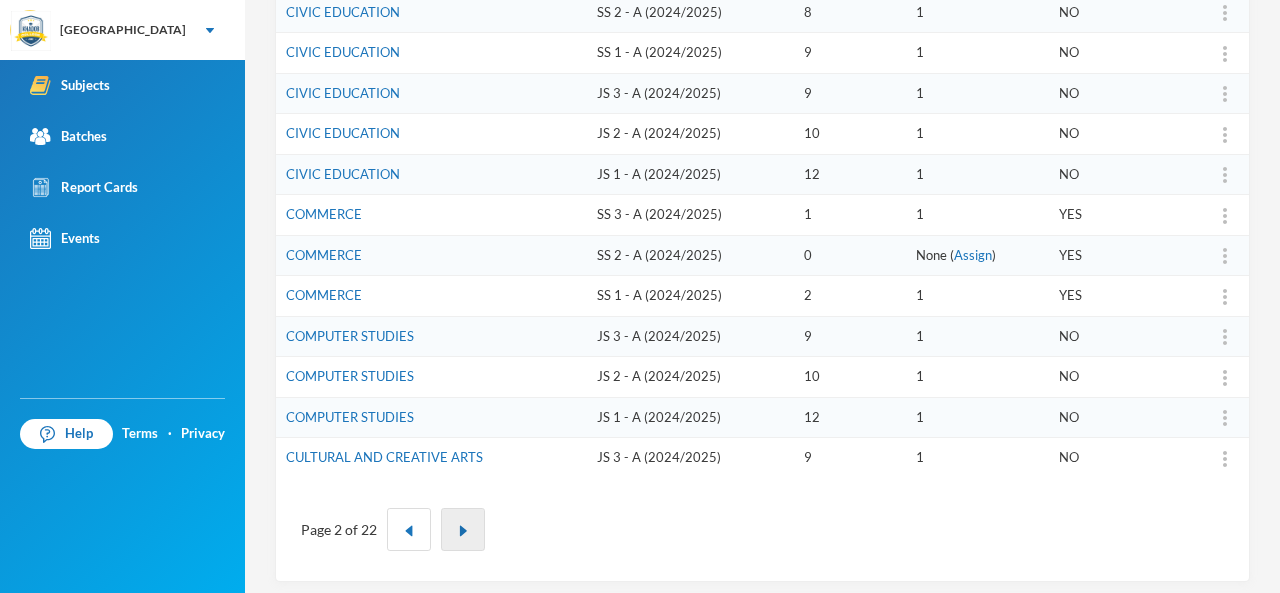 click at bounding box center [463, 531] 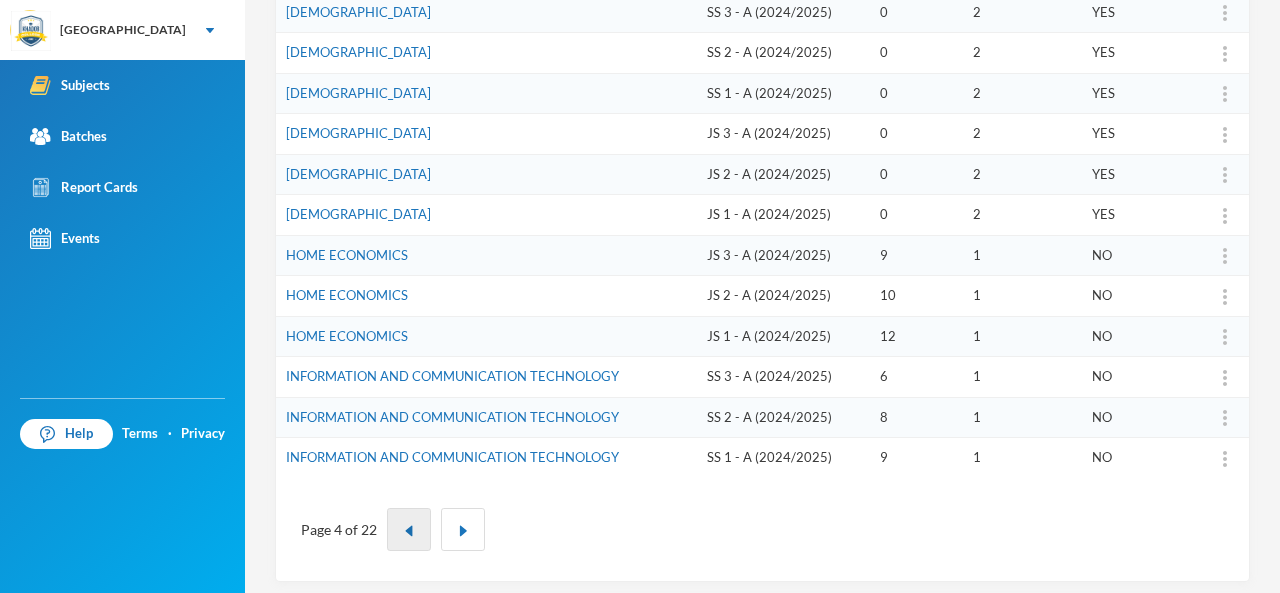 click at bounding box center [409, 529] 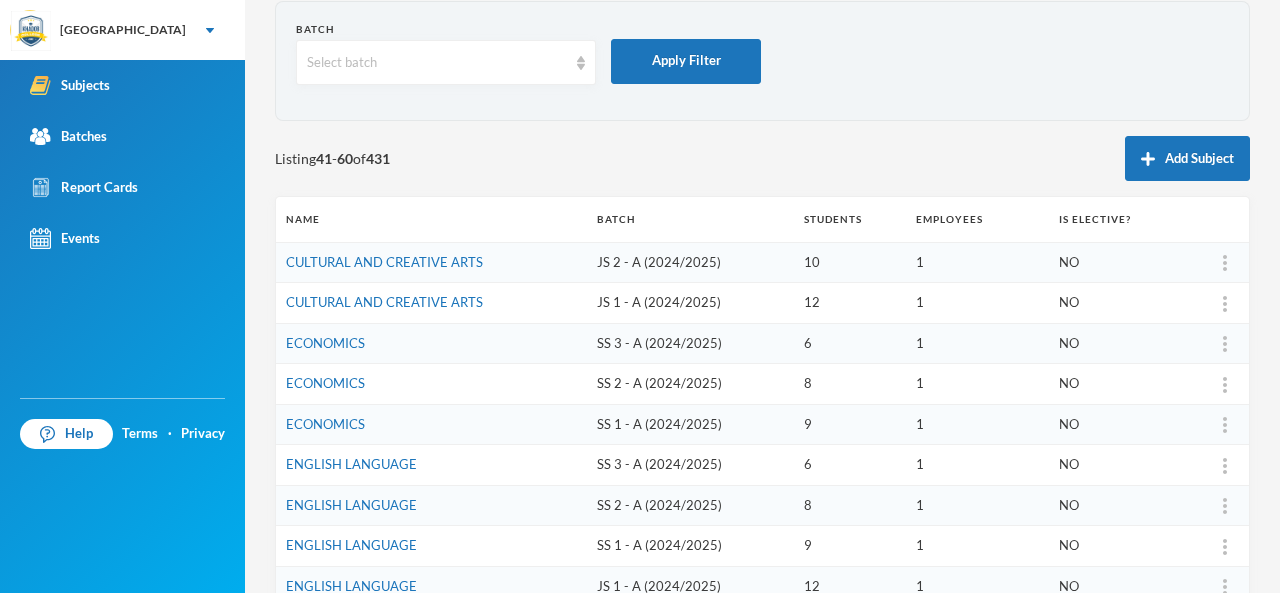 scroll, scrollTop: 0, scrollLeft: 0, axis: both 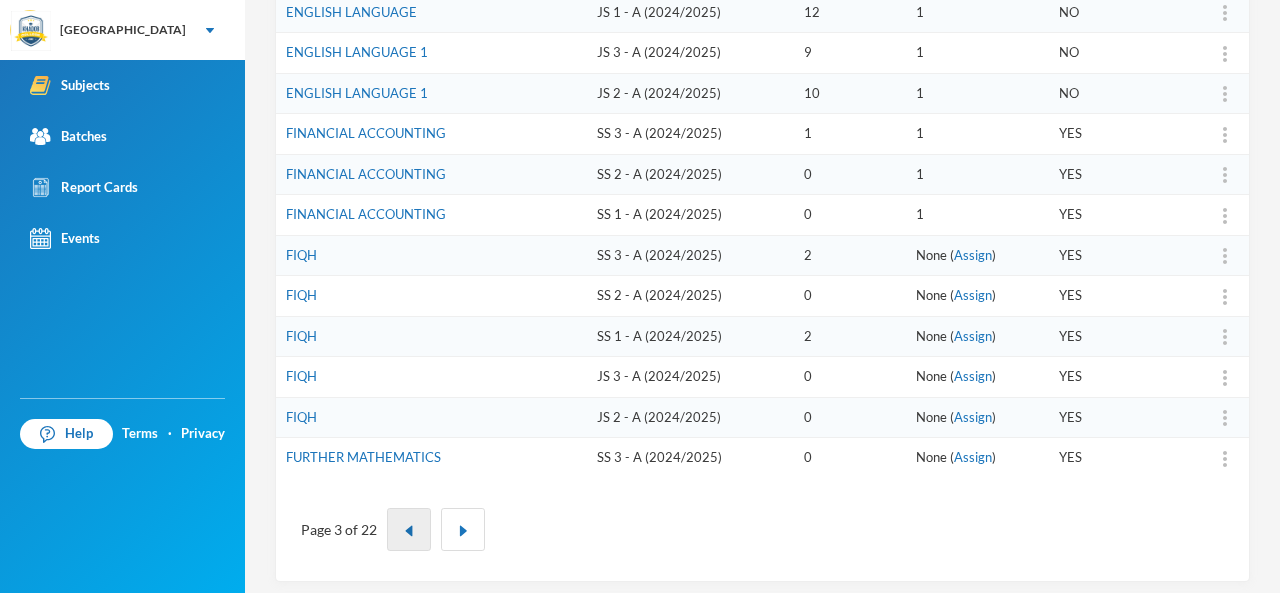 click at bounding box center (409, 529) 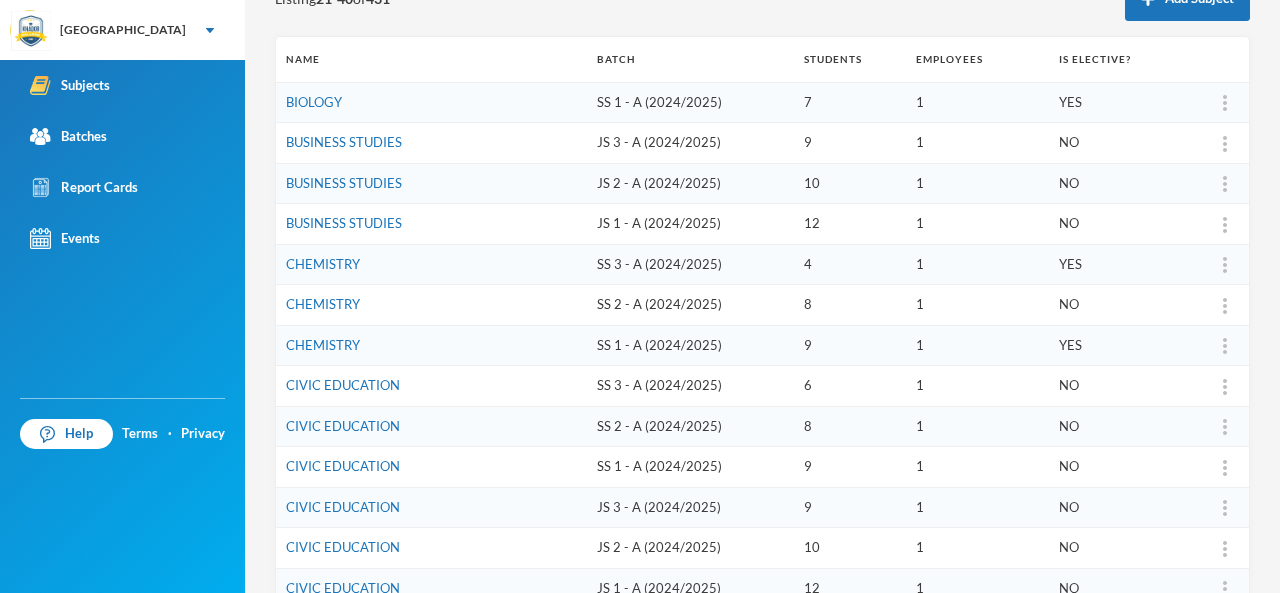 scroll, scrollTop: 214, scrollLeft: 0, axis: vertical 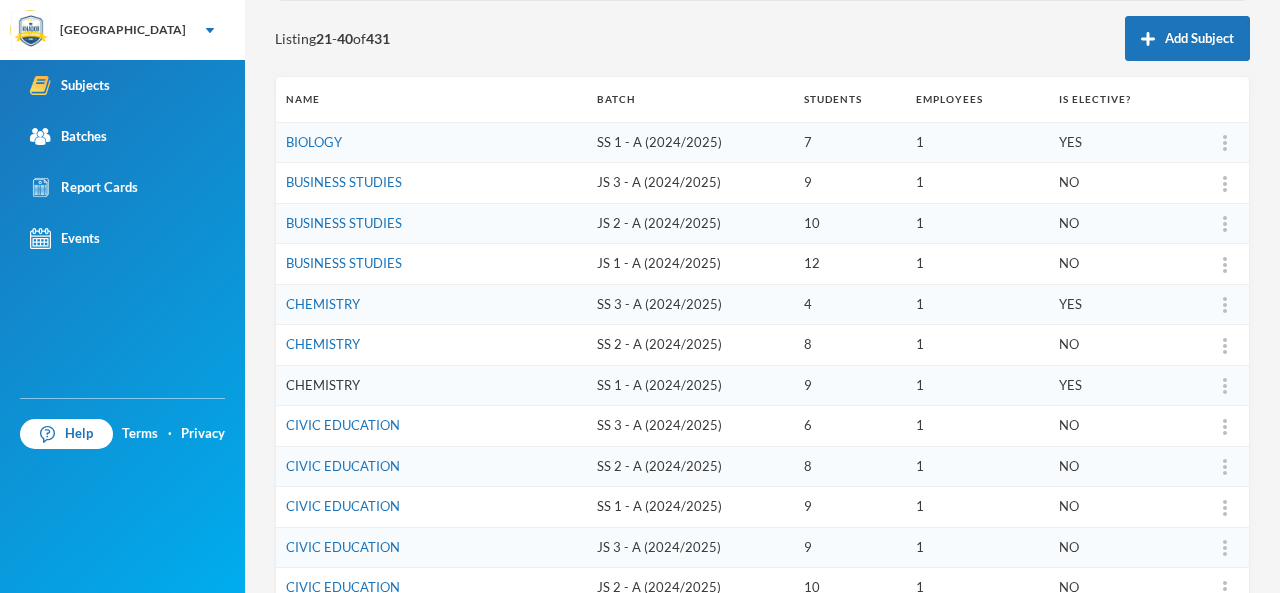 click on "CHEMISTRY" at bounding box center [323, 385] 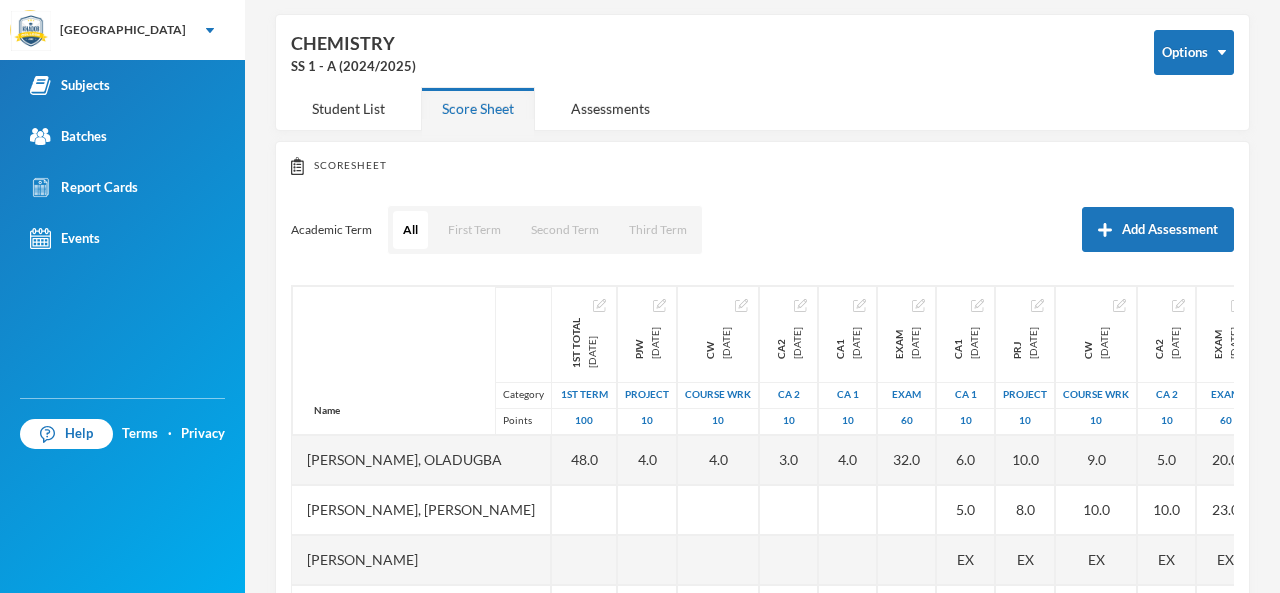 scroll, scrollTop: 214, scrollLeft: 0, axis: vertical 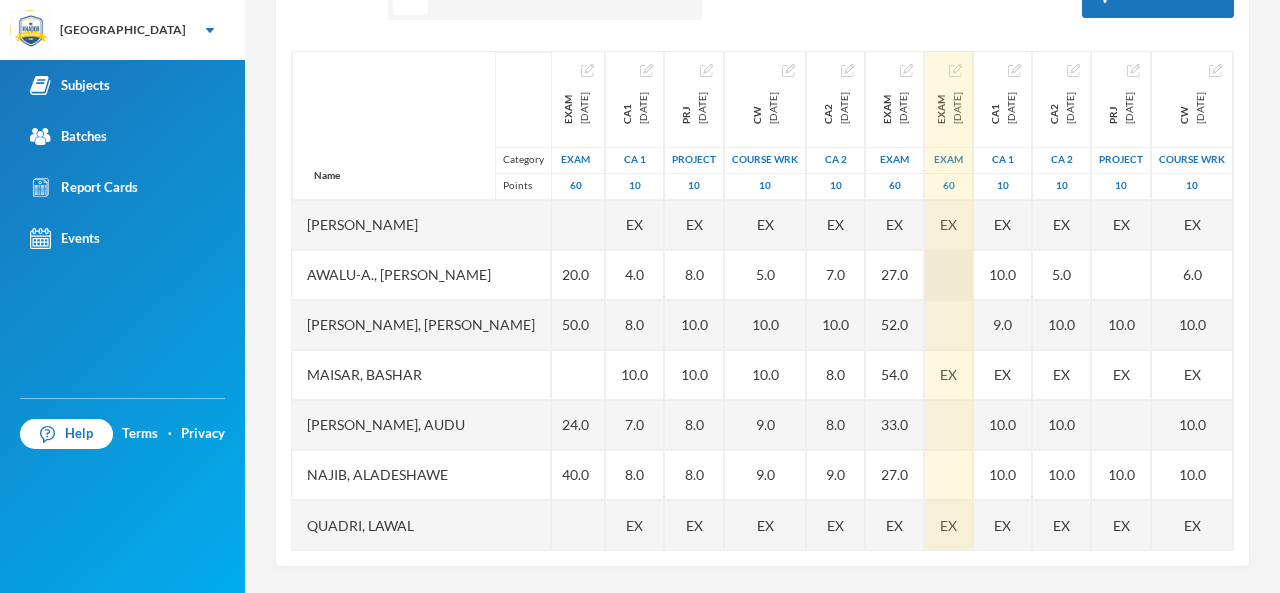 click at bounding box center [949, 275] 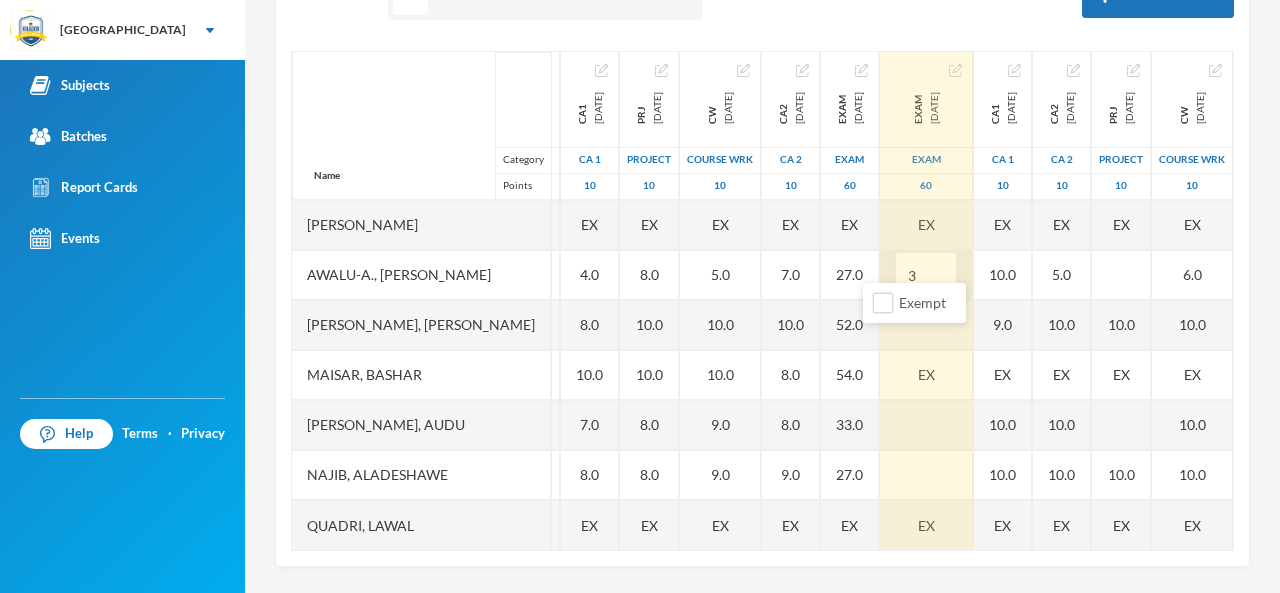 type on "32" 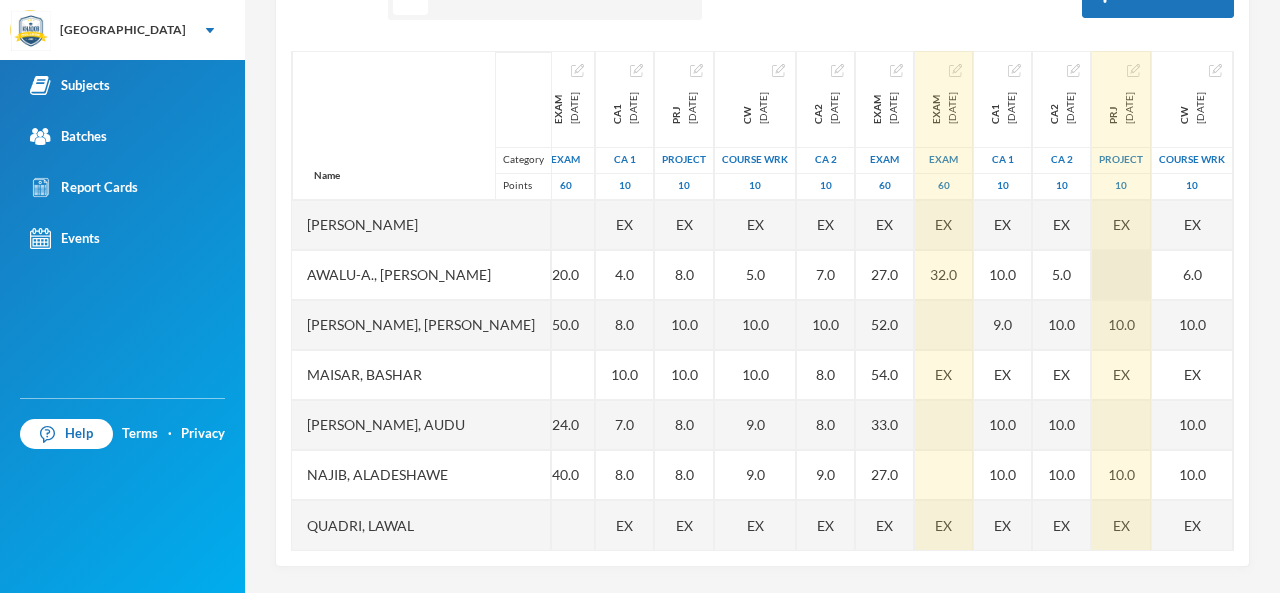 click at bounding box center (1121, 275) 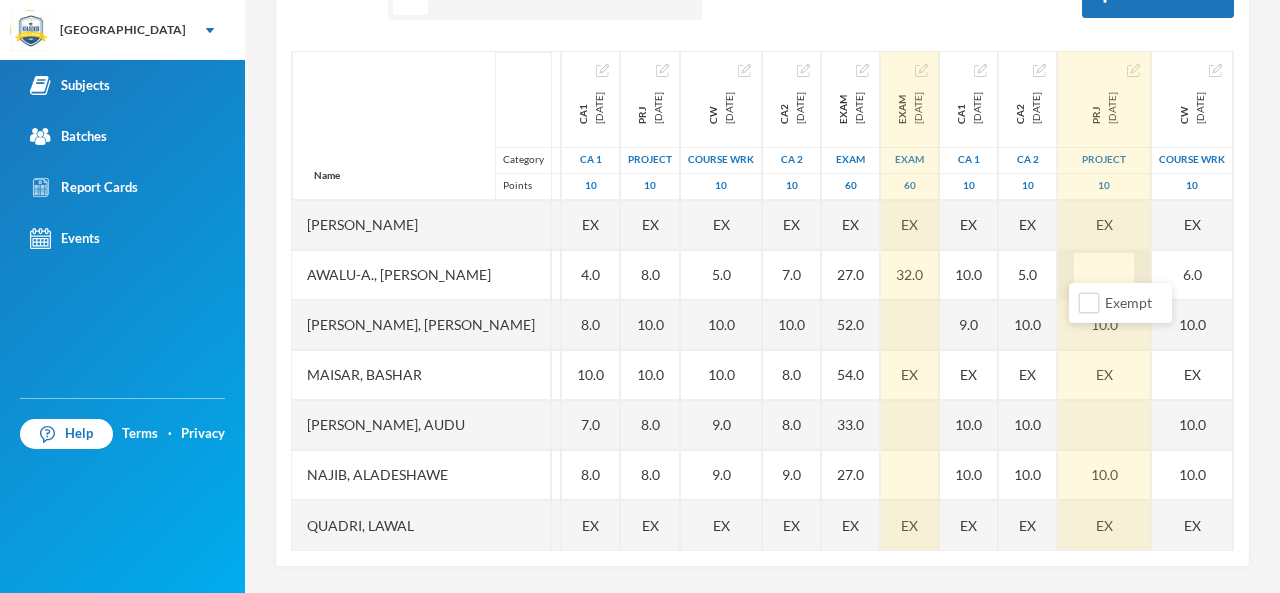 type on "8" 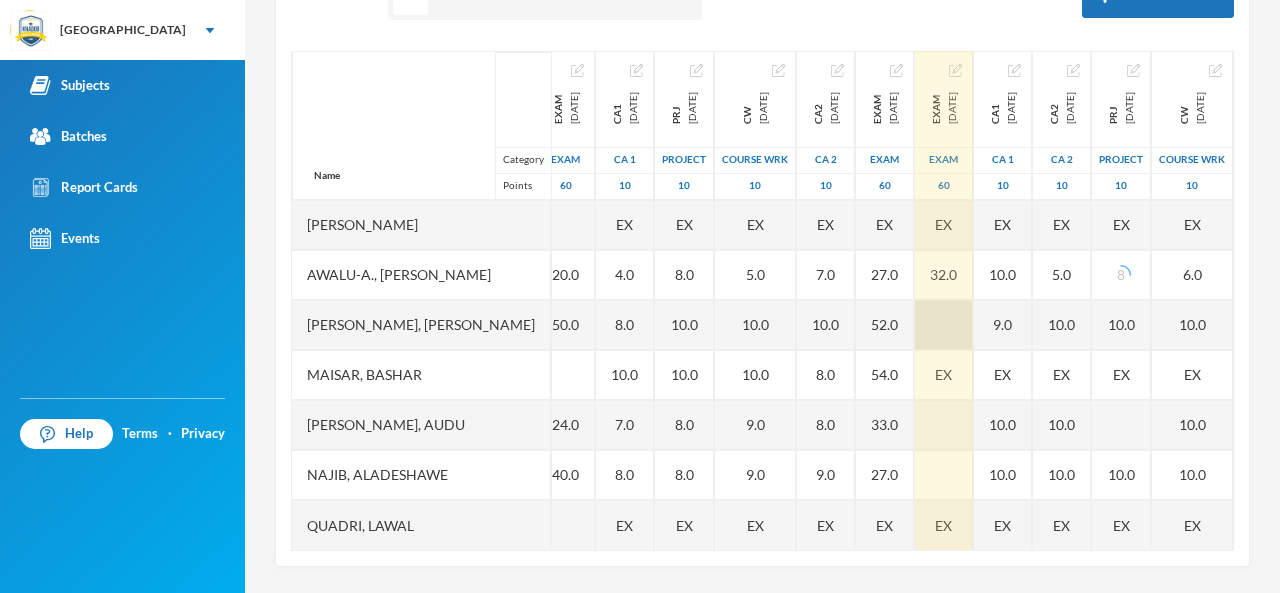 click at bounding box center [944, 325] 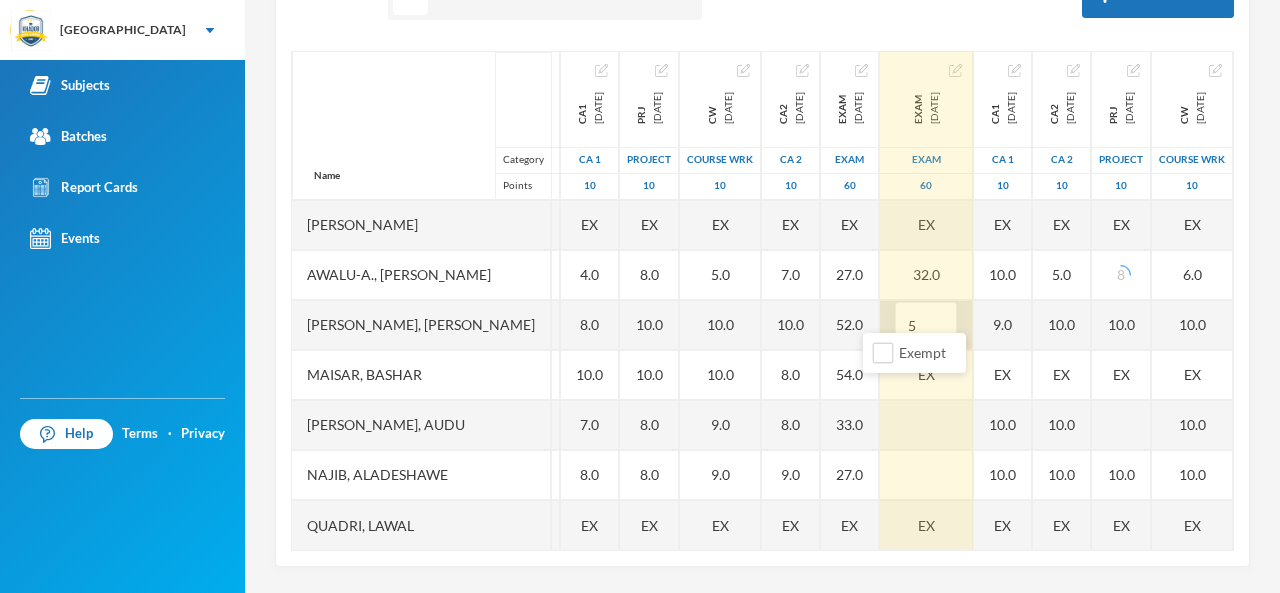 type on "52" 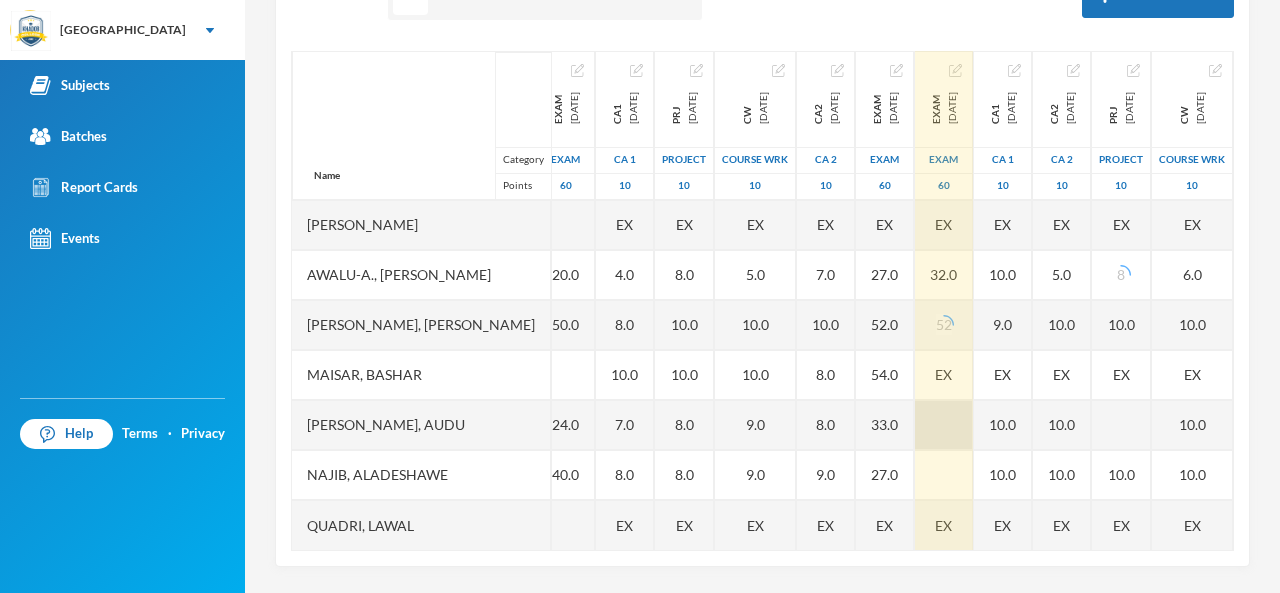 click at bounding box center [944, 425] 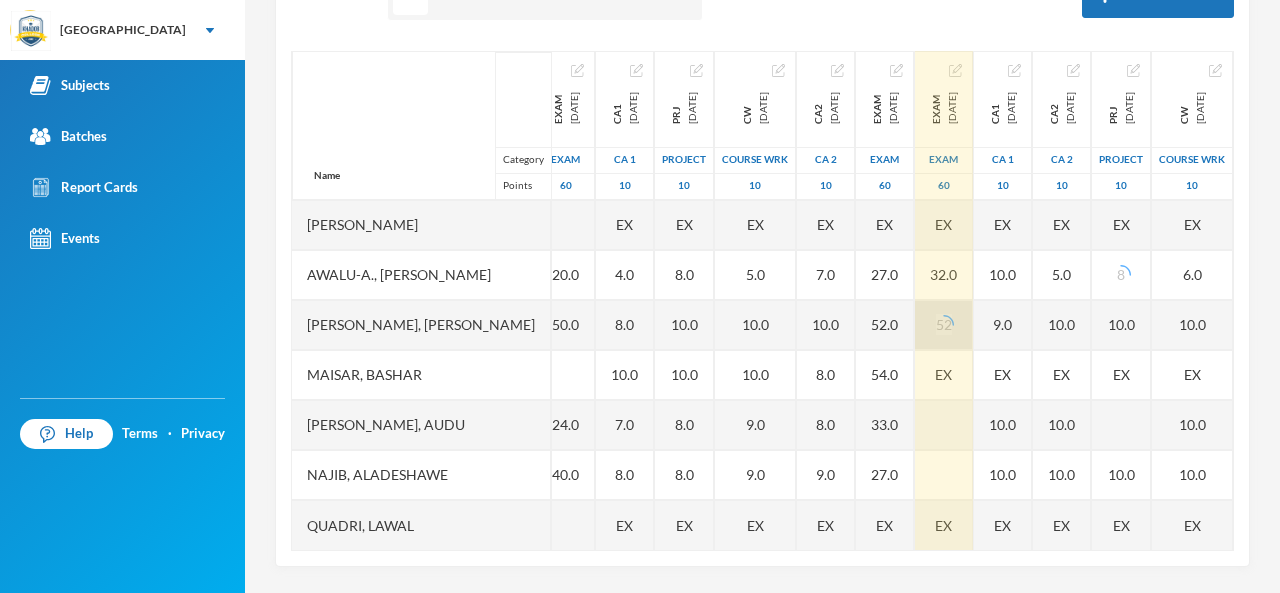 click on "52" at bounding box center [944, 325] 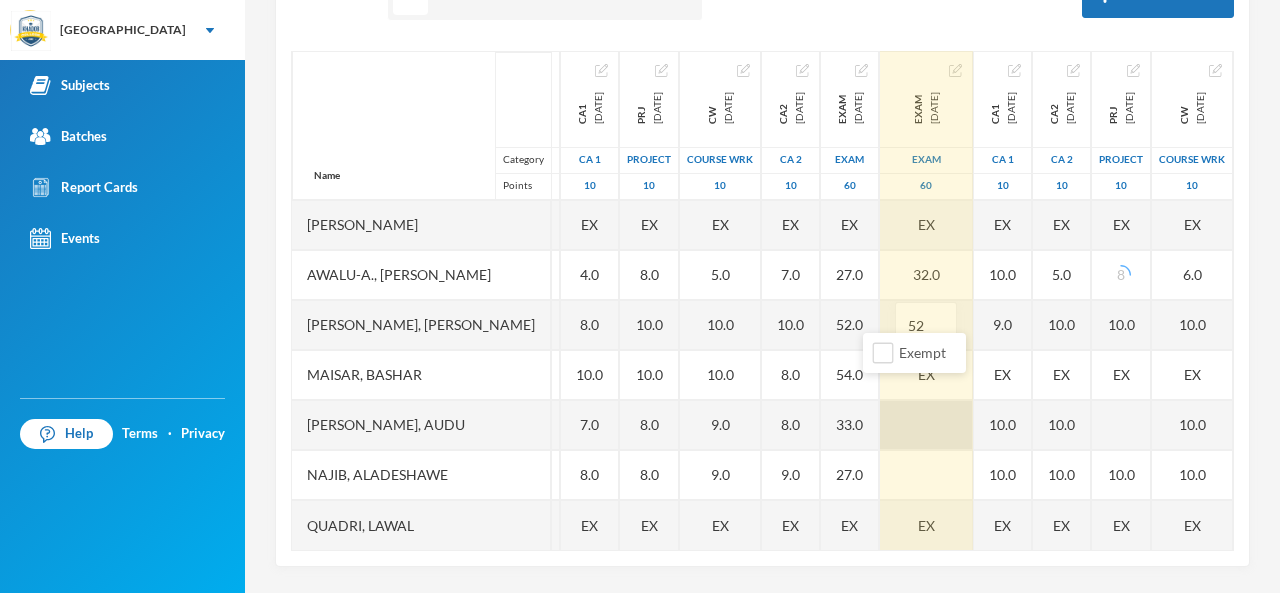 click at bounding box center [926, 425] 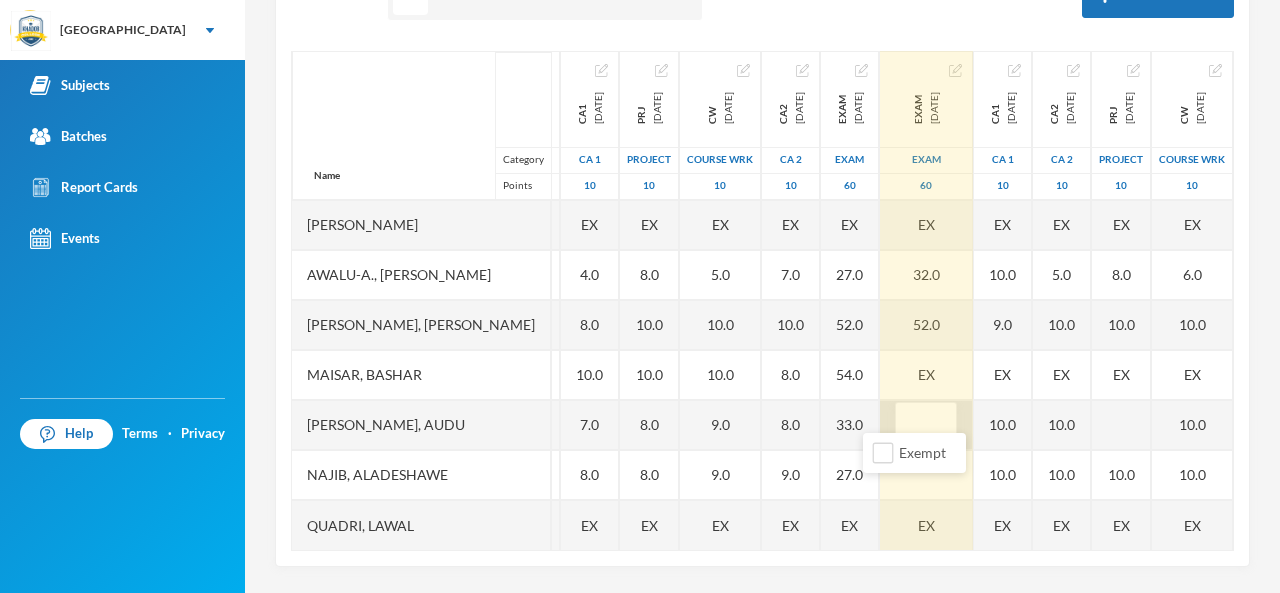 click at bounding box center [926, 425] 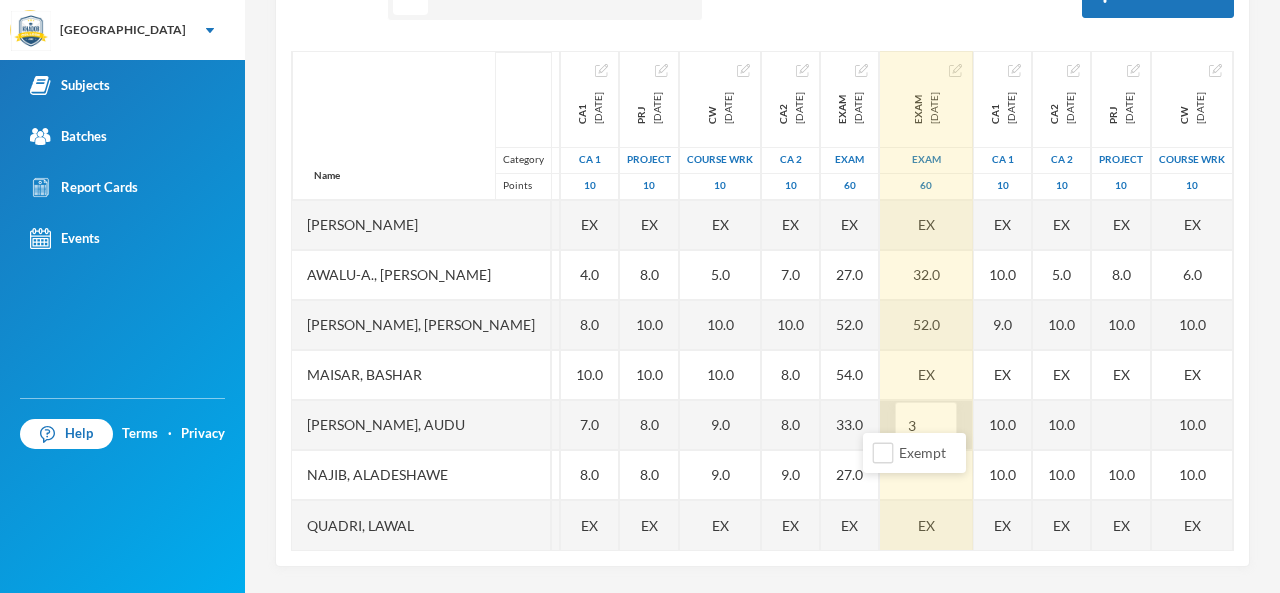type on "30" 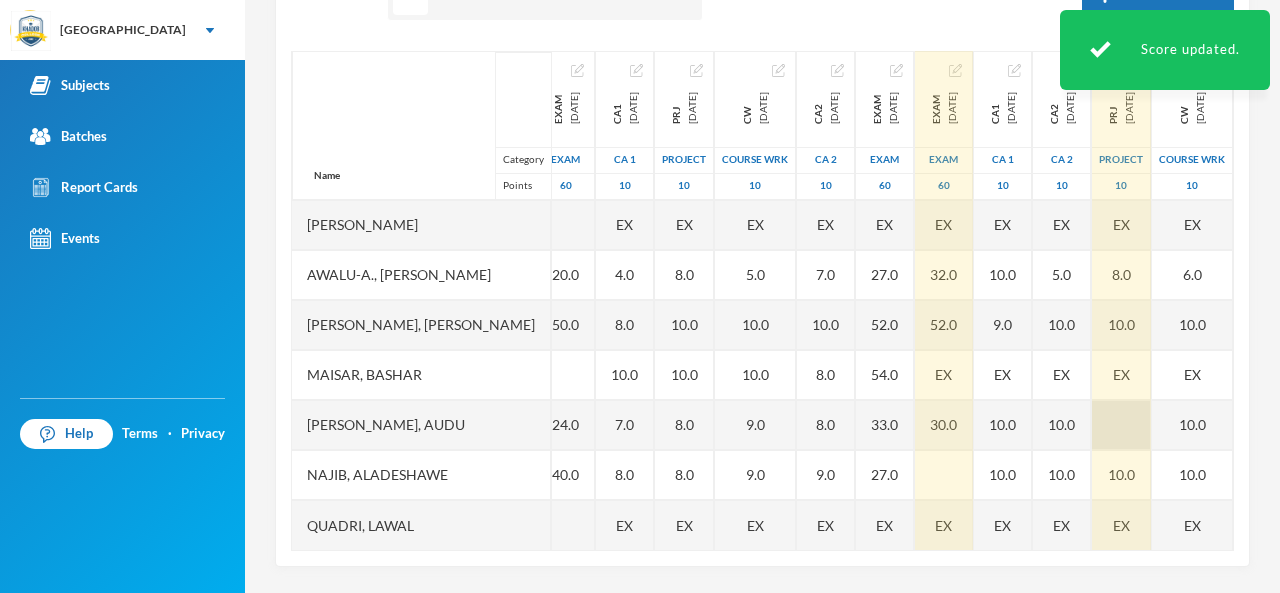 click at bounding box center (1121, 425) 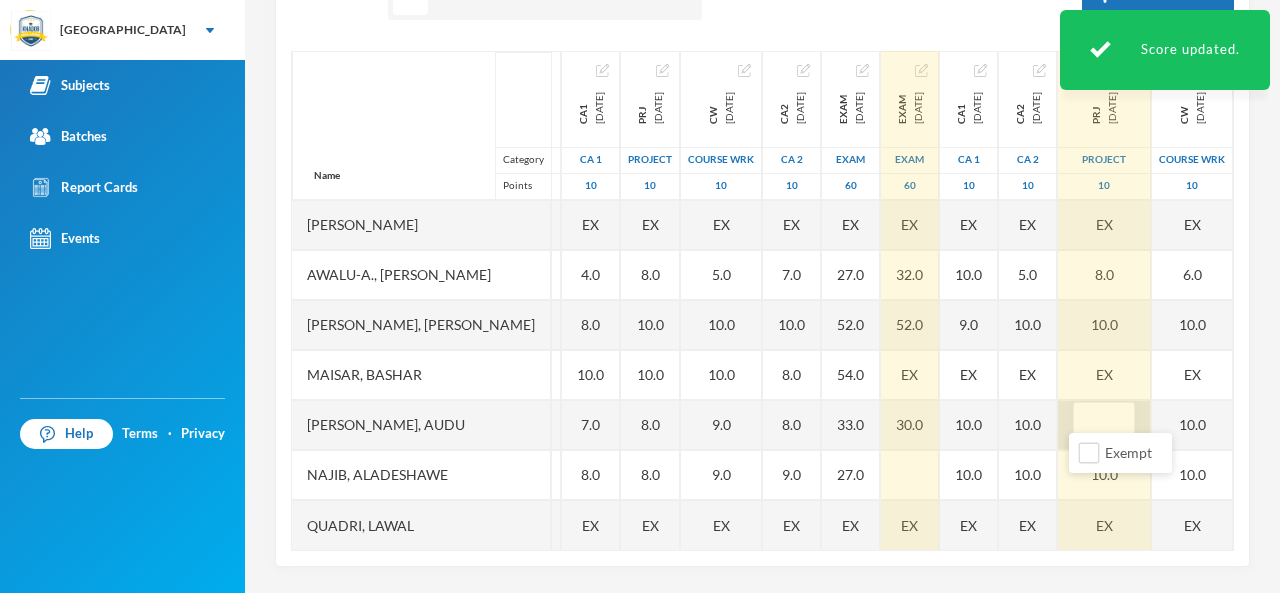 type on "9" 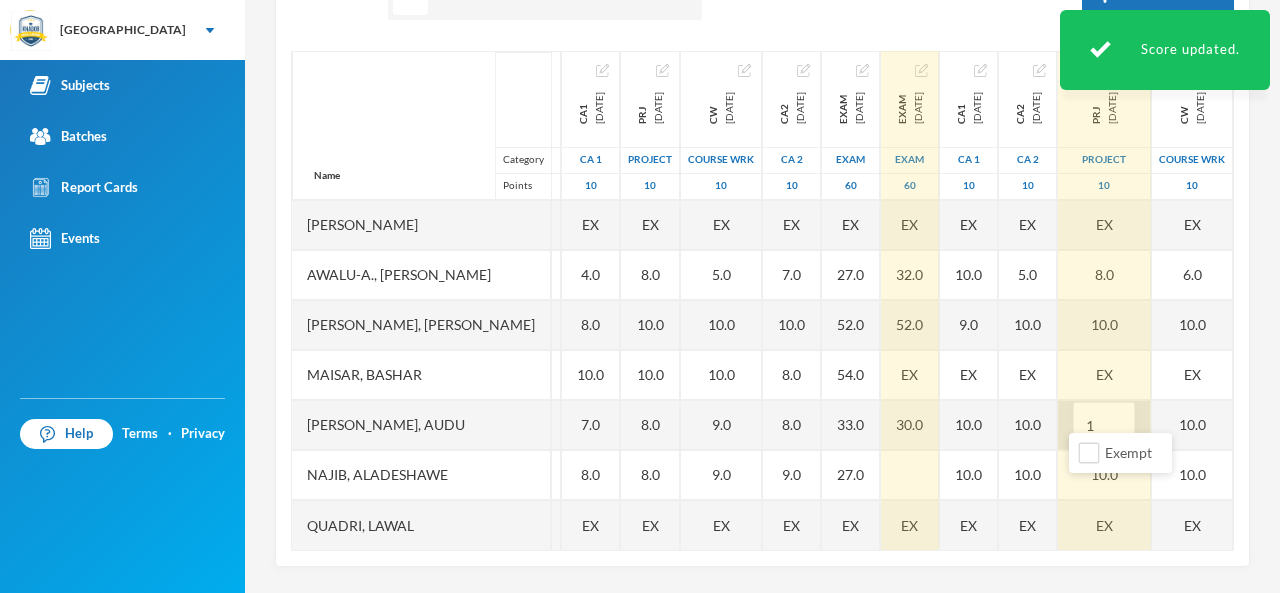 type on "10" 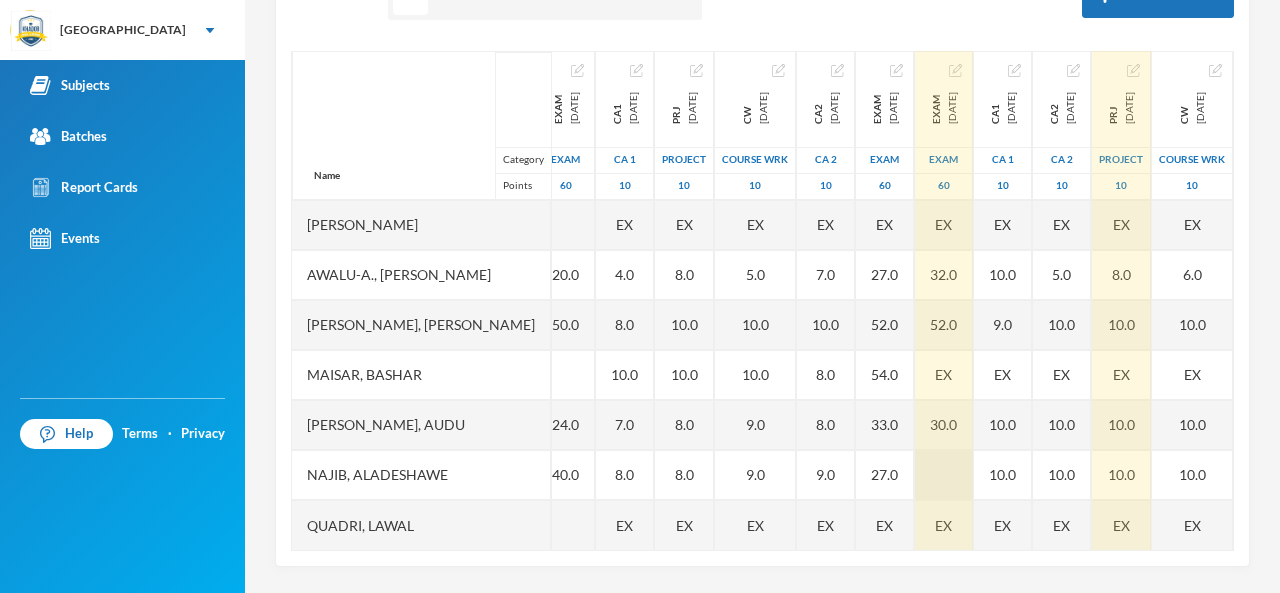 click at bounding box center (944, 475) 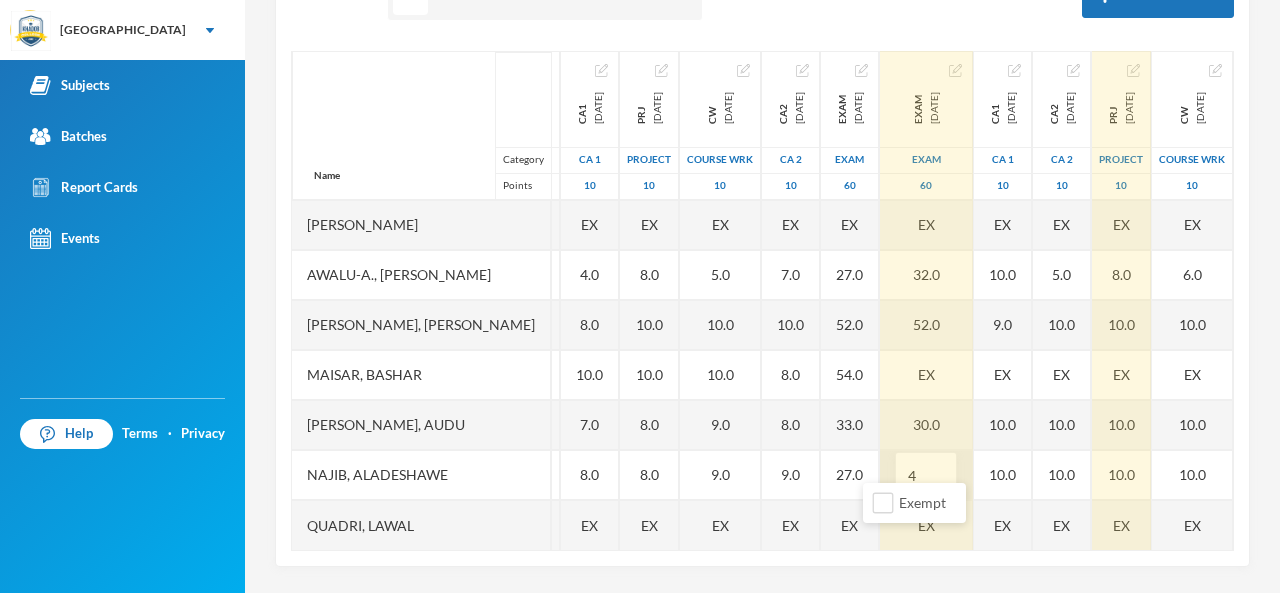 type on "42" 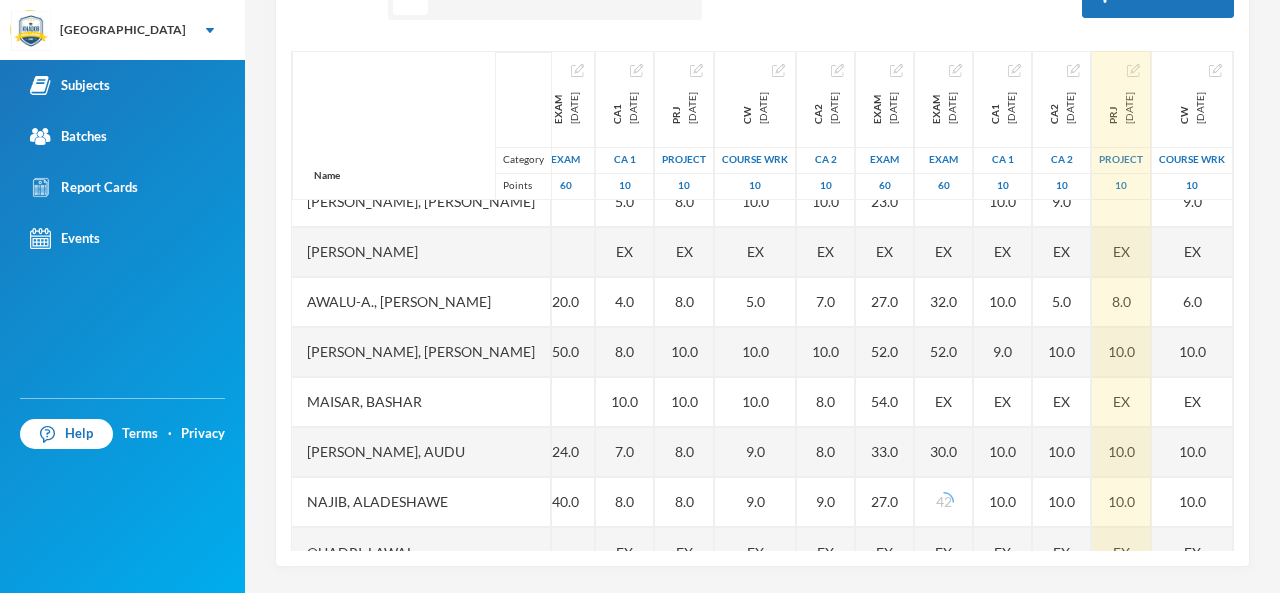 scroll, scrollTop: 0, scrollLeft: 453, axis: horizontal 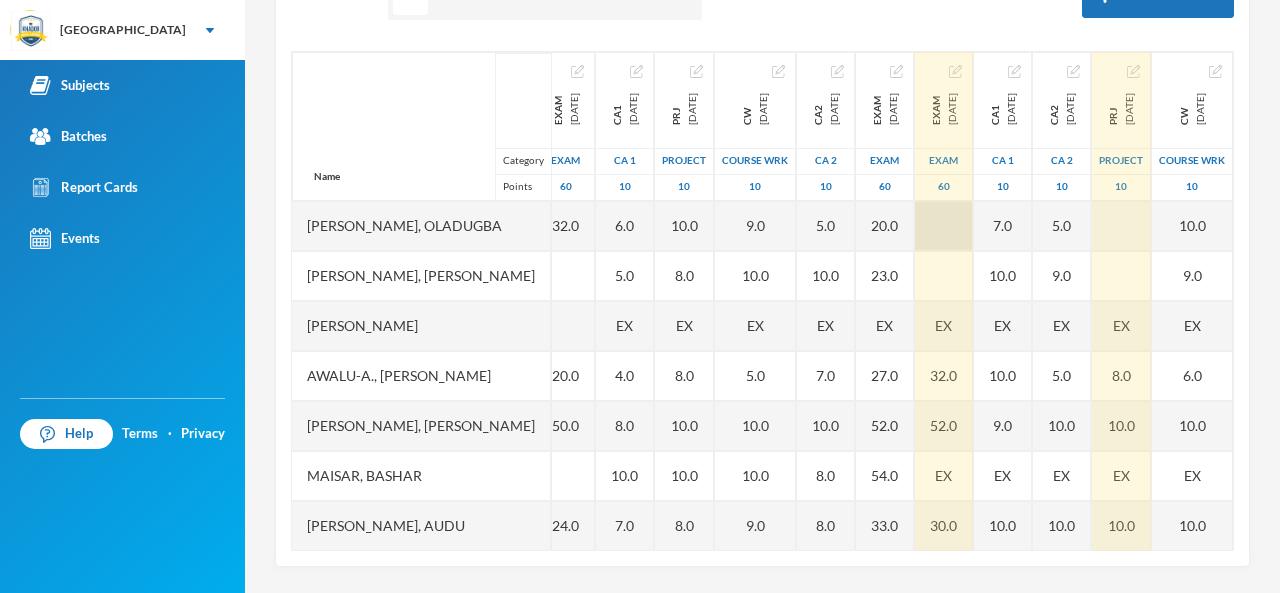 click at bounding box center [944, 226] 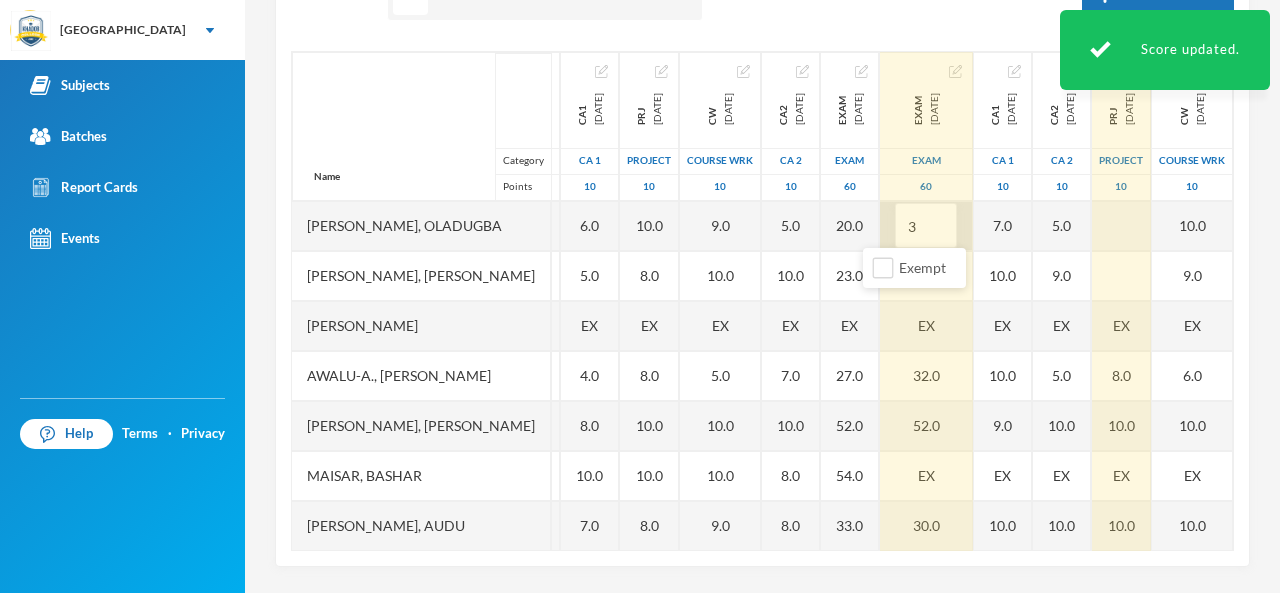 type on "30" 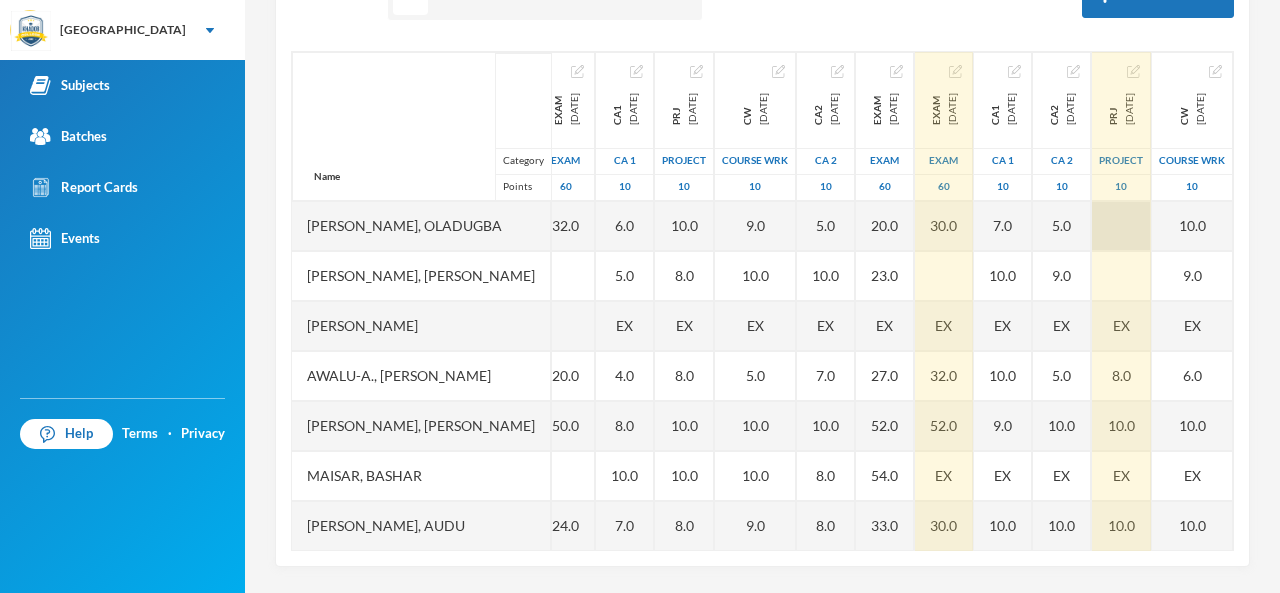 click at bounding box center [1121, 226] 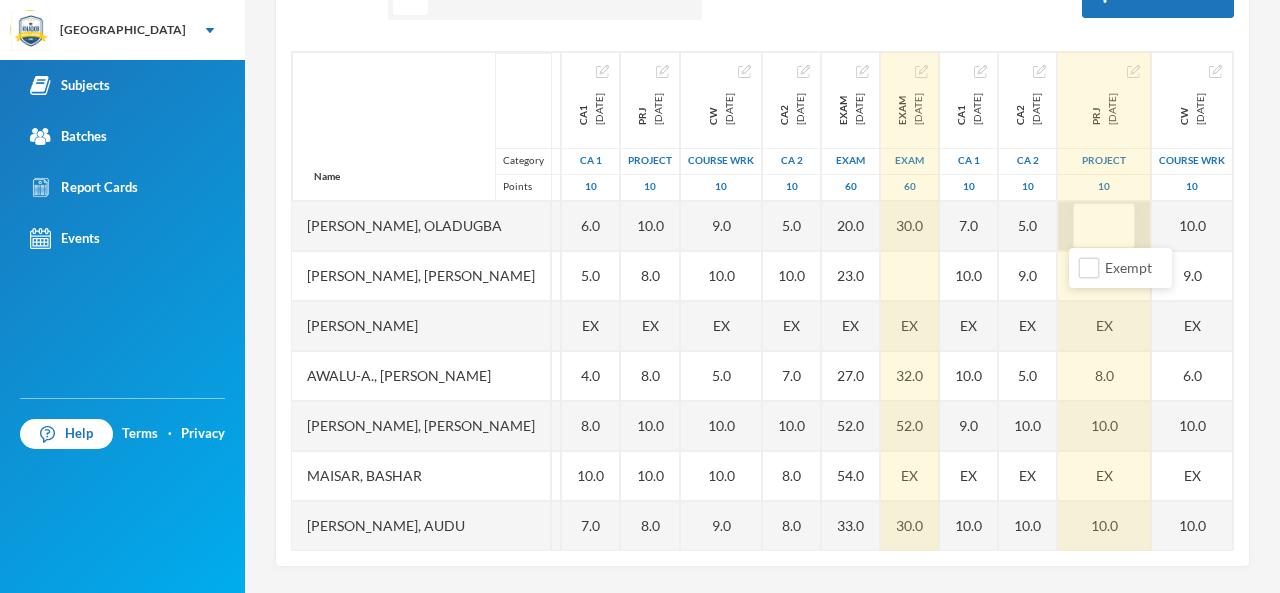 type on "9" 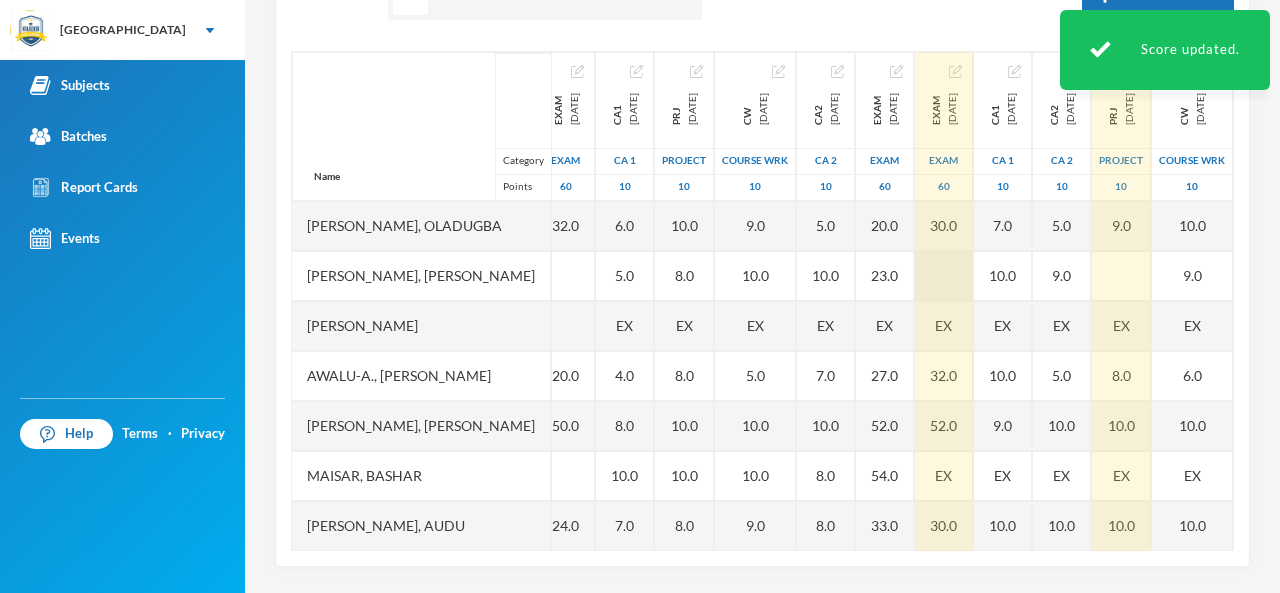 click at bounding box center (944, 276) 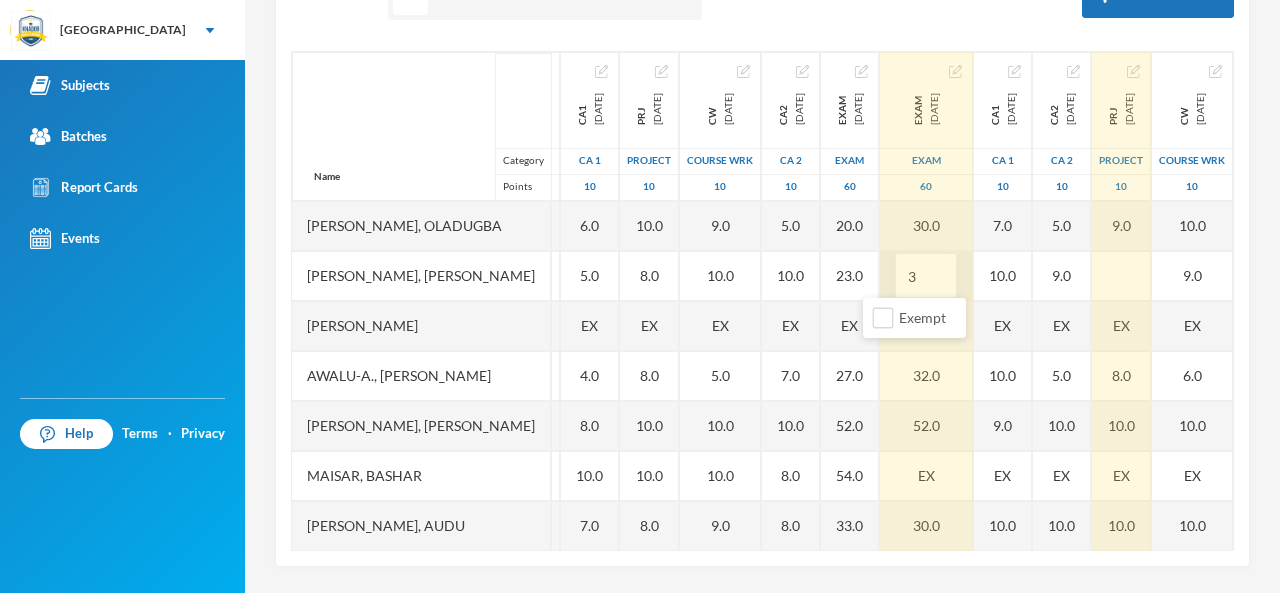 type on "33" 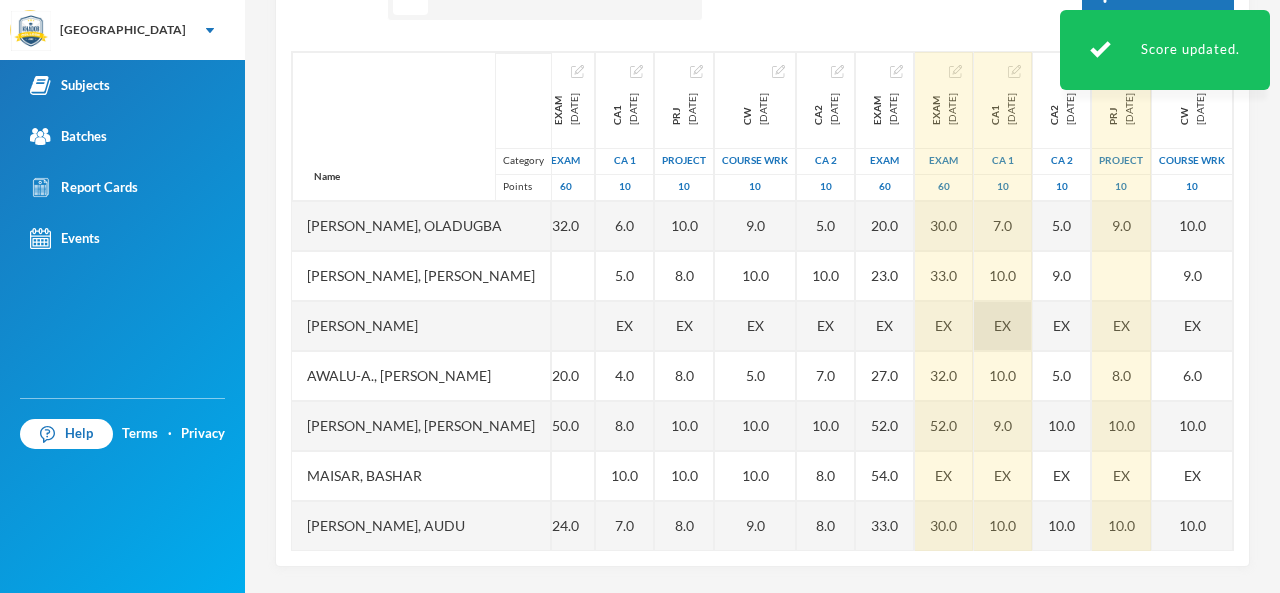 click on "EX" at bounding box center (1003, 326) 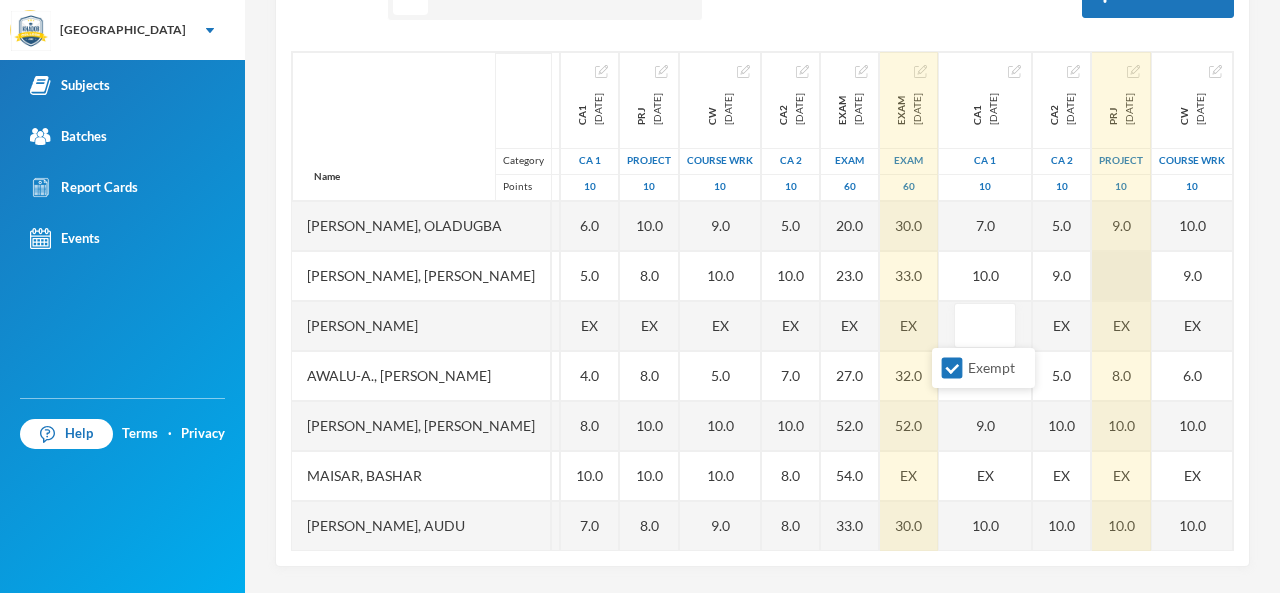 click at bounding box center (1121, 276) 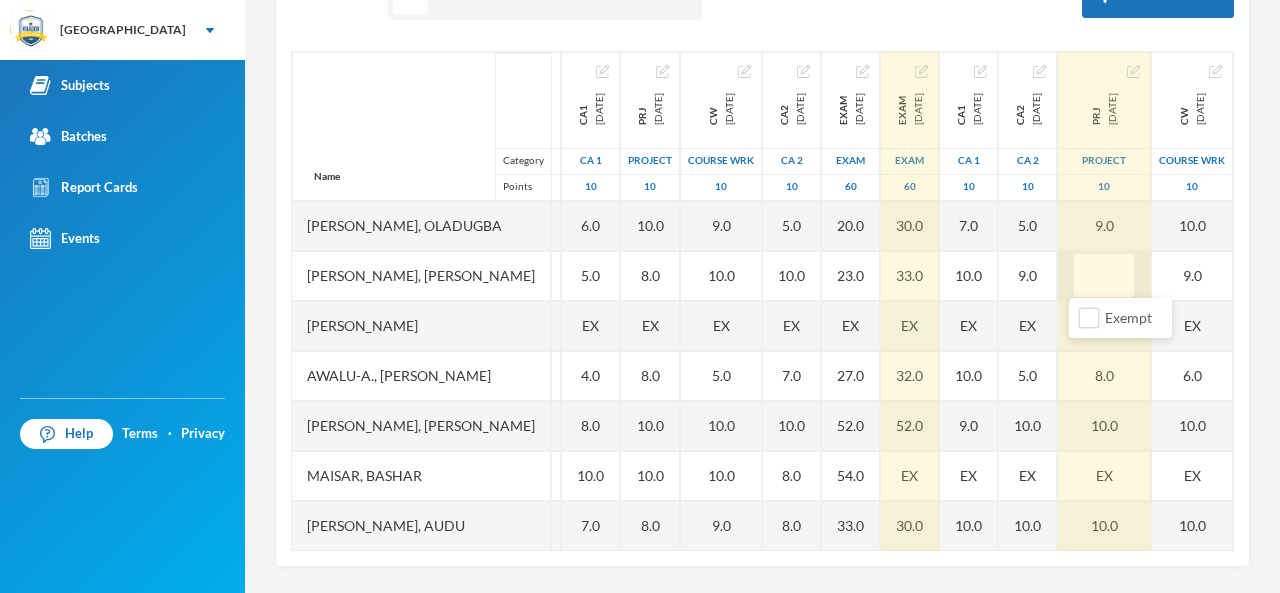 type on "9" 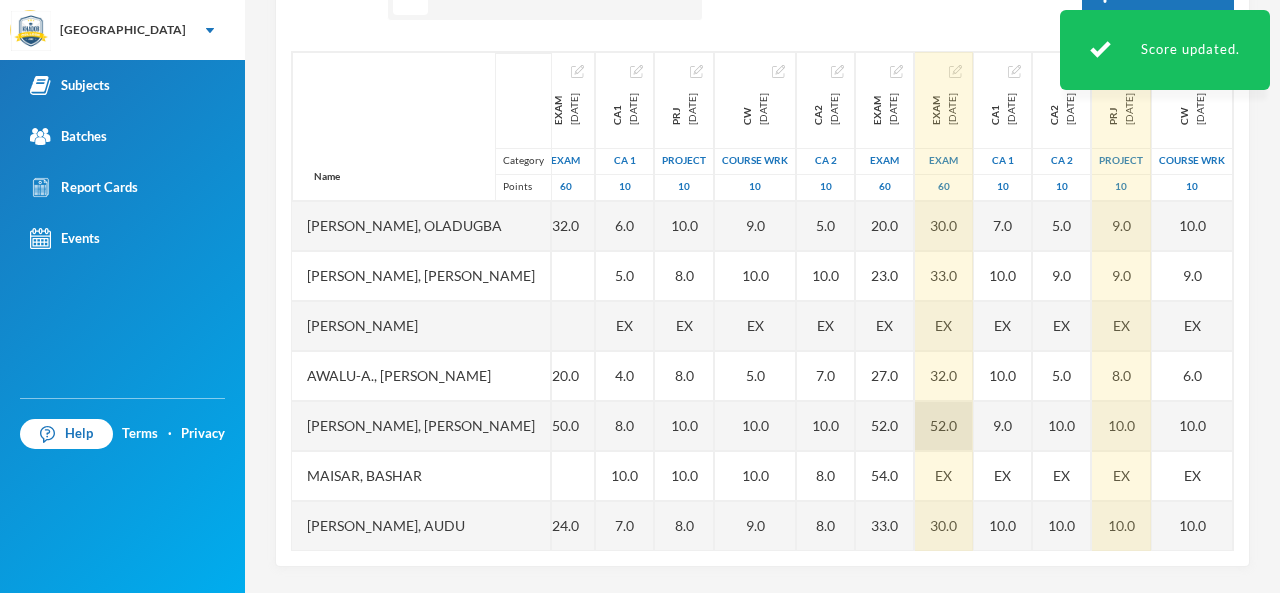 click on "52.0" at bounding box center [944, 426] 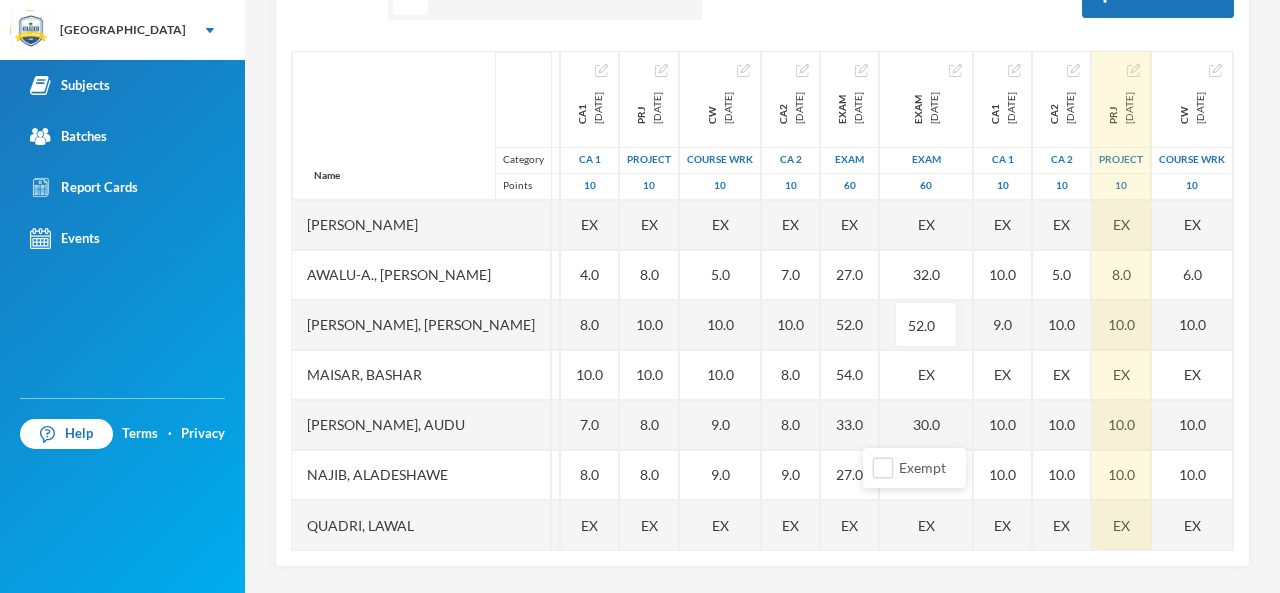 scroll, scrollTop: 114, scrollLeft: 453, axis: both 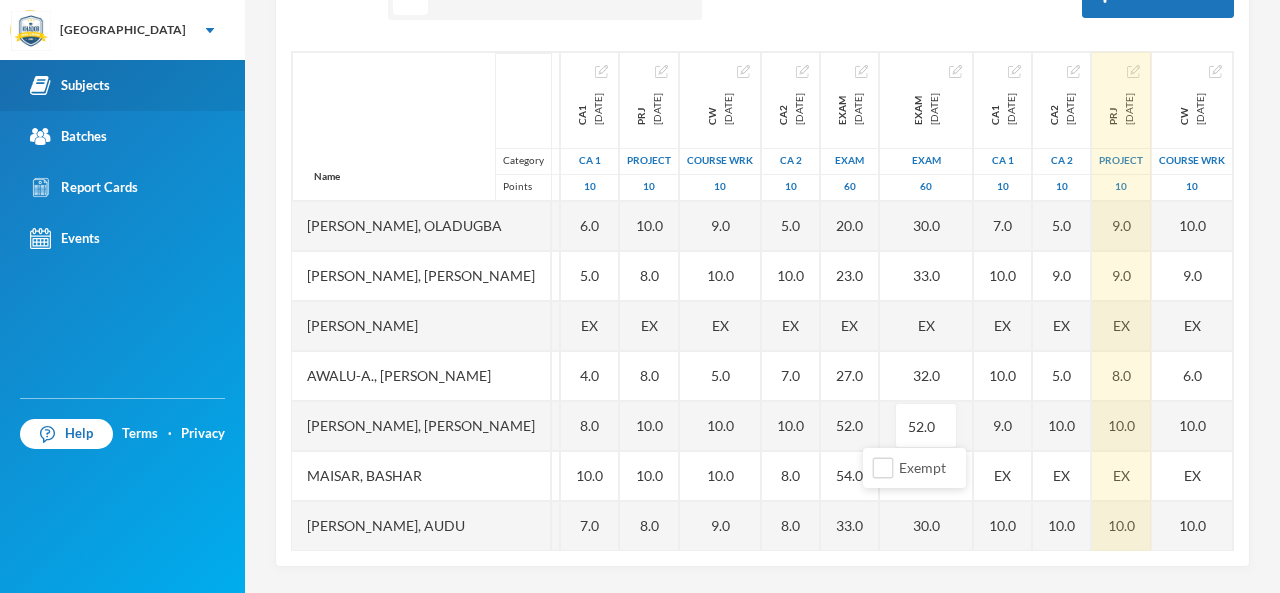 click on "Subjects" at bounding box center [70, 85] 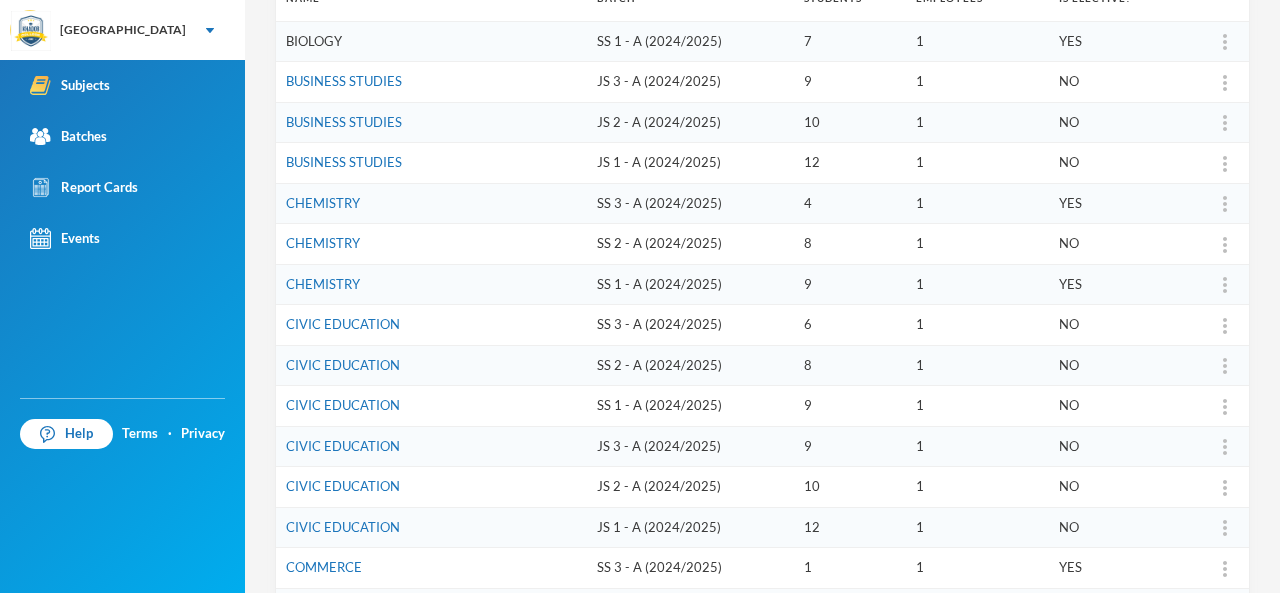 click on "BIOLOGY" at bounding box center [314, 41] 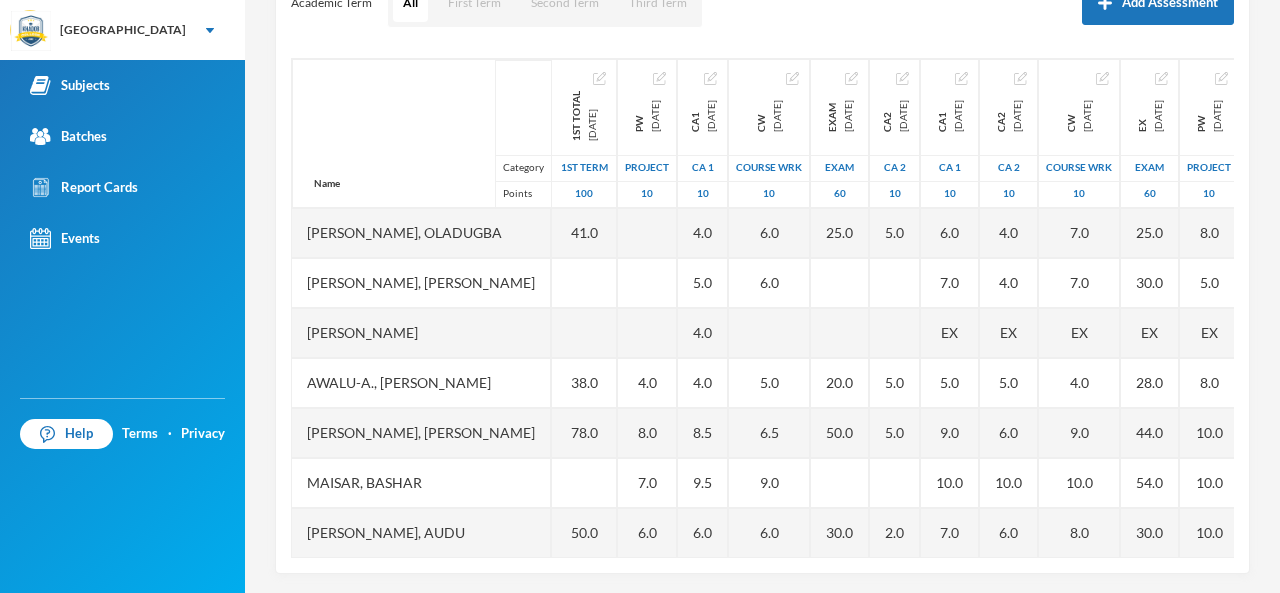 scroll, scrollTop: 315, scrollLeft: 0, axis: vertical 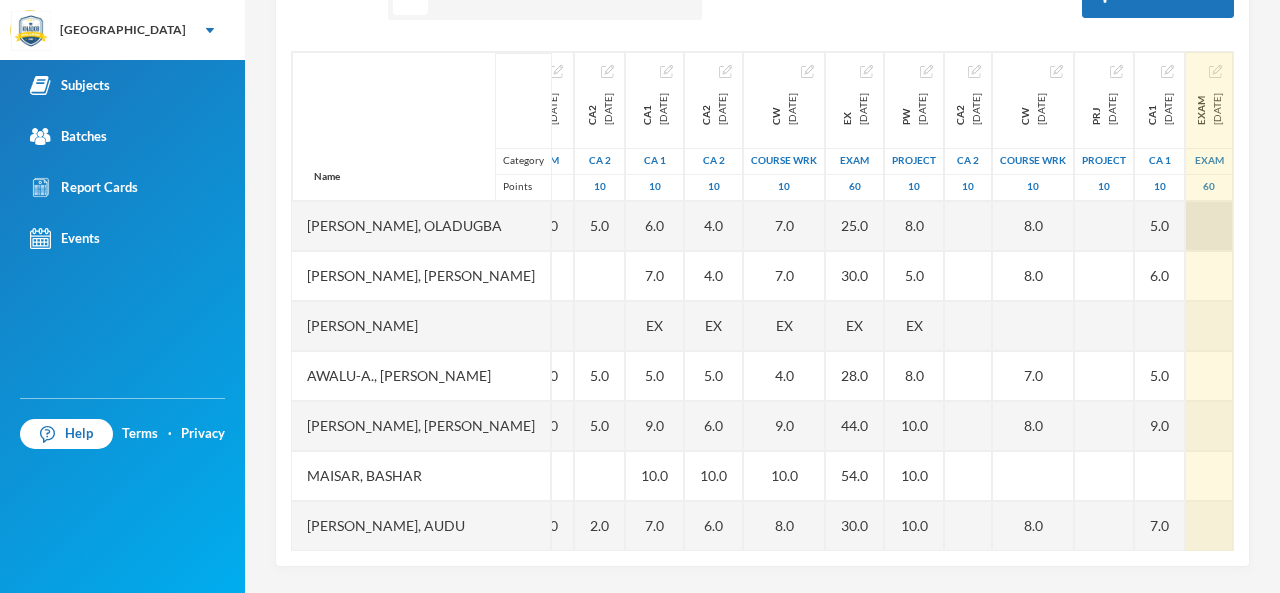 click at bounding box center [1209, 226] 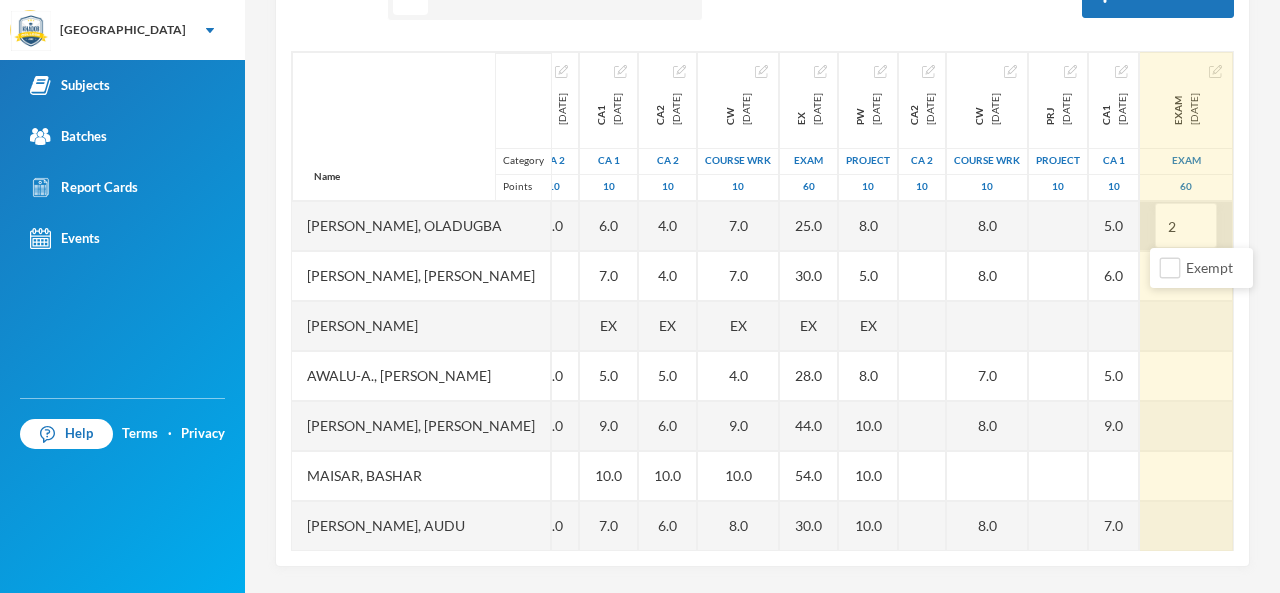 type on "26" 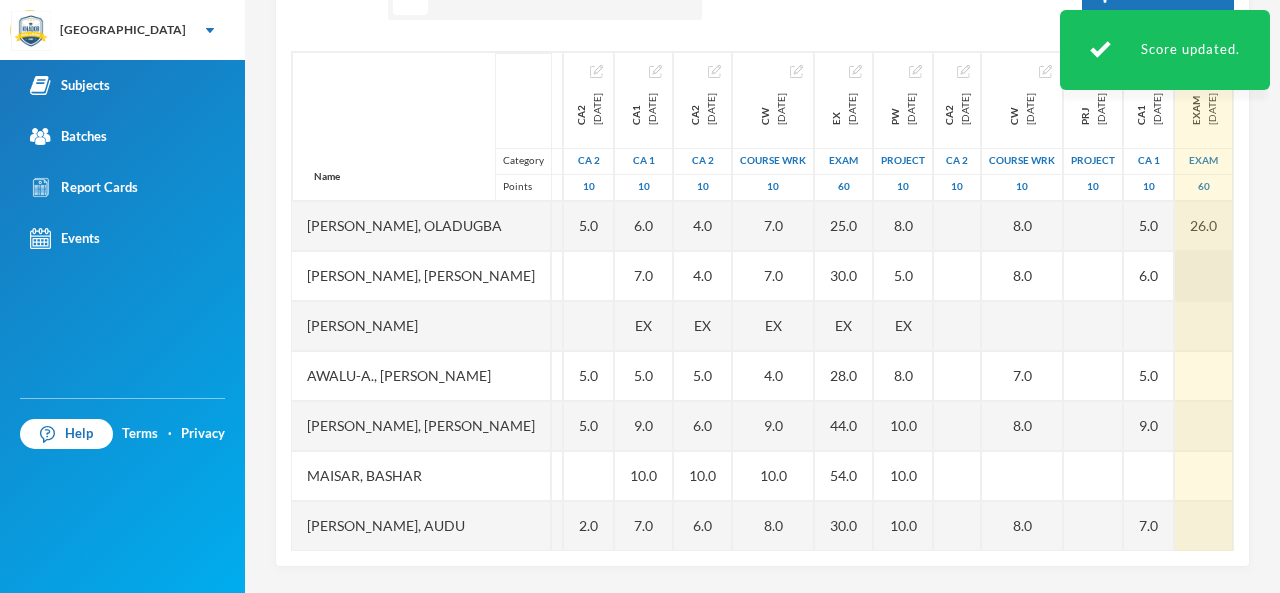 click at bounding box center [1204, 276] 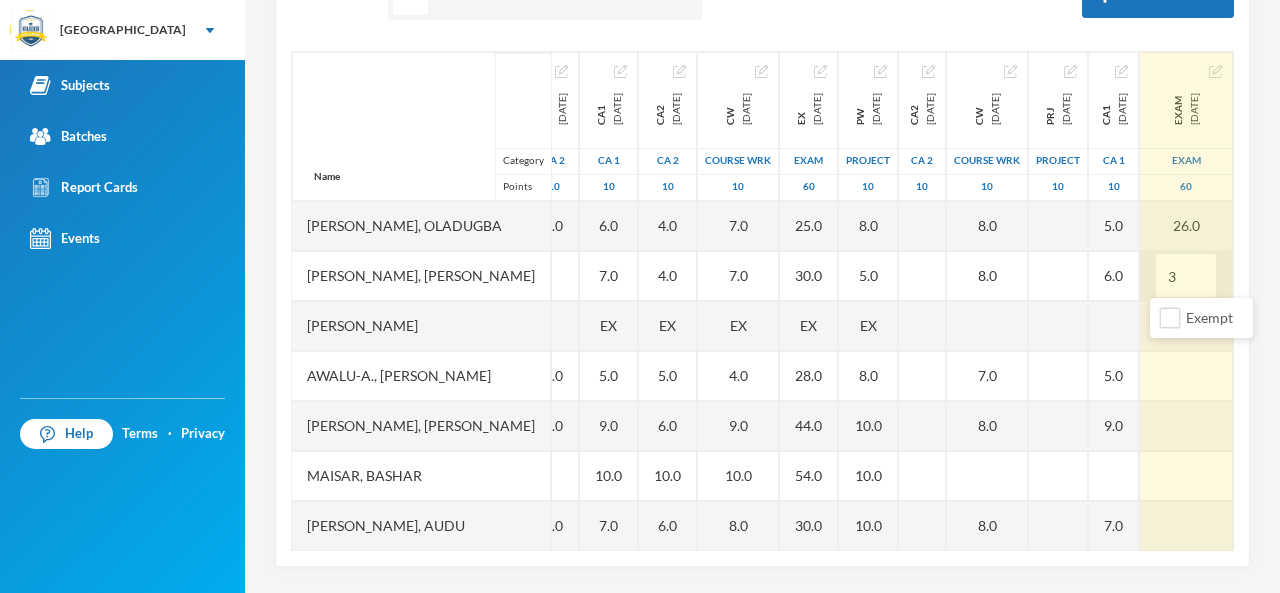 type on "31" 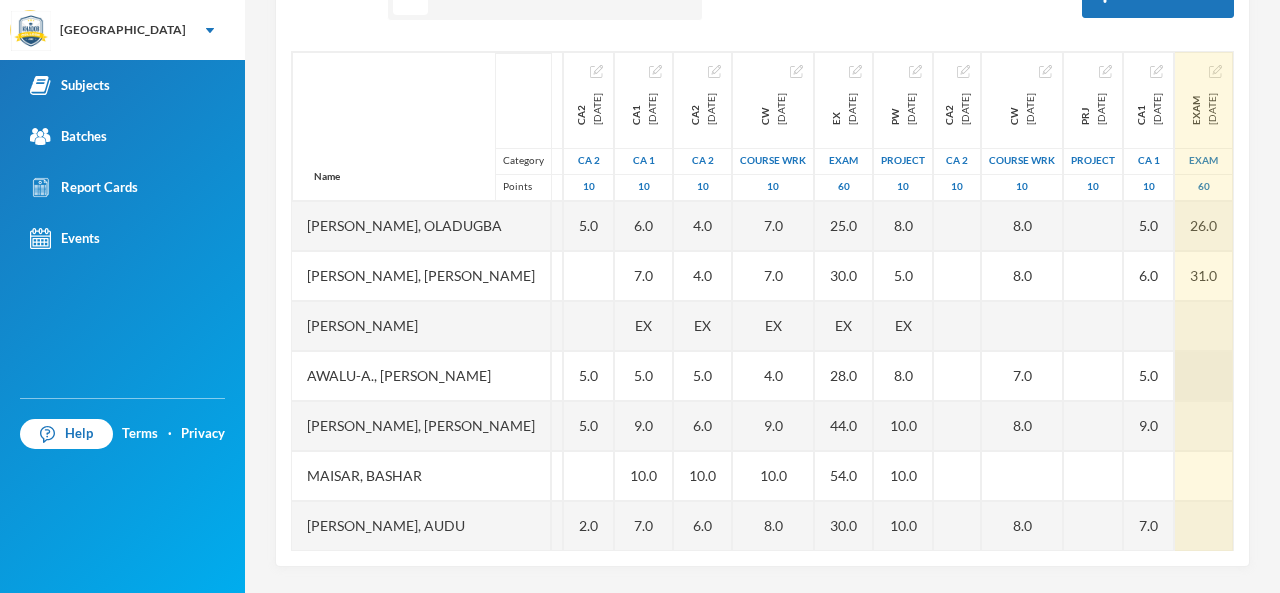 click at bounding box center (1204, 376) 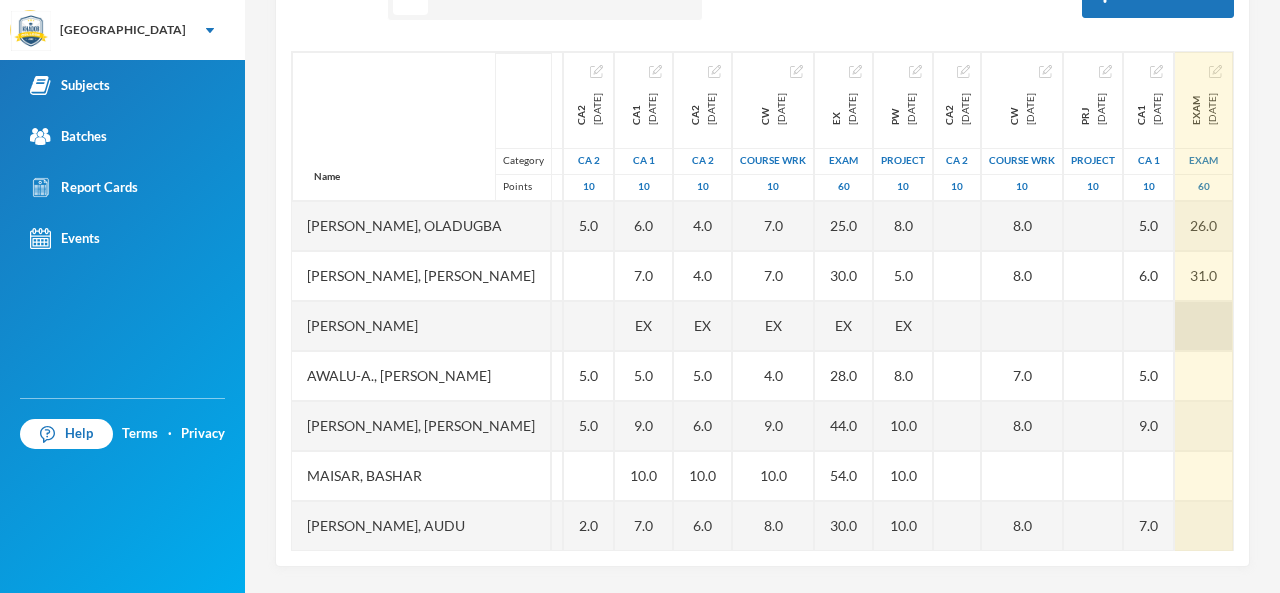 click at bounding box center (1204, 326) 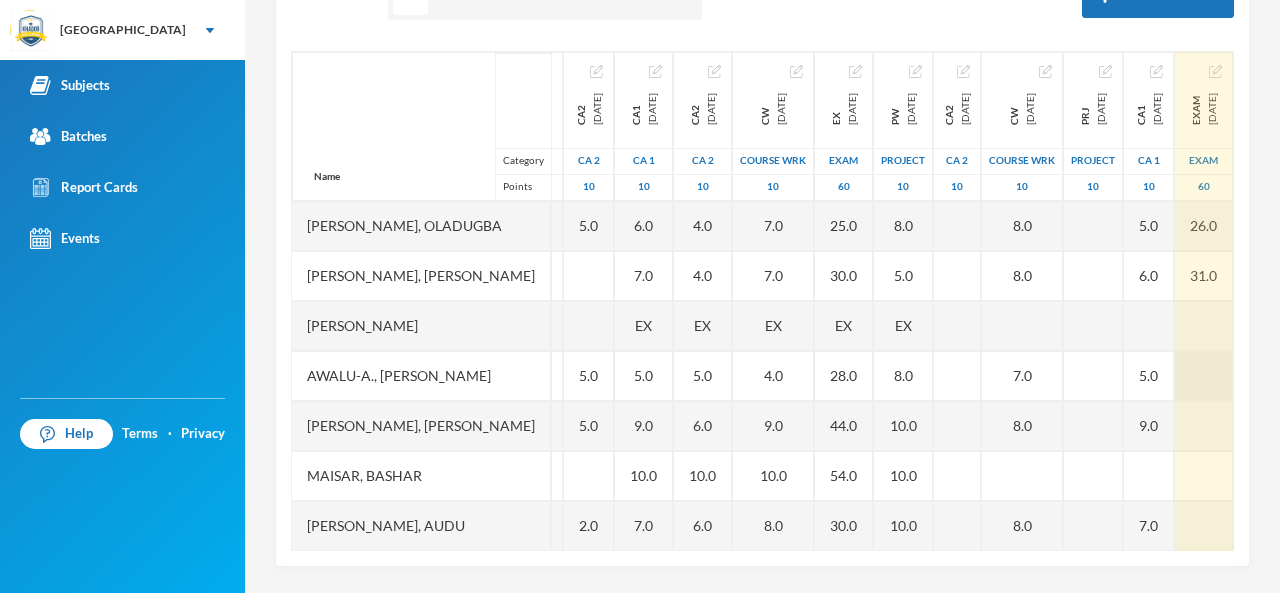 click at bounding box center [1204, 376] 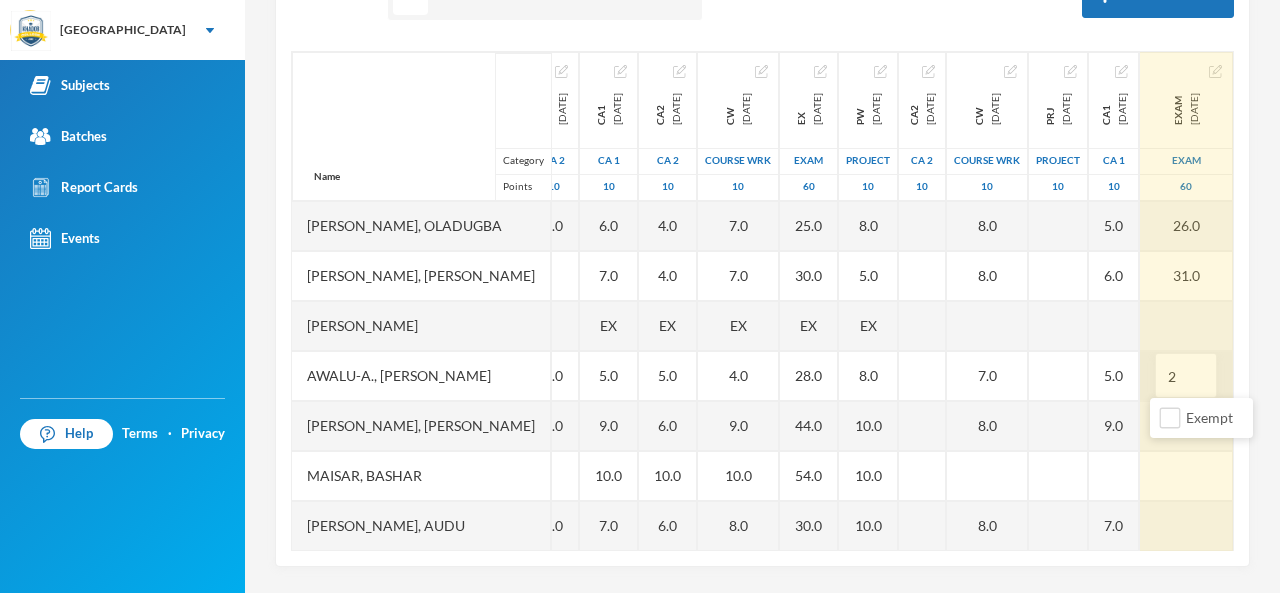 type on "22" 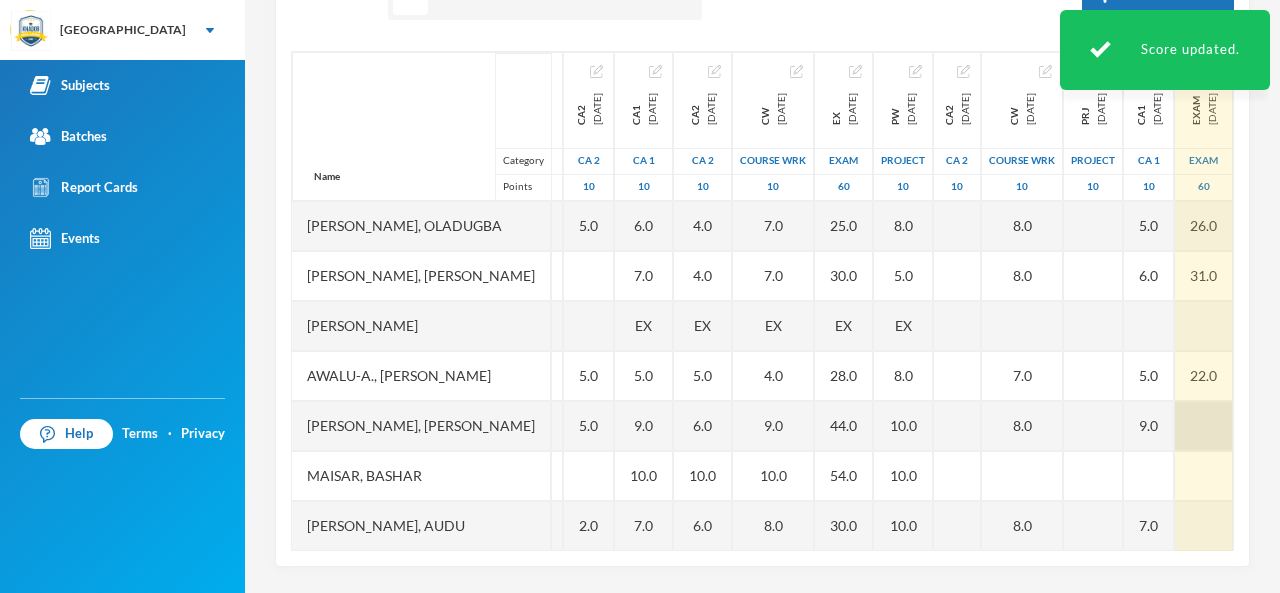 click at bounding box center [1204, 426] 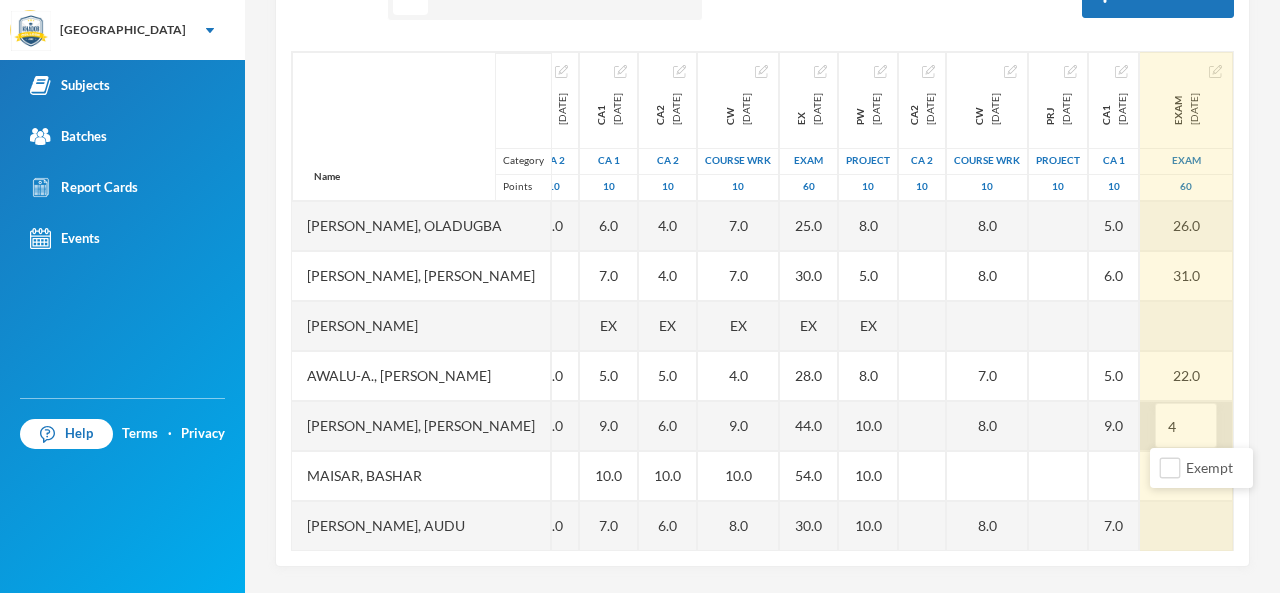 type on "46" 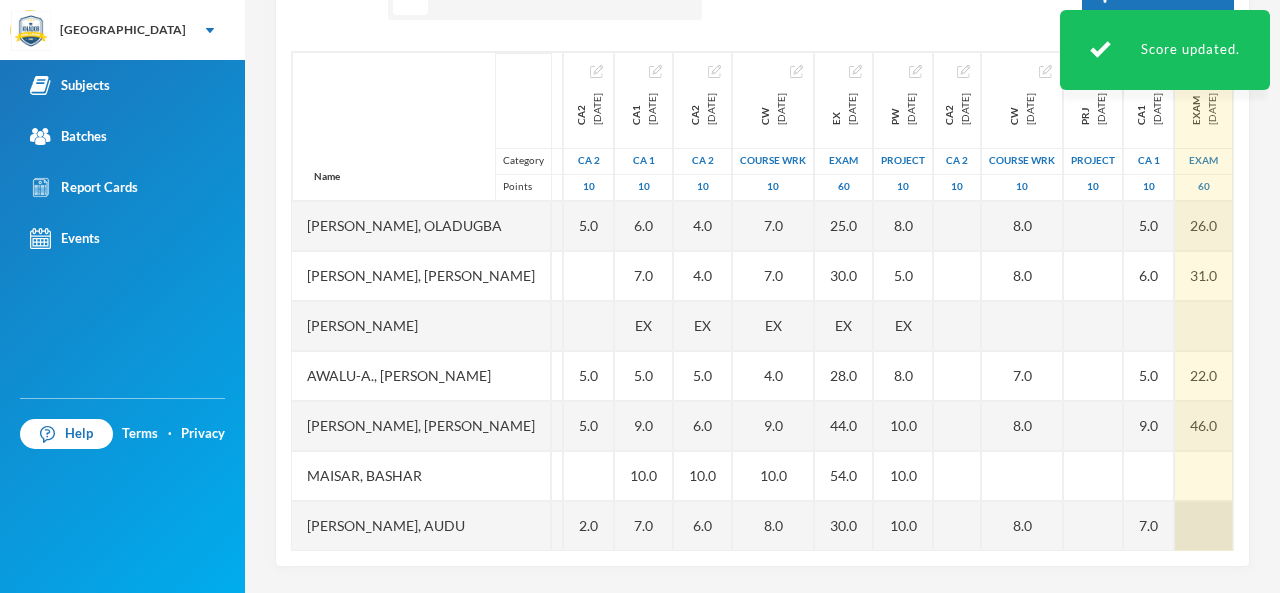 click at bounding box center [1204, 526] 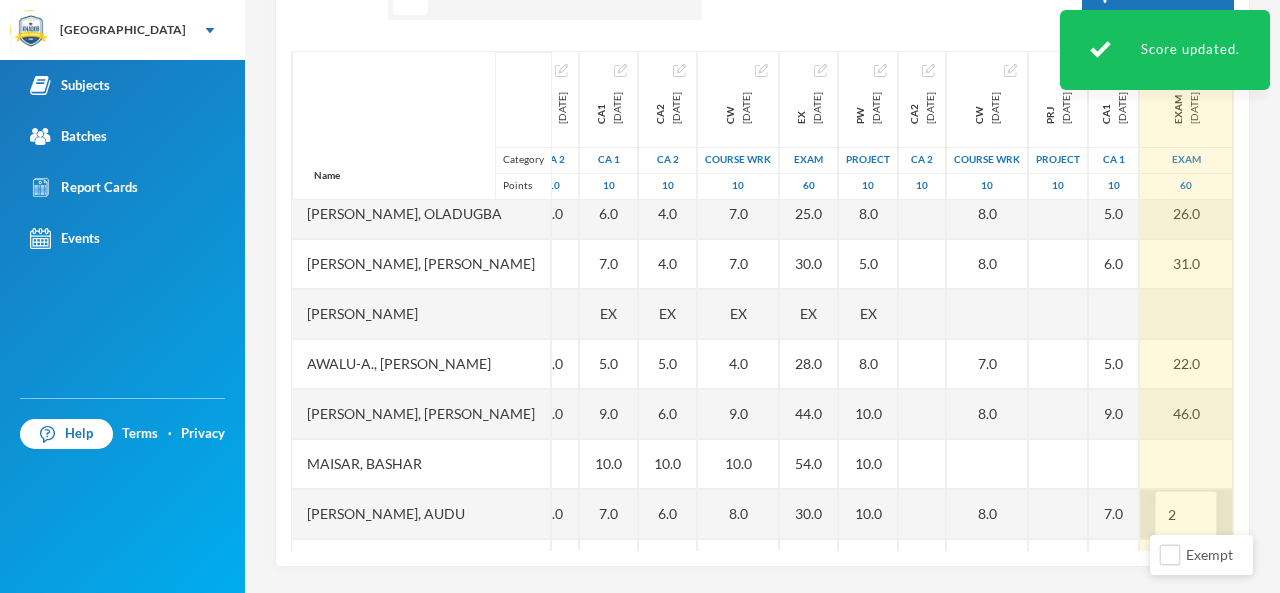 type on "26" 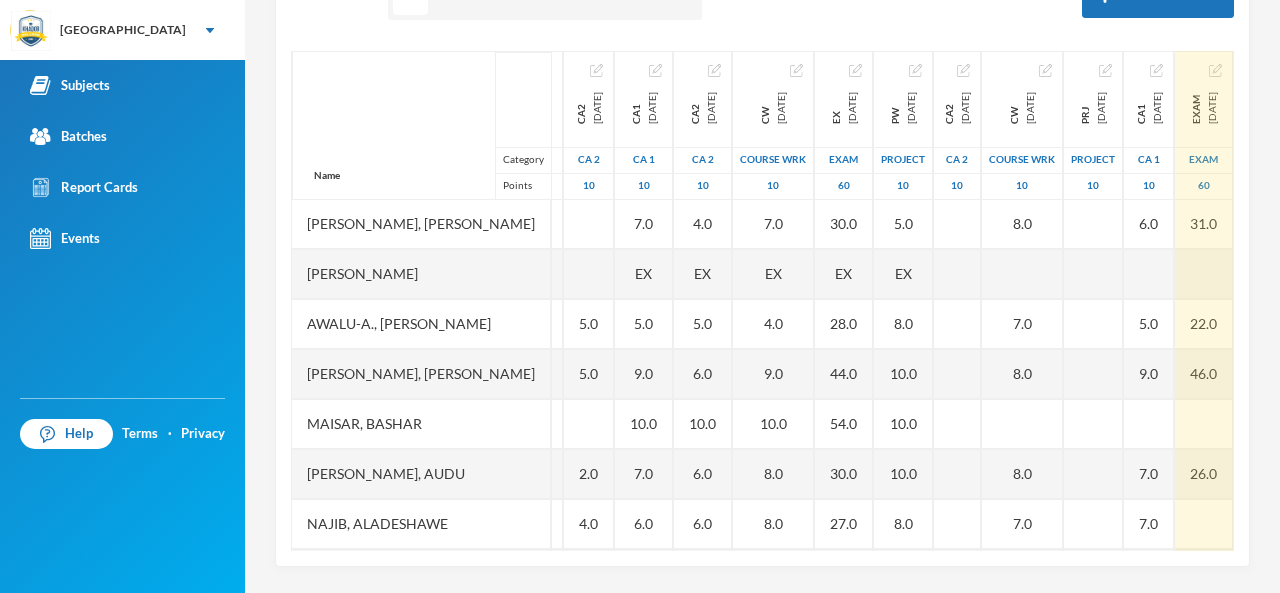 scroll, scrollTop: 92, scrollLeft: 453, axis: both 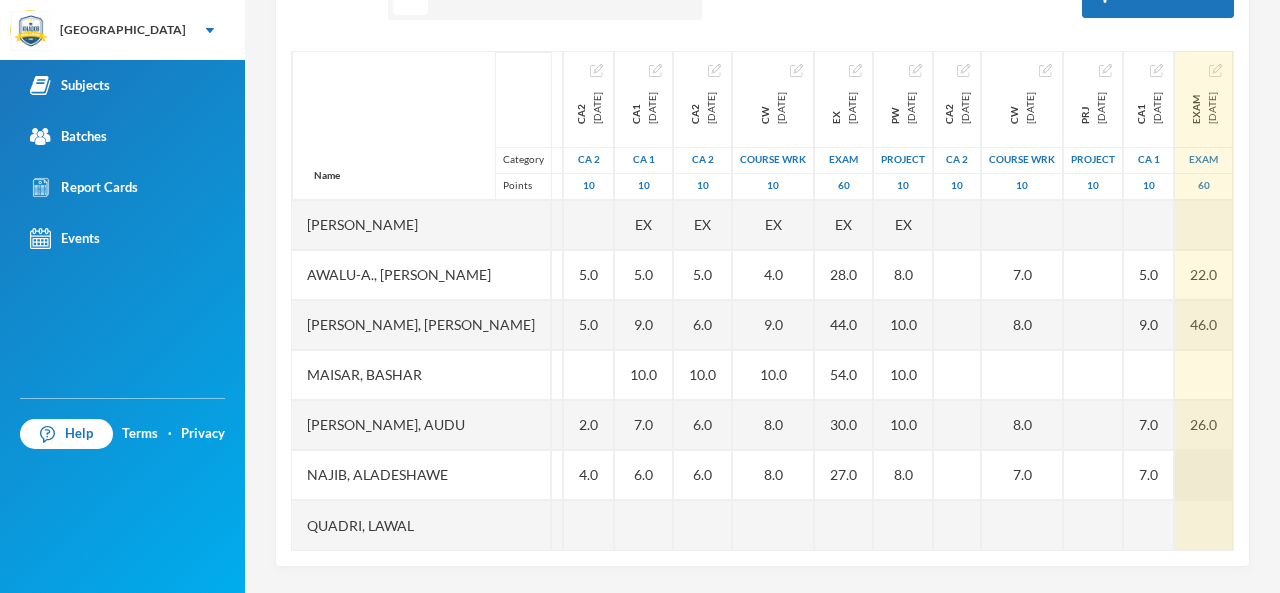 click at bounding box center (1204, 475) 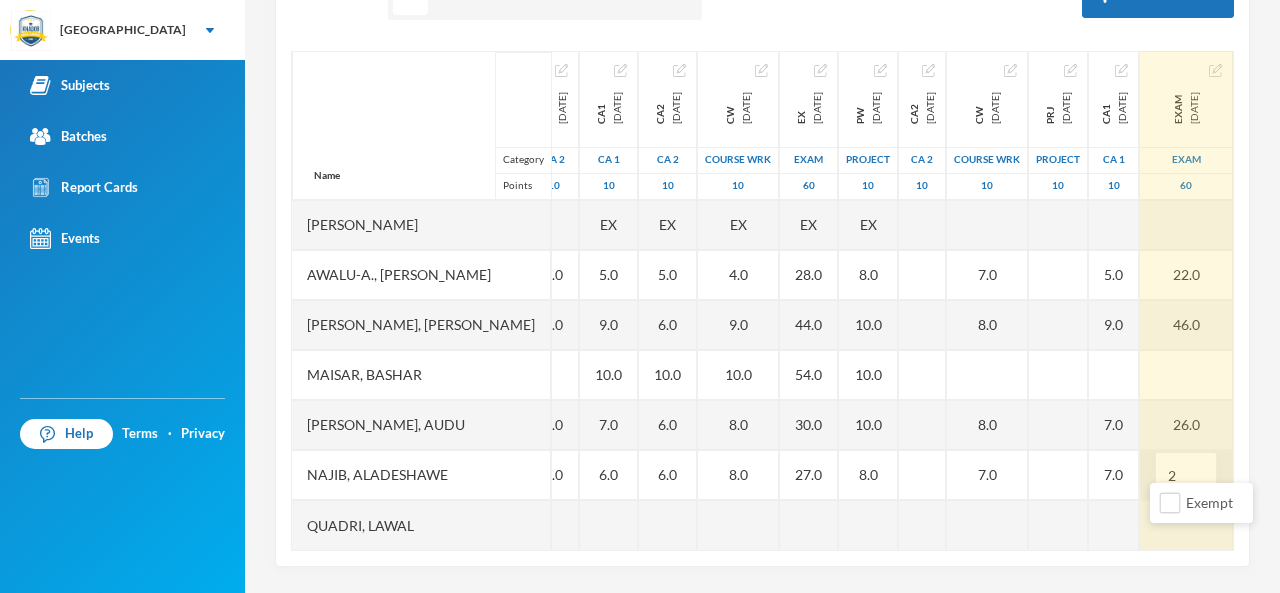 type on "26" 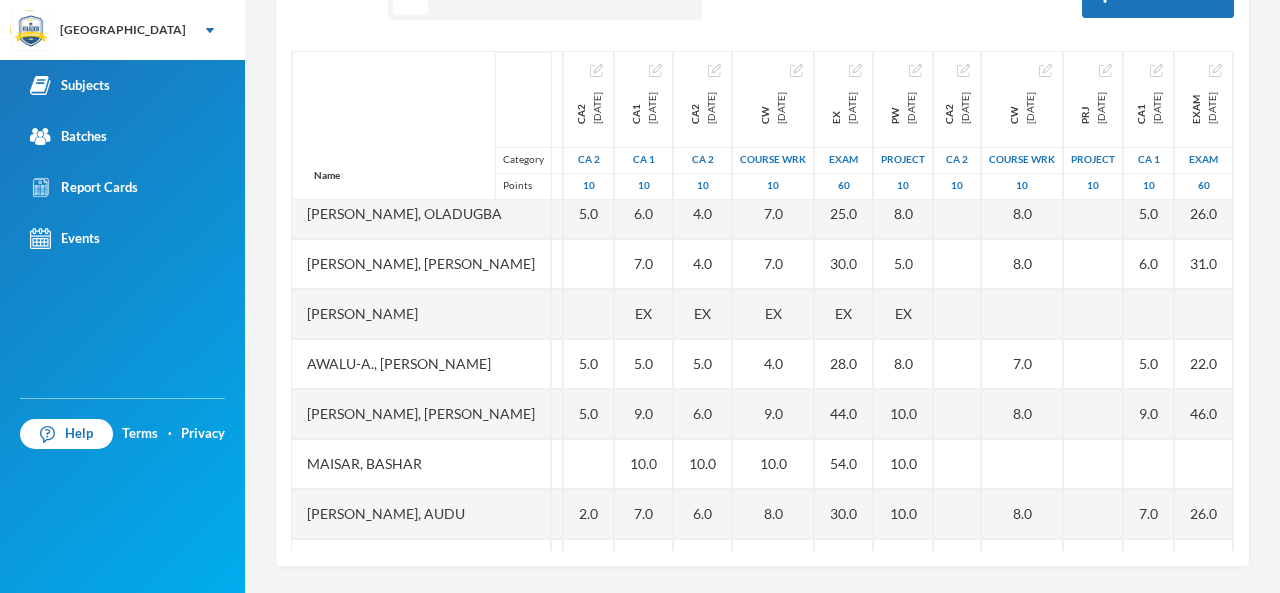 scroll, scrollTop: 0, scrollLeft: 453, axis: horizontal 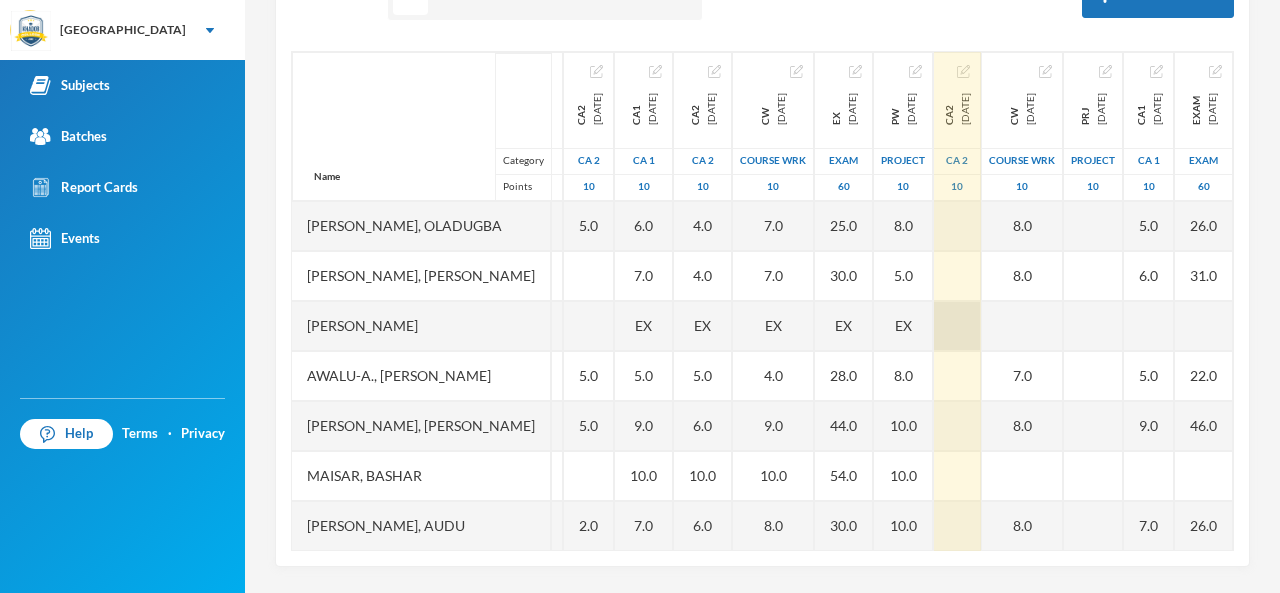 click at bounding box center [957, 326] 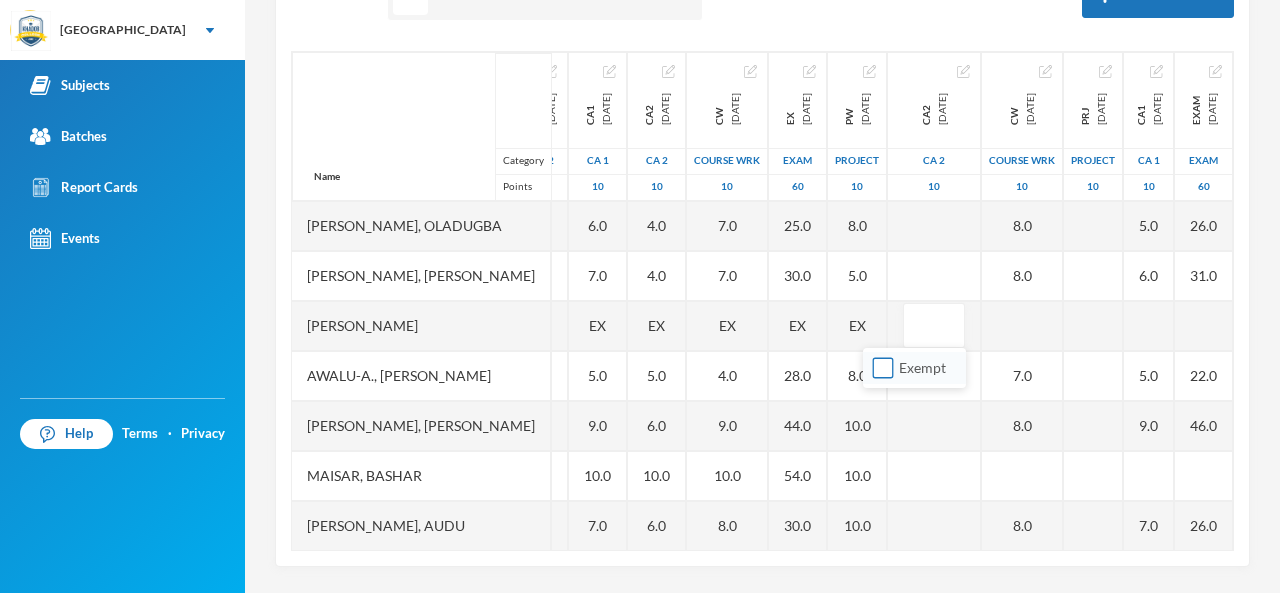 click on "Exempt" at bounding box center [883, 368] 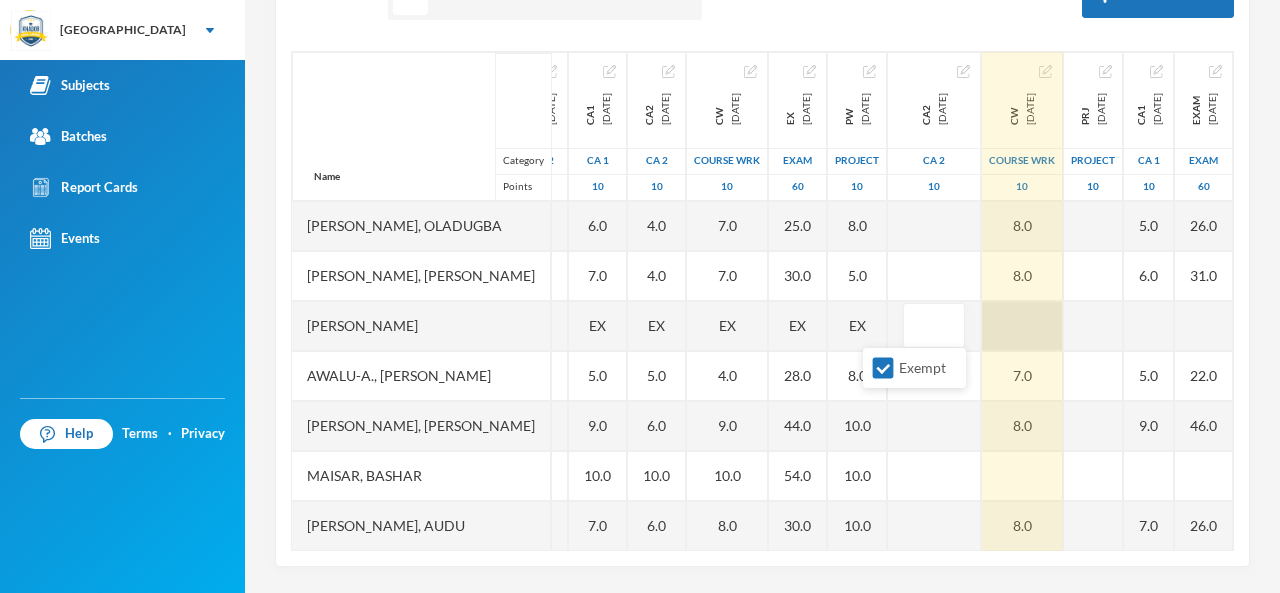 click at bounding box center (1022, 326) 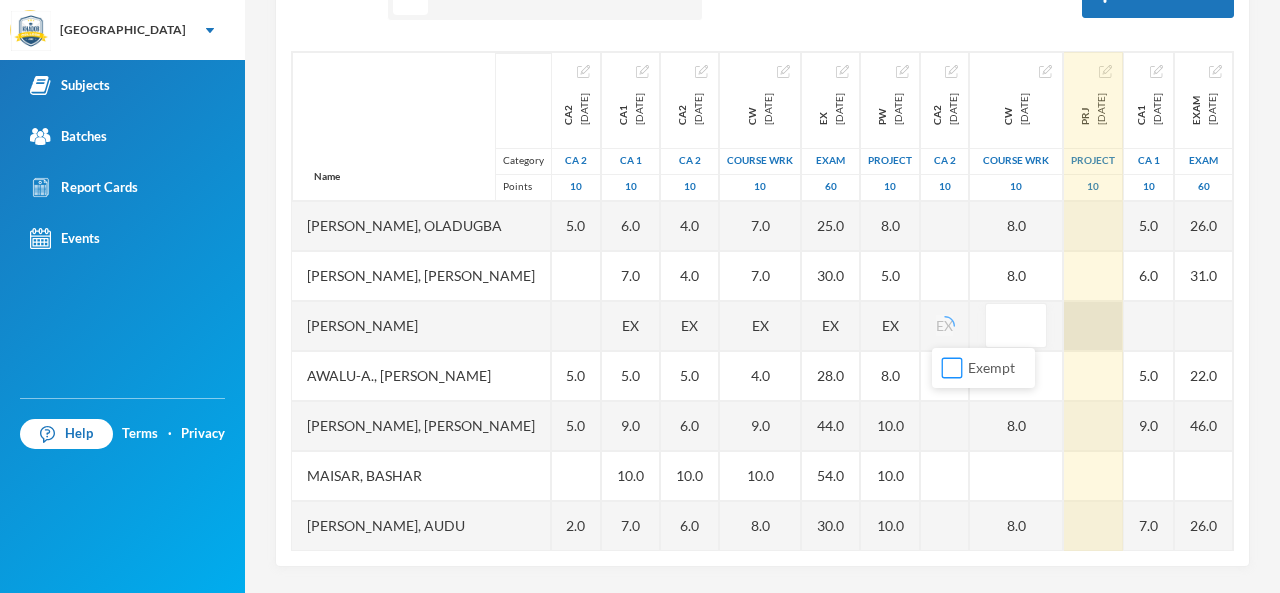 drag, startPoint x: 954, startPoint y: 367, endPoint x: 1040, endPoint y: 326, distance: 95.27329 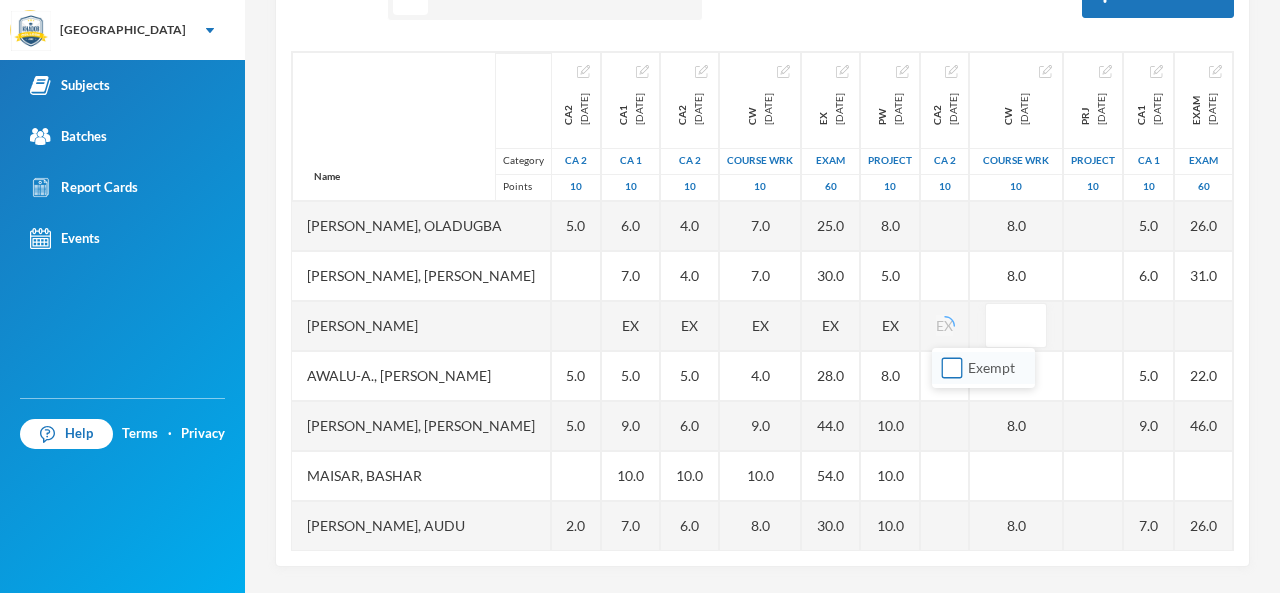 click on "Exempt" at bounding box center (952, 368) 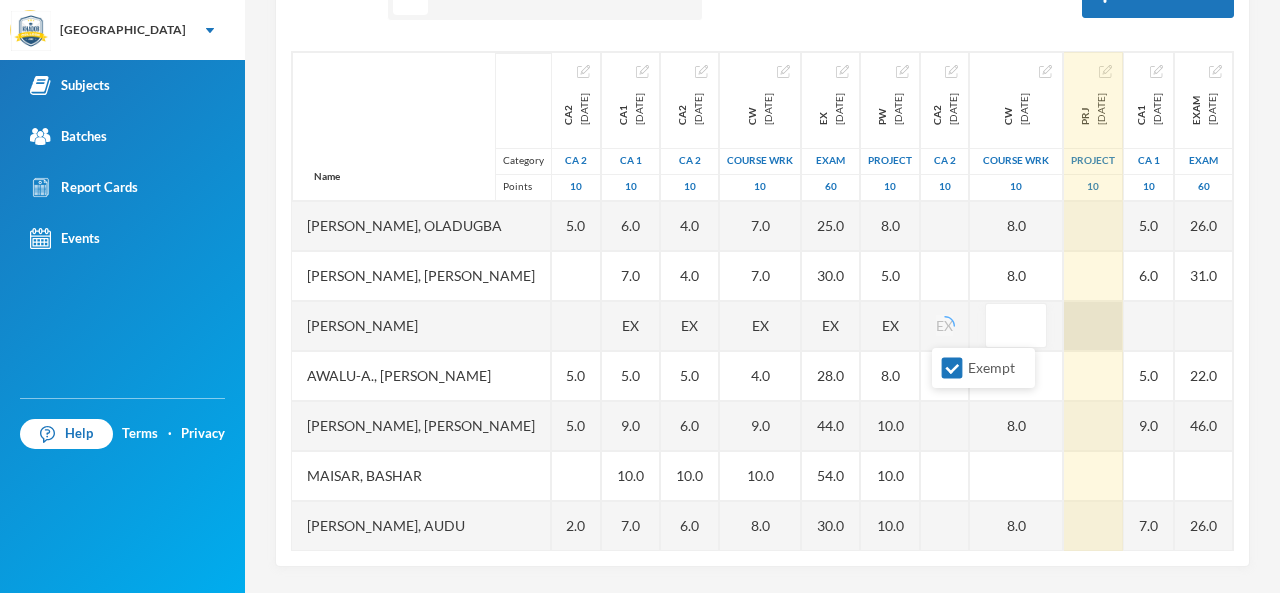 click at bounding box center [1093, 326] 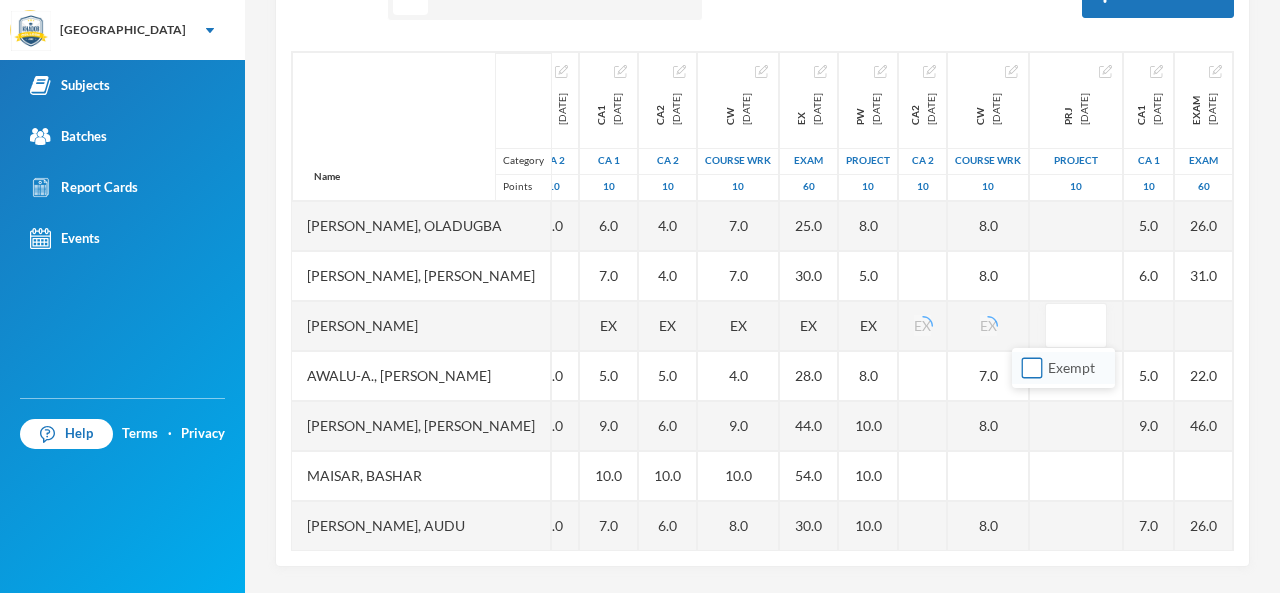 click on "Exempt" at bounding box center [1032, 368] 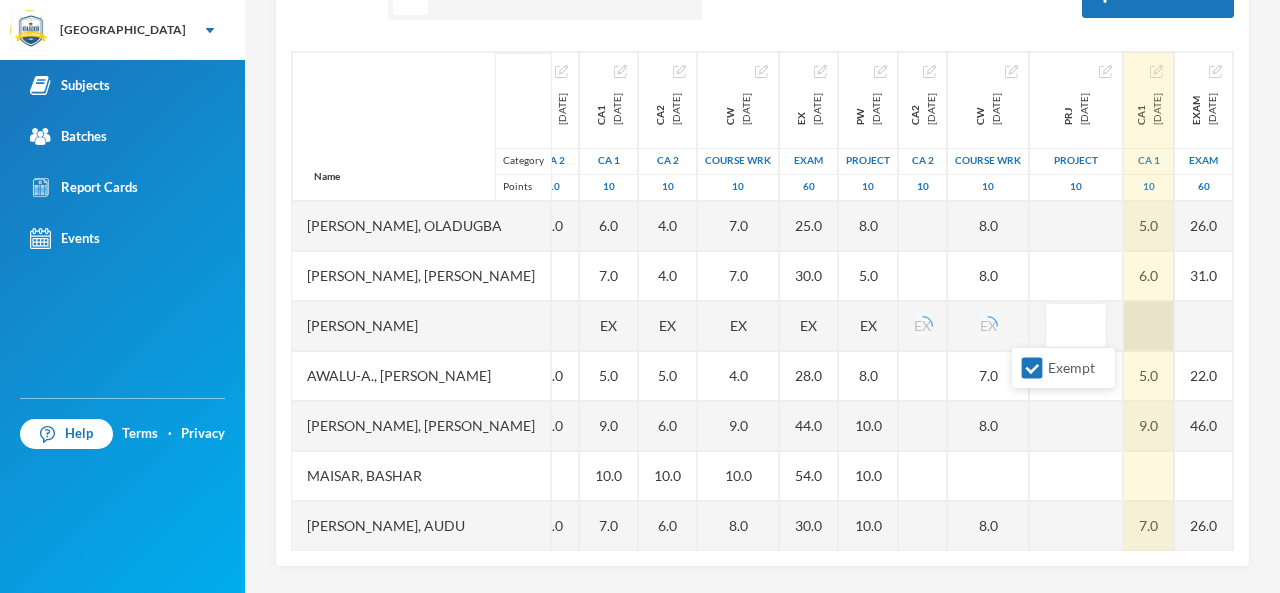 click at bounding box center [1149, 326] 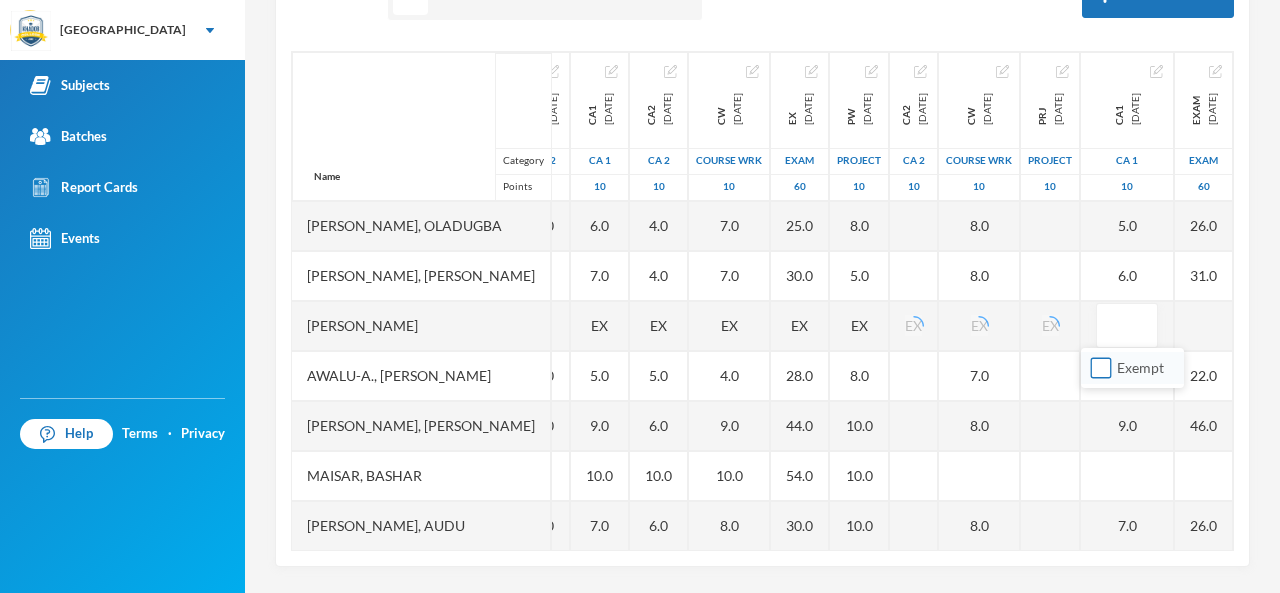 click on "Exempt" at bounding box center (1101, 368) 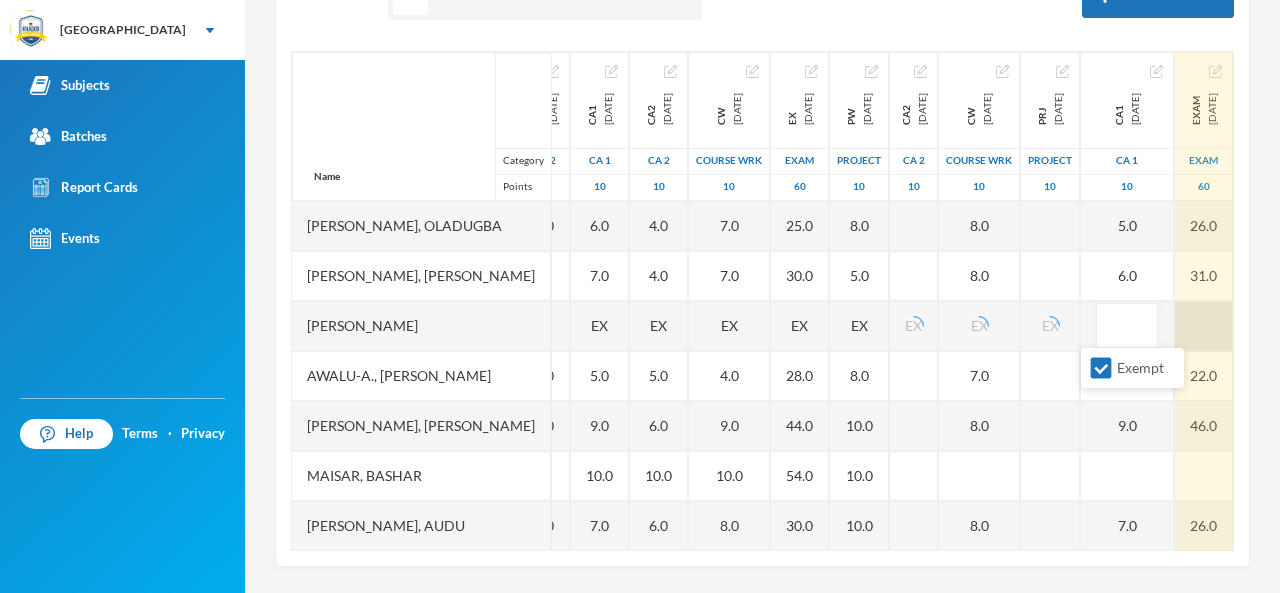 click at bounding box center [1204, 326] 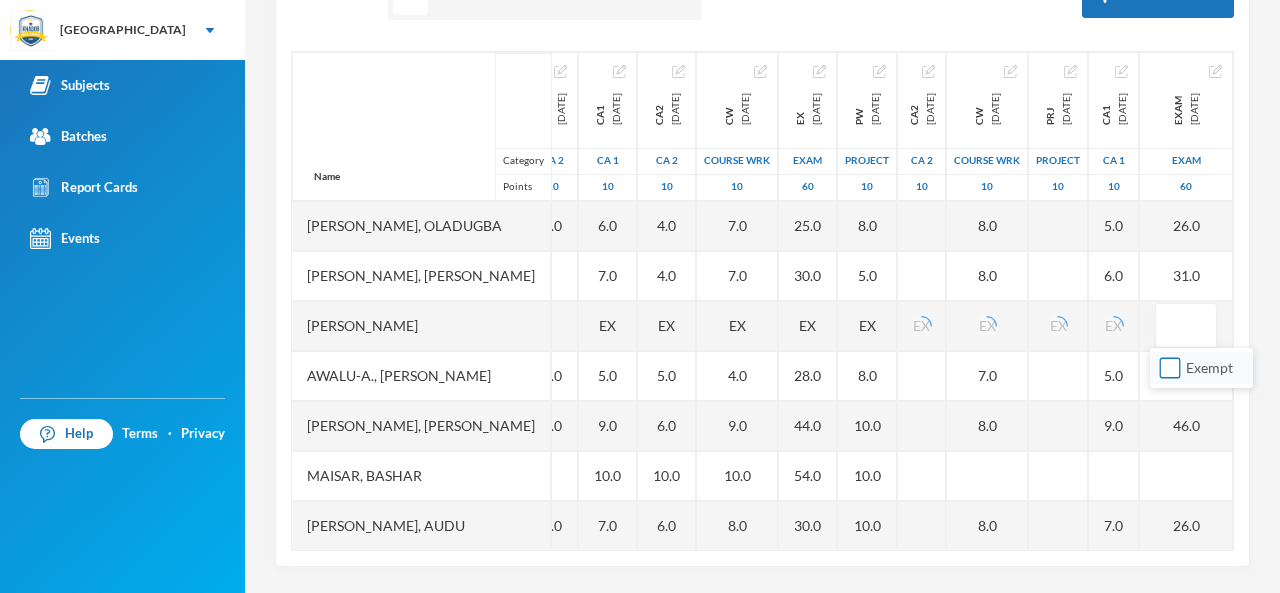 click on "Exempt" at bounding box center [1170, 368] 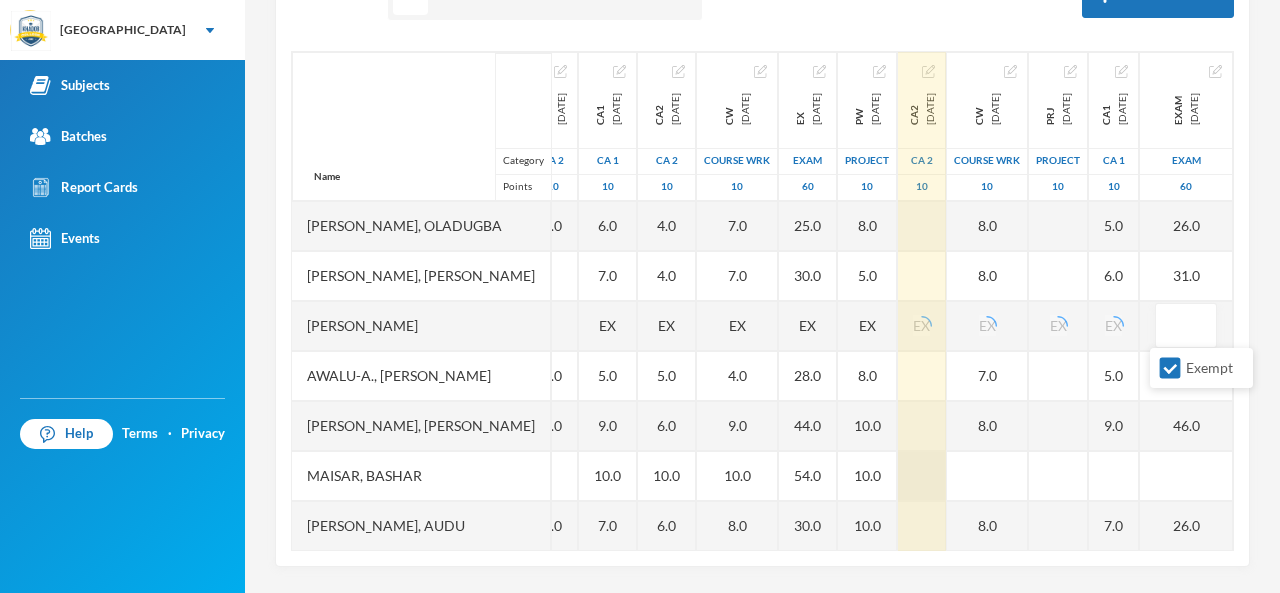 click at bounding box center [922, 476] 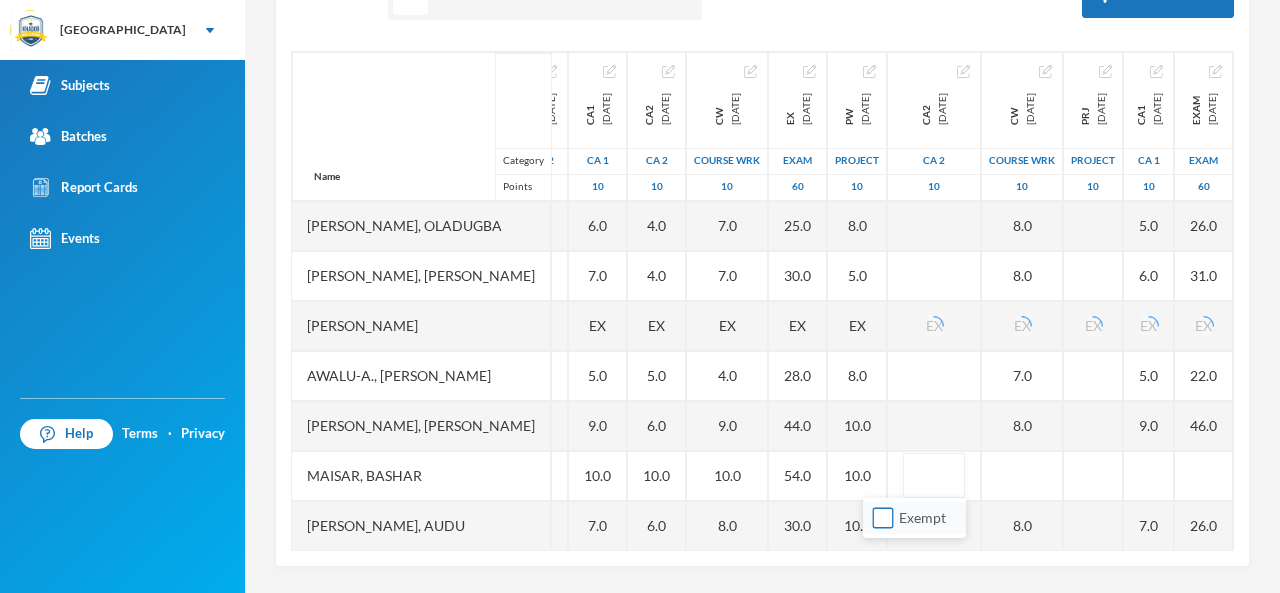click on "Exempt" at bounding box center [883, 518] 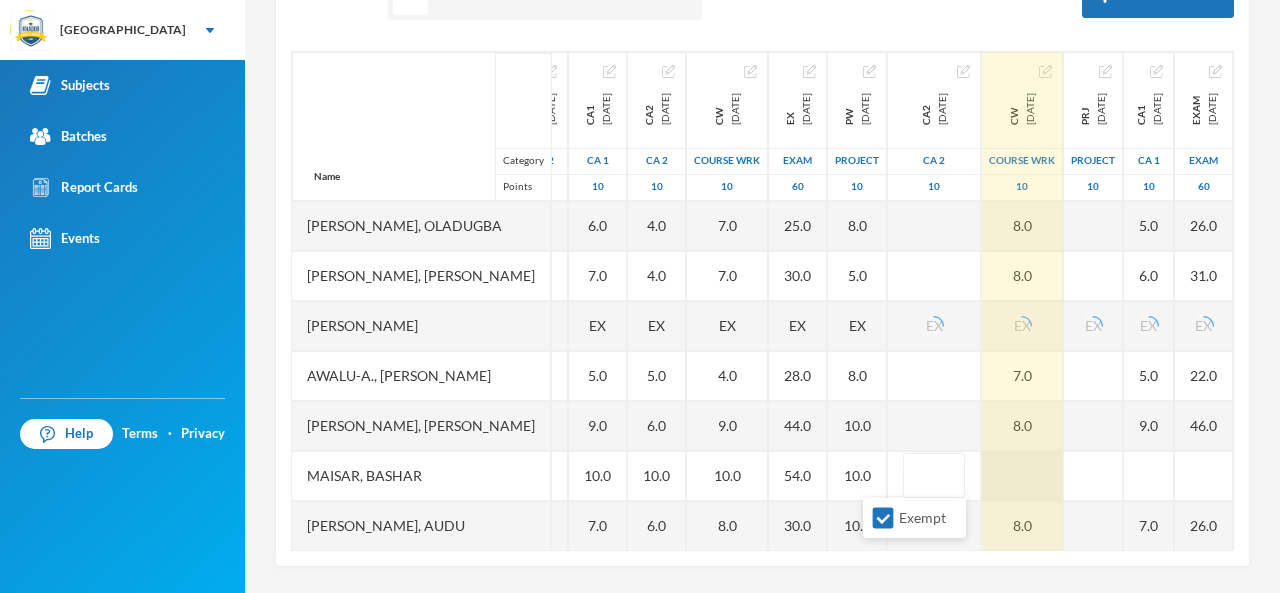 click at bounding box center [1022, 476] 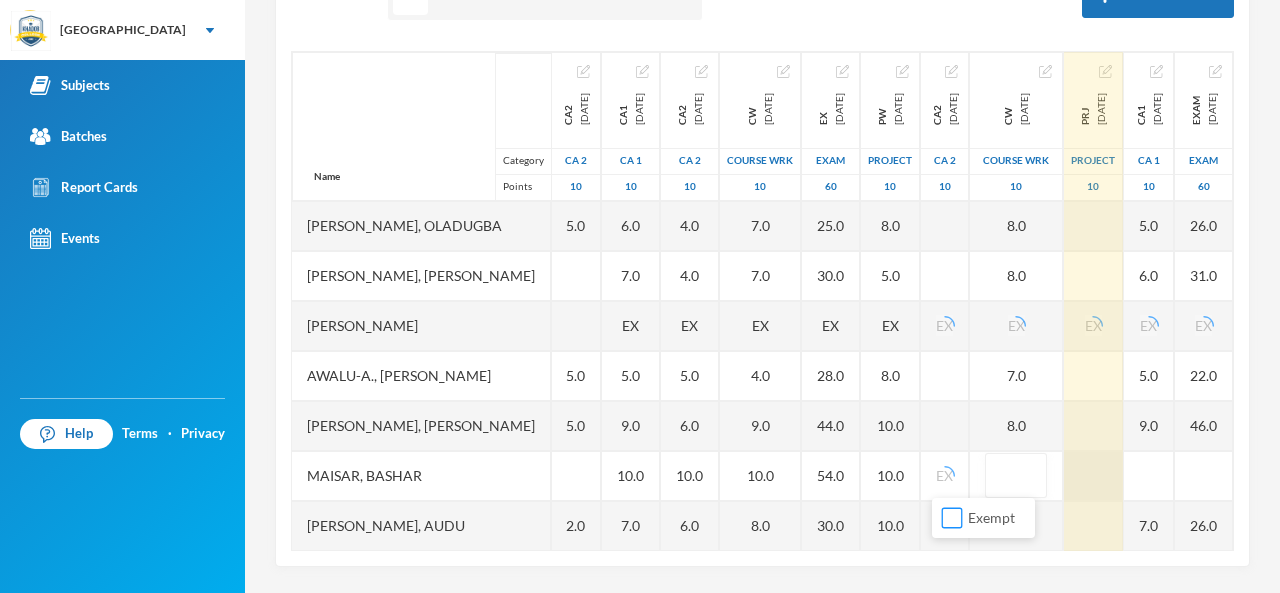 drag, startPoint x: 956, startPoint y: 515, endPoint x: 1039, endPoint y: 475, distance: 92.13577 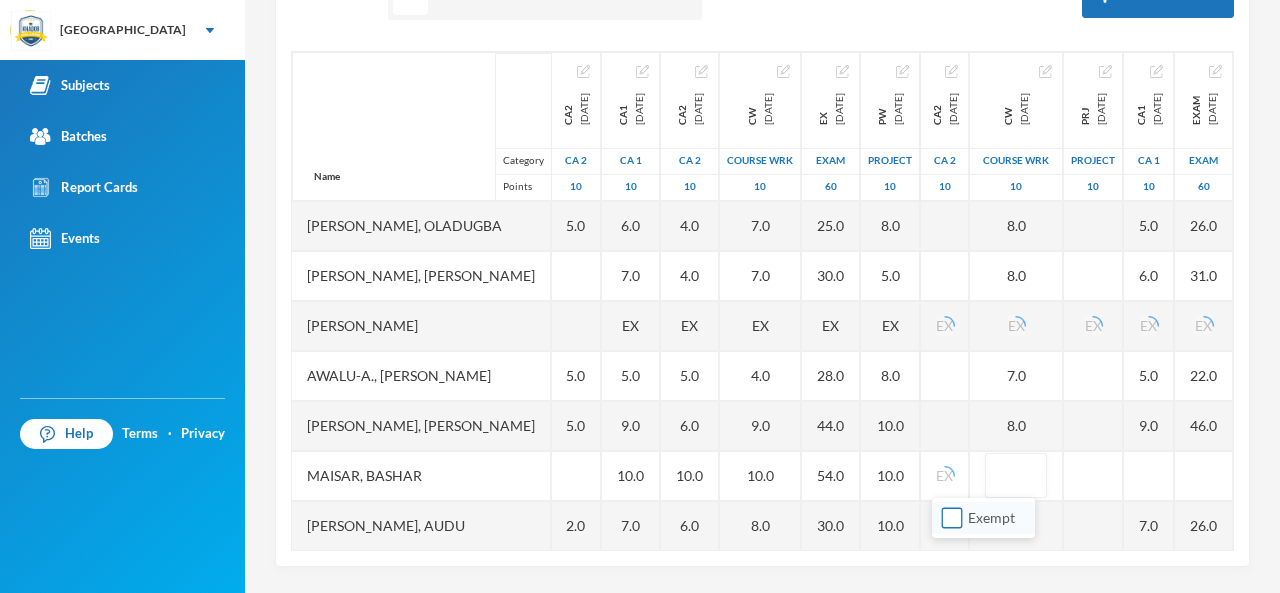 click on "Exempt" at bounding box center (952, 518) 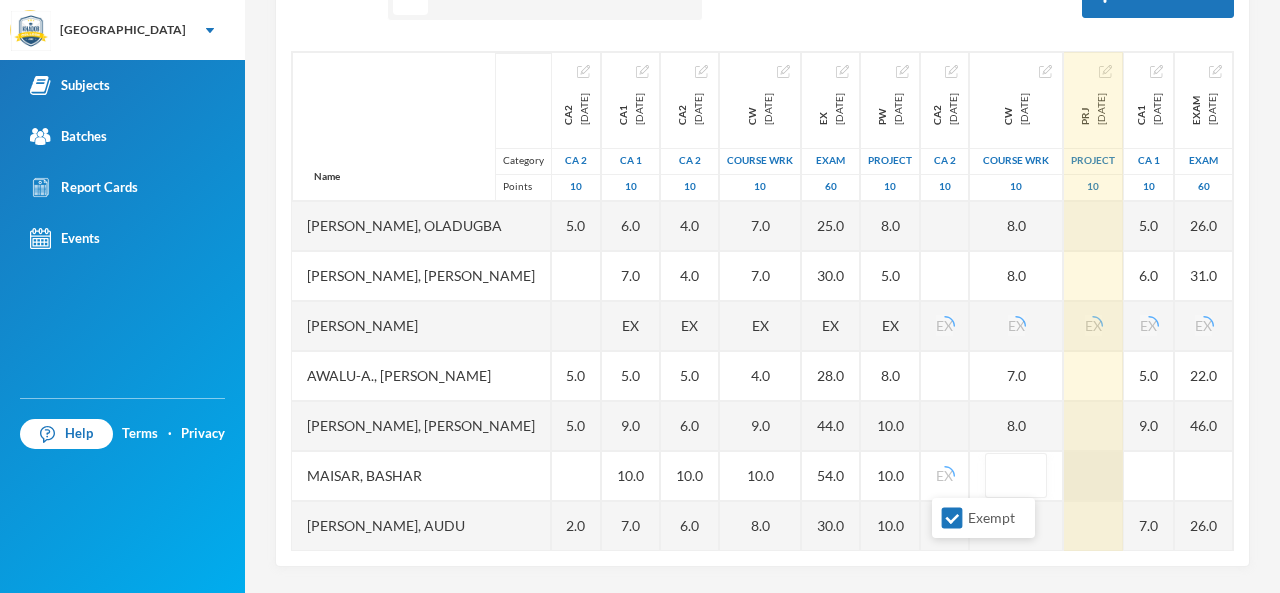 click at bounding box center [1093, 476] 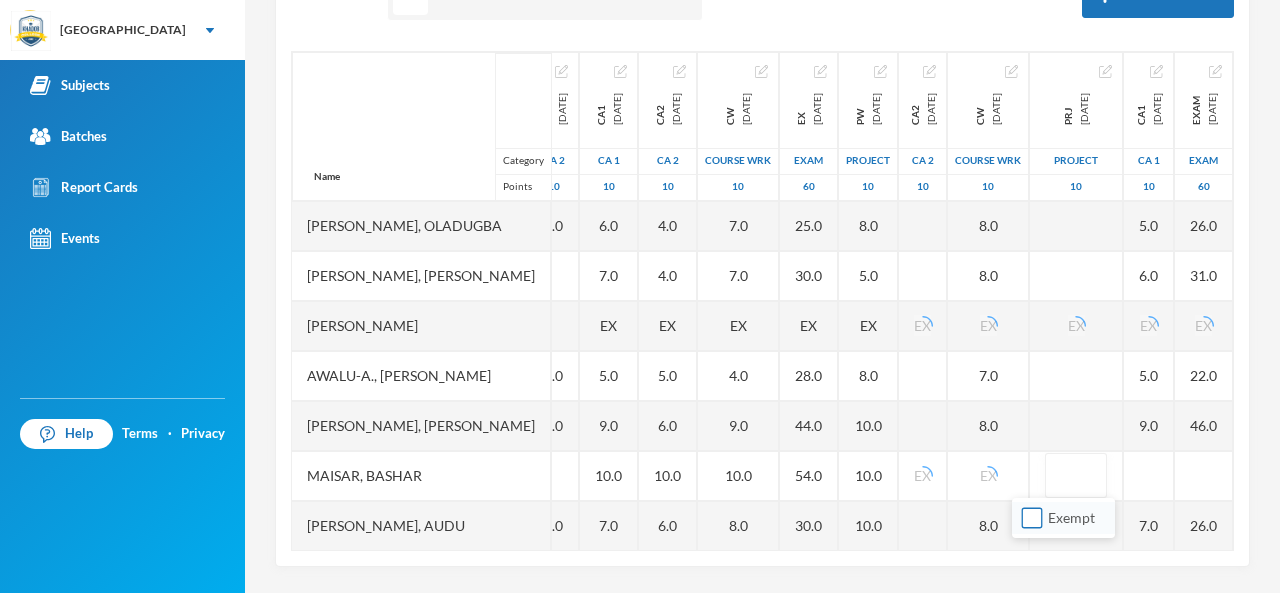 click on "Exempt" at bounding box center (1032, 518) 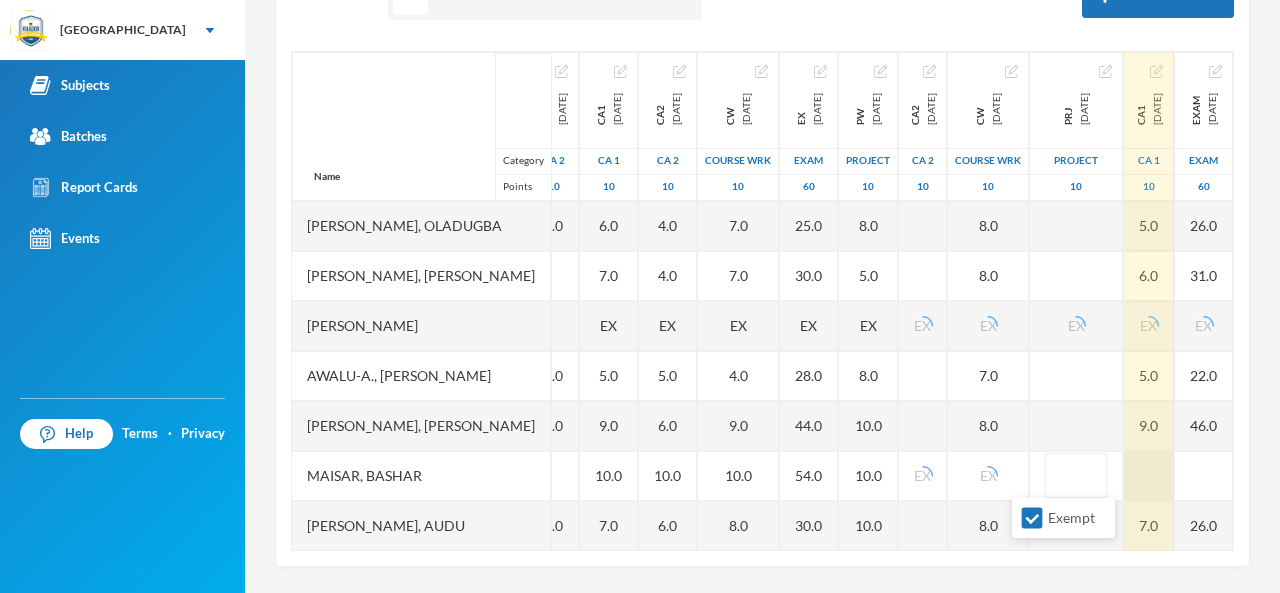 click at bounding box center (1149, 476) 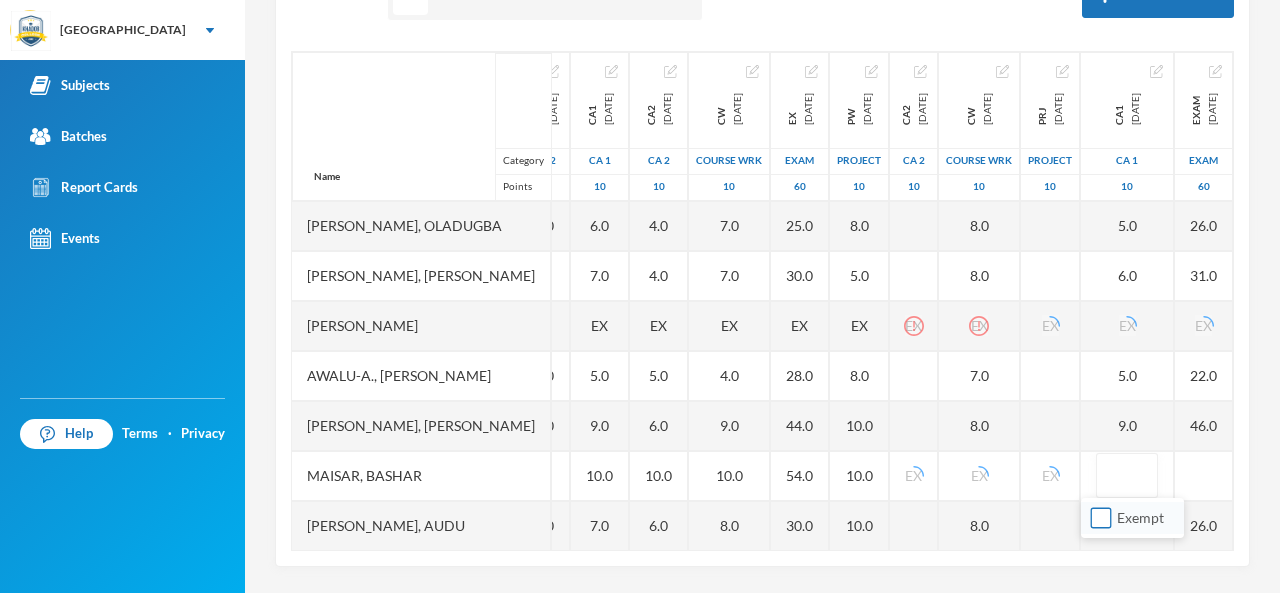 click on "Exempt" at bounding box center [1101, 518] 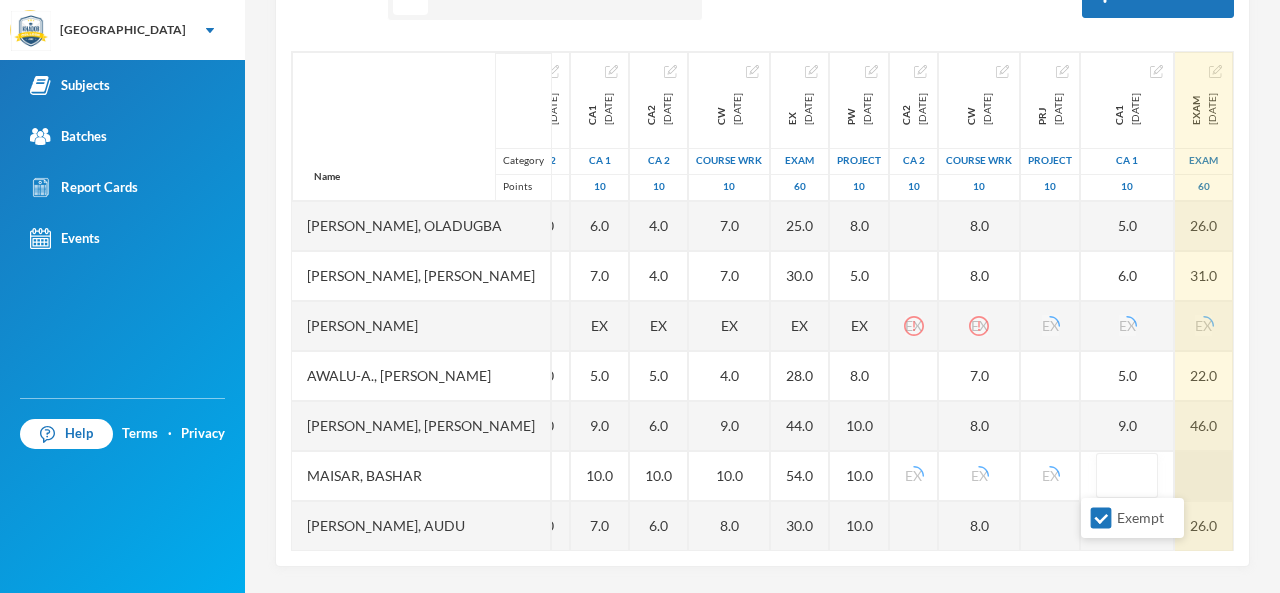 click at bounding box center (1204, 476) 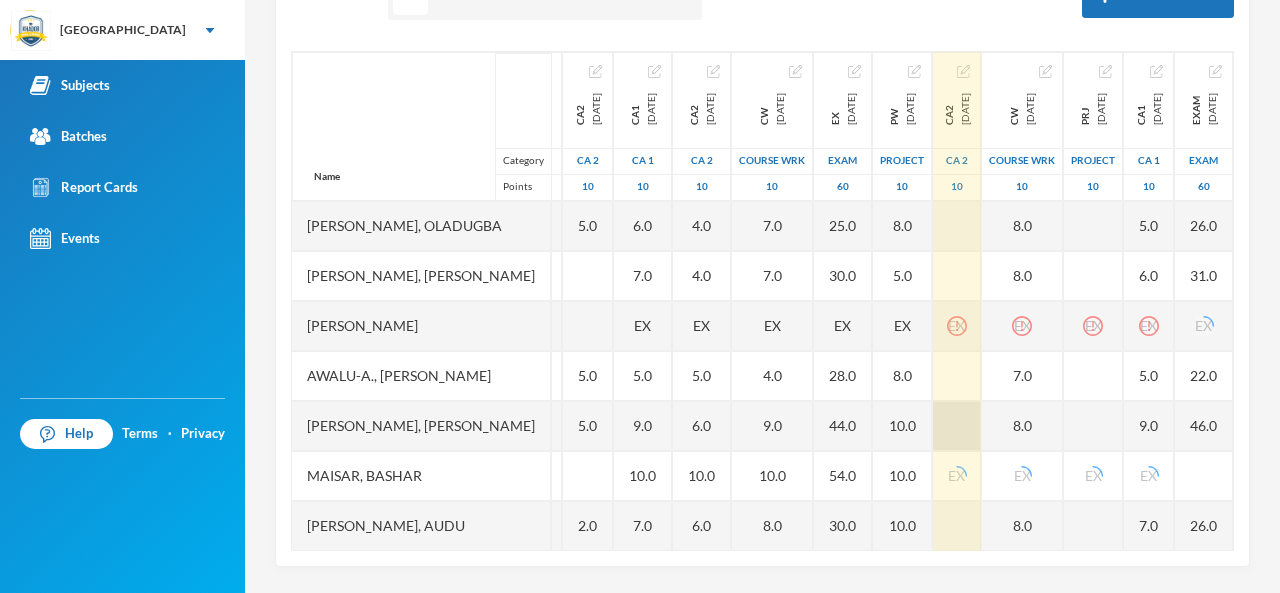 click at bounding box center (957, 426) 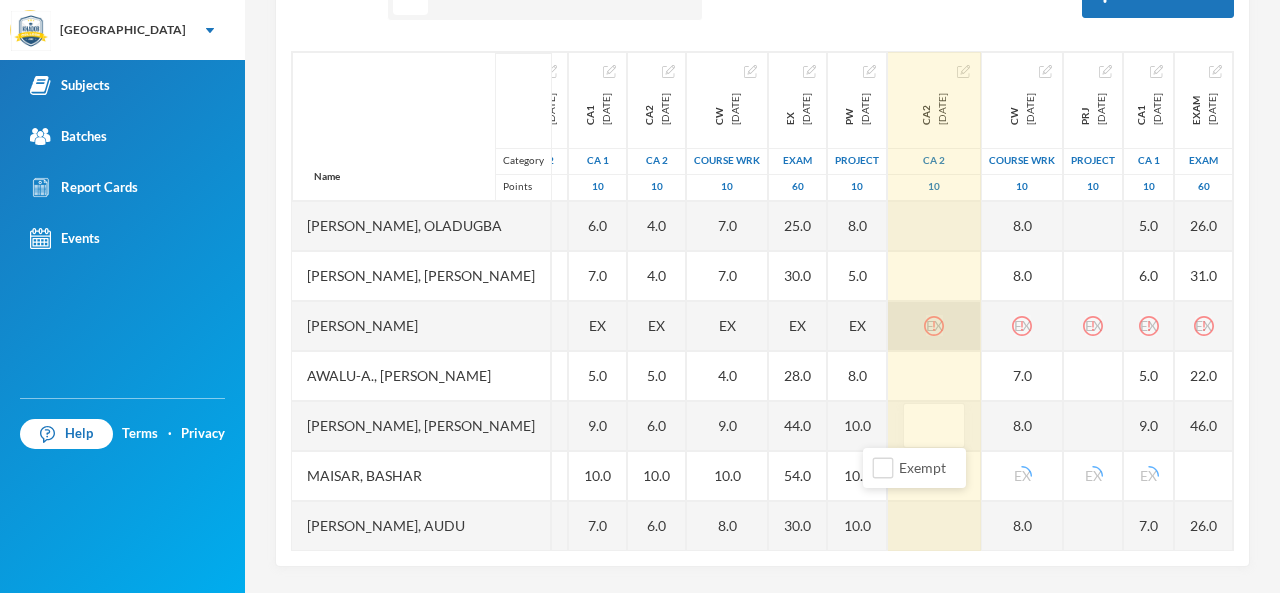 click on "EX" at bounding box center [934, 326] 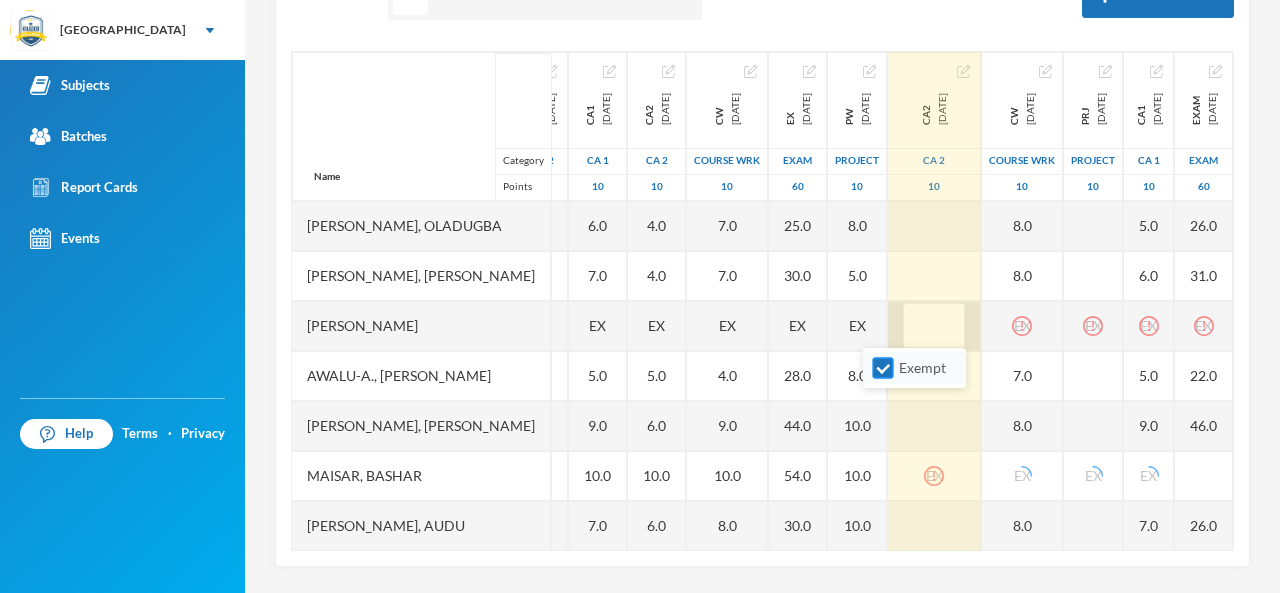 click on "Exempt" at bounding box center [883, 368] 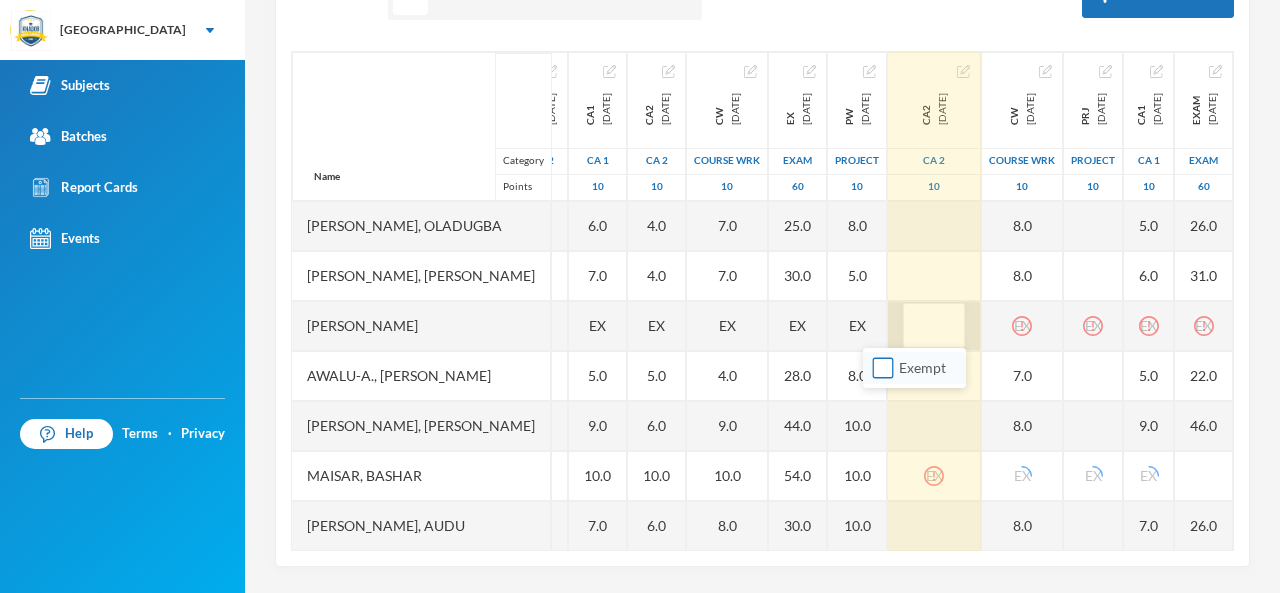 click on "Exempt" at bounding box center [883, 368] 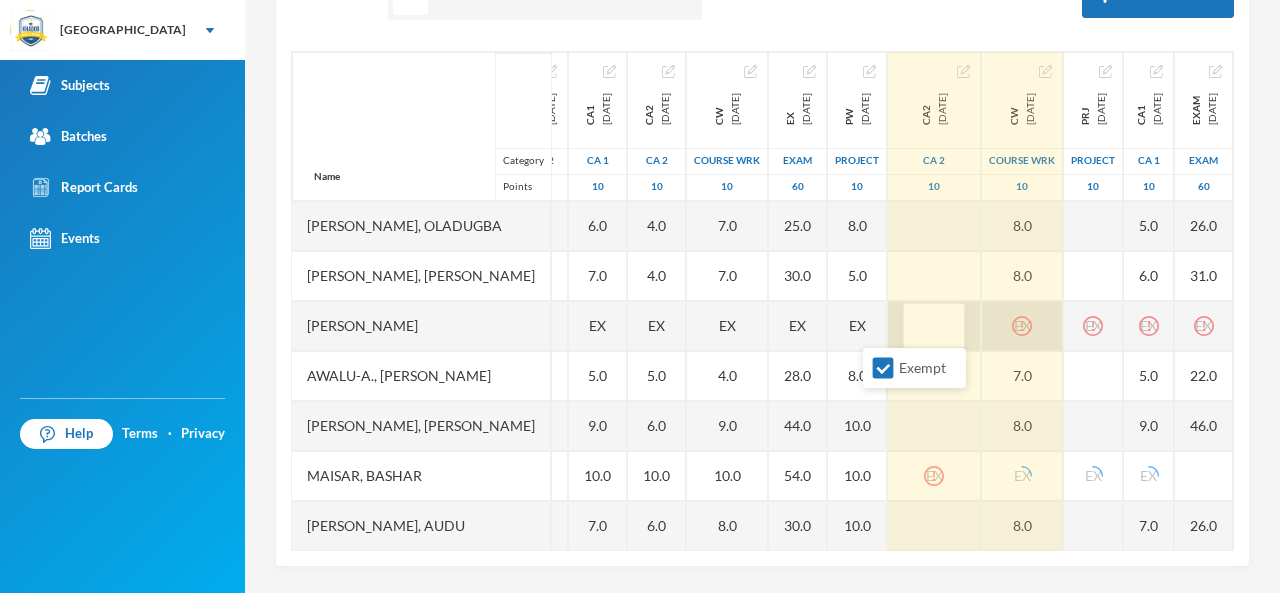 click on "EX" at bounding box center (1022, 326) 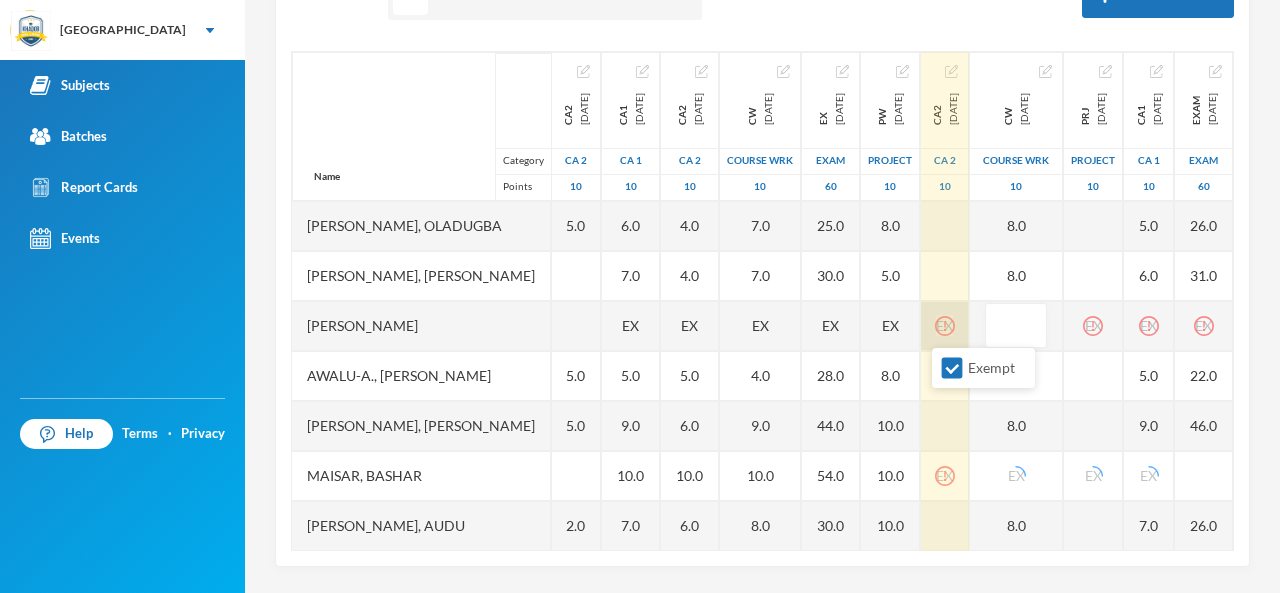 click 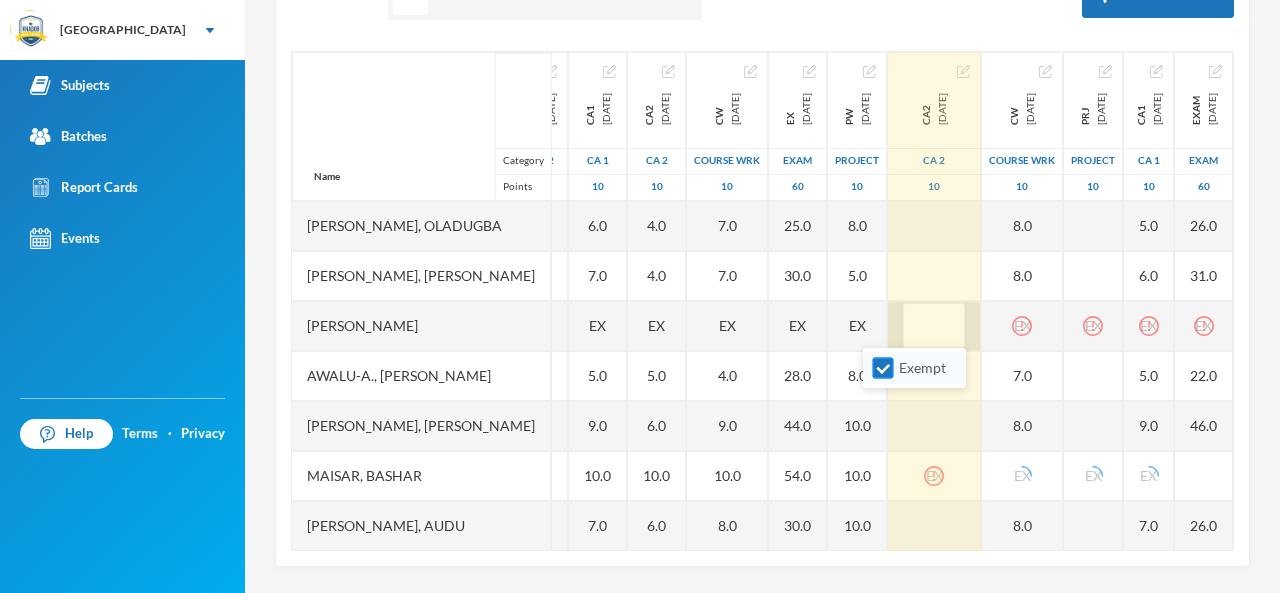 click on "Exempt" at bounding box center (883, 368) 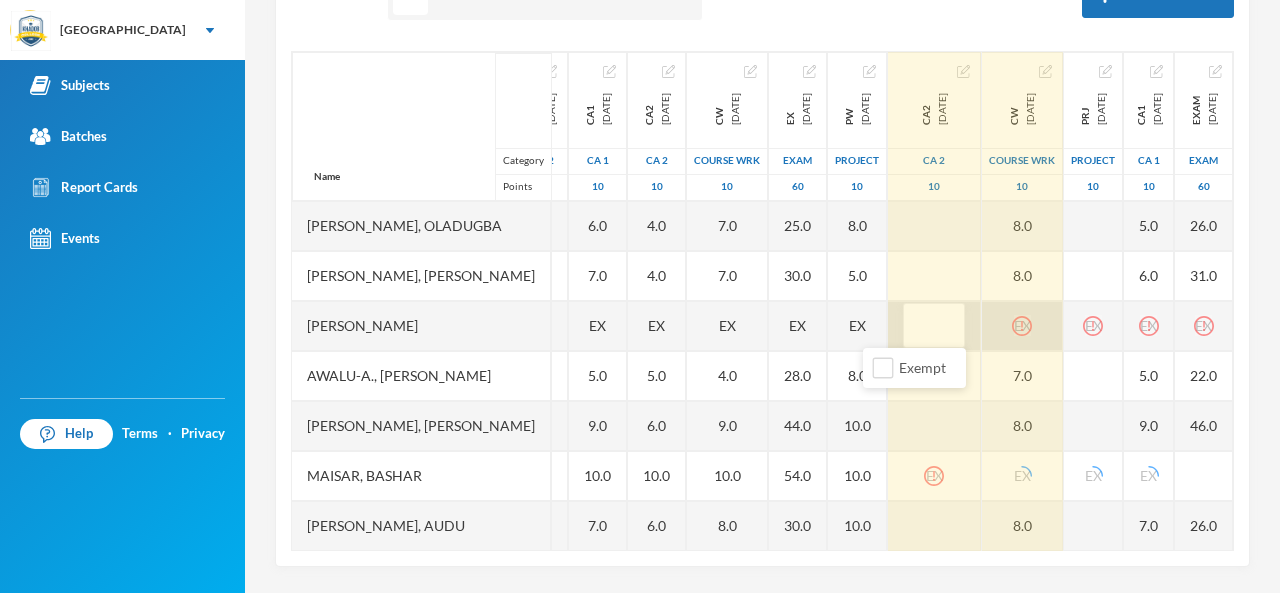 click on "EX" at bounding box center (1022, 326) 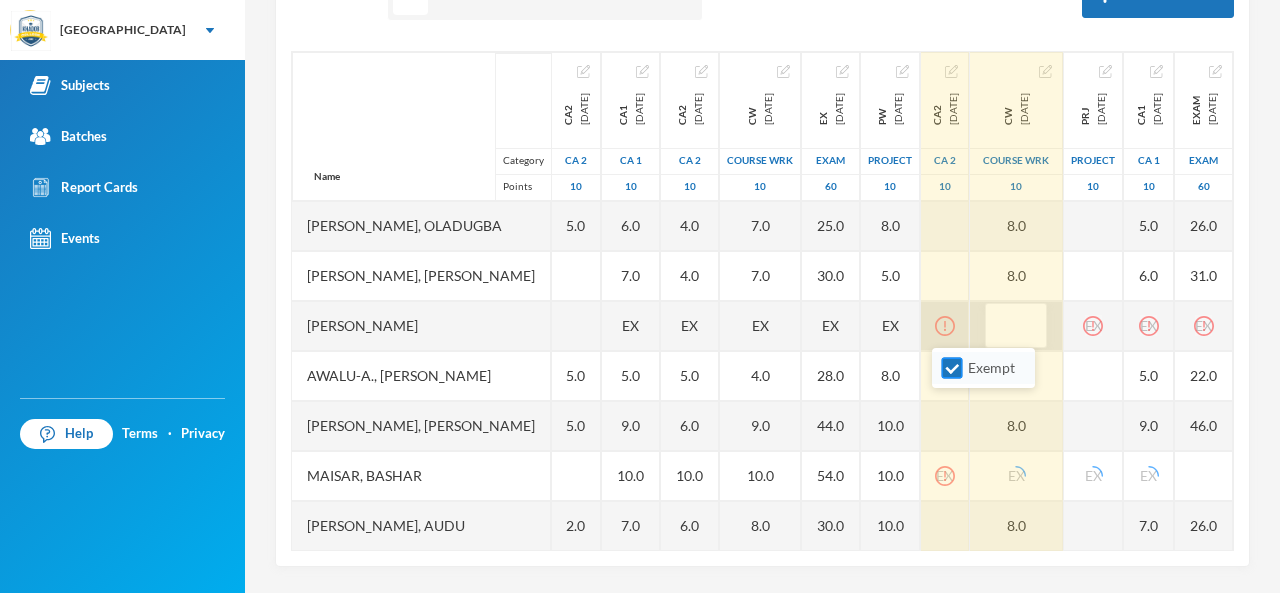 click on "Exempt" at bounding box center [952, 368] 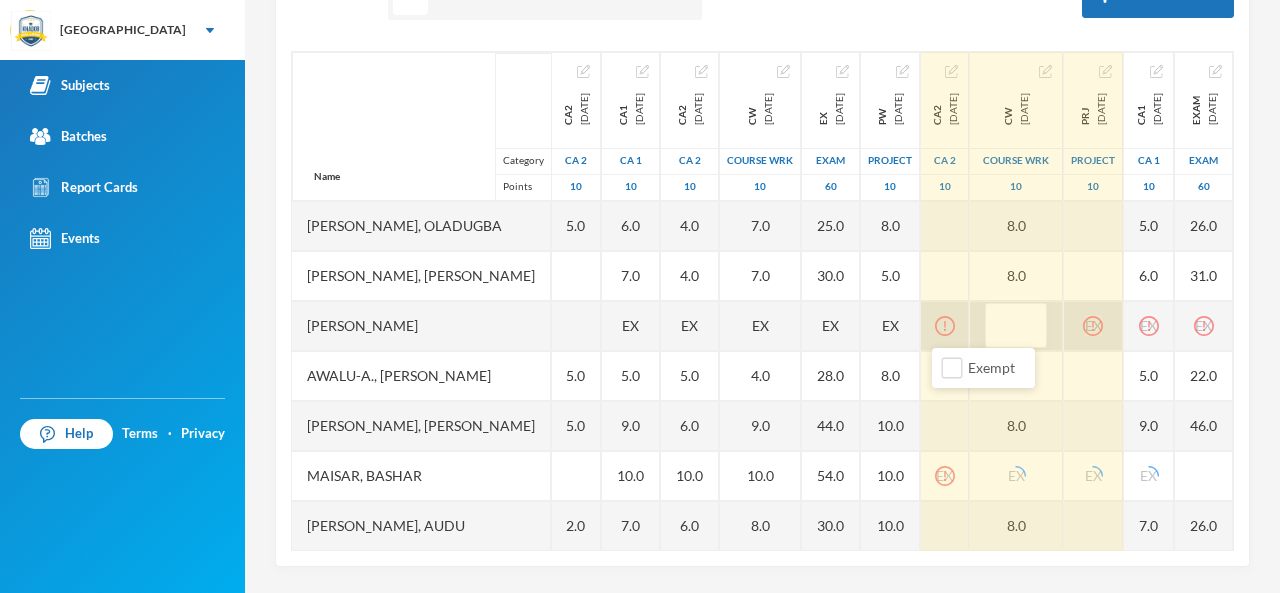 click on "EX" at bounding box center [1093, 326] 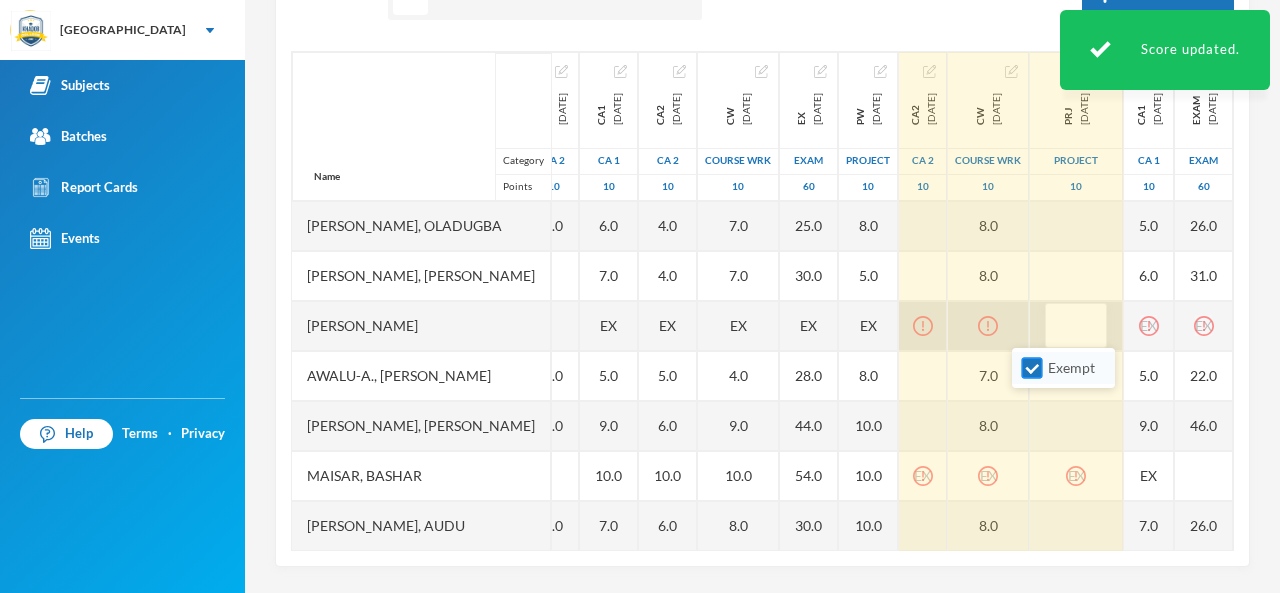 click on "Exempt" at bounding box center [1032, 368] 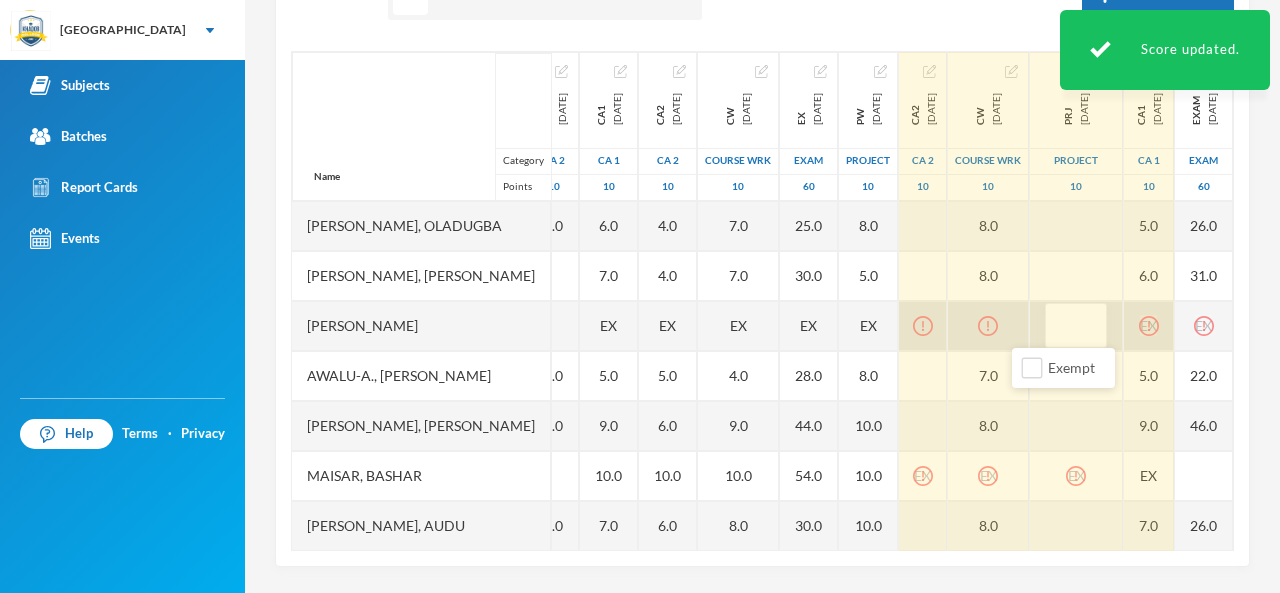 click on "EX" at bounding box center [1149, 326] 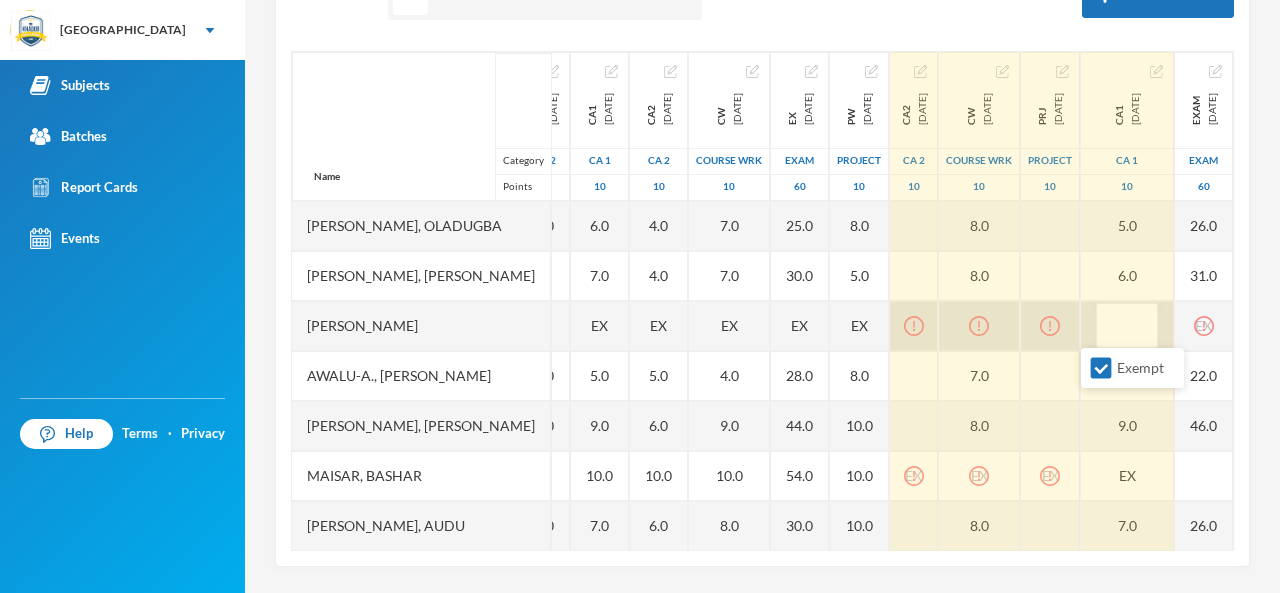click 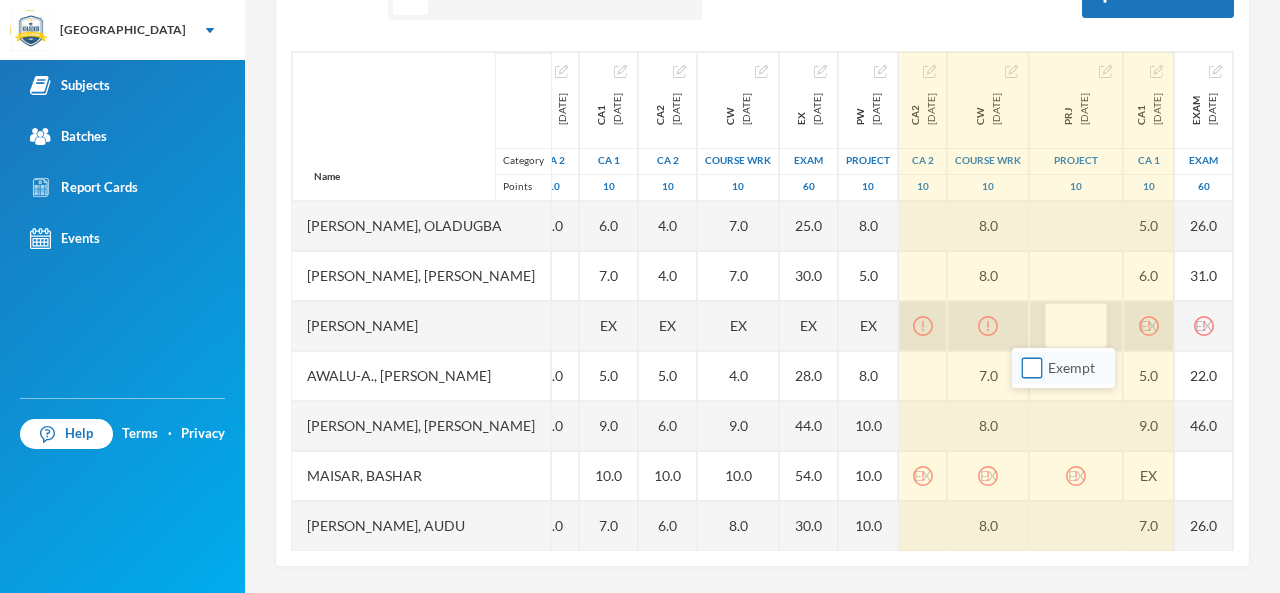click on "Exempt" at bounding box center (1032, 368) 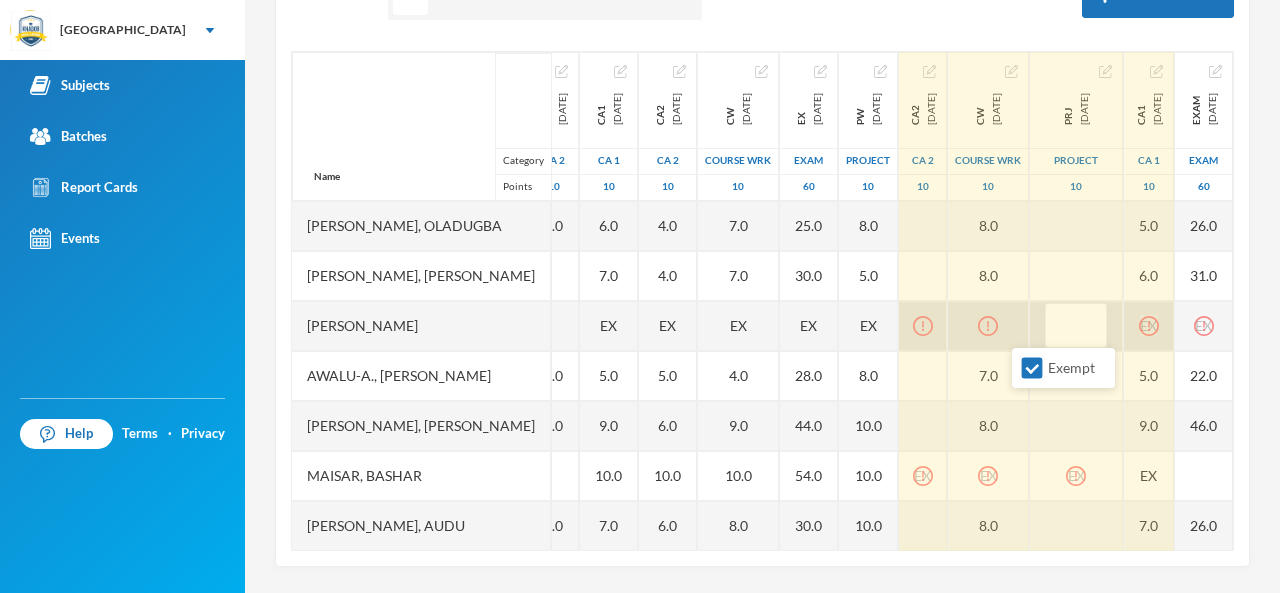 click on "EX" at bounding box center [1149, 326] 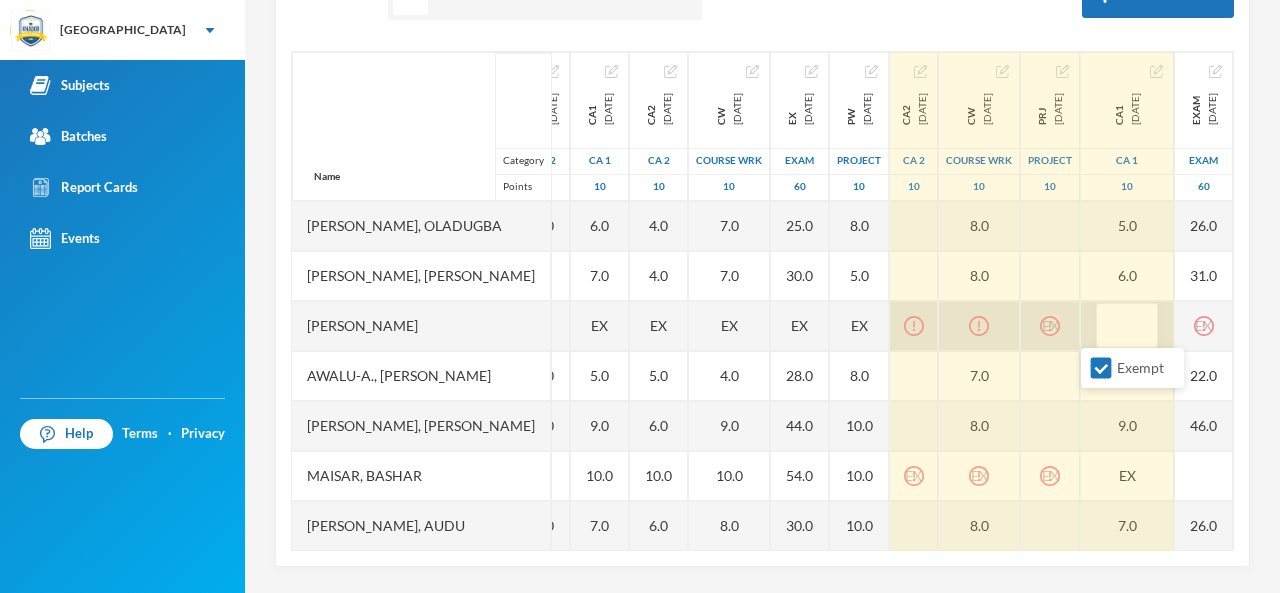 click at bounding box center (1127, 326) 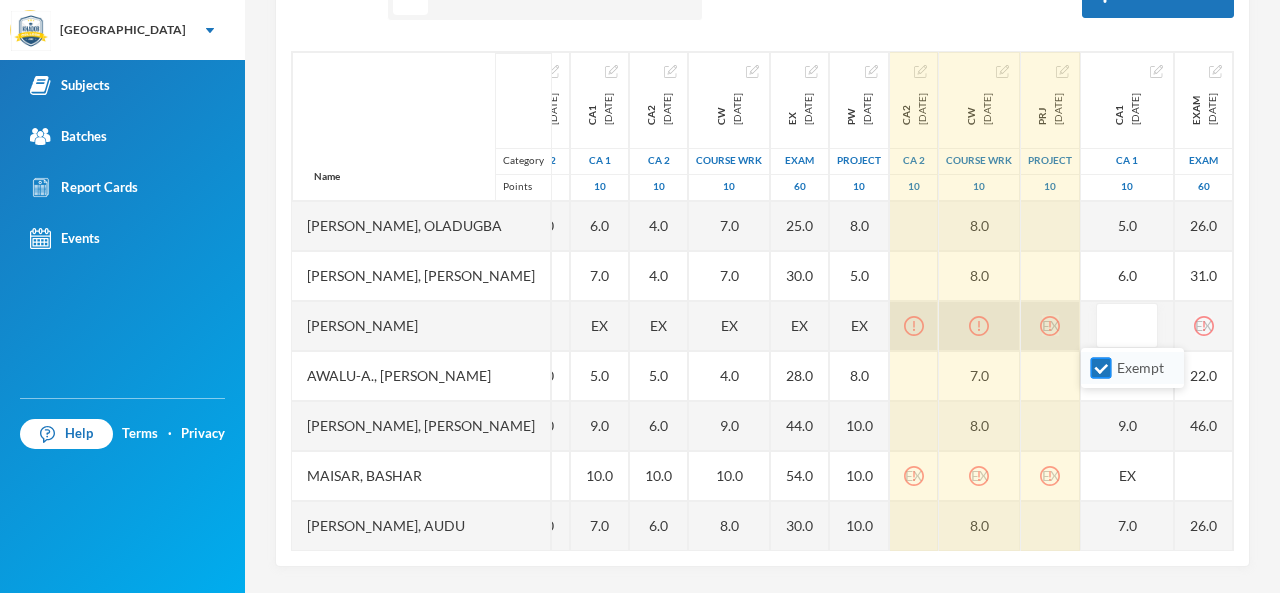 click on "Exempt" at bounding box center [1101, 368] 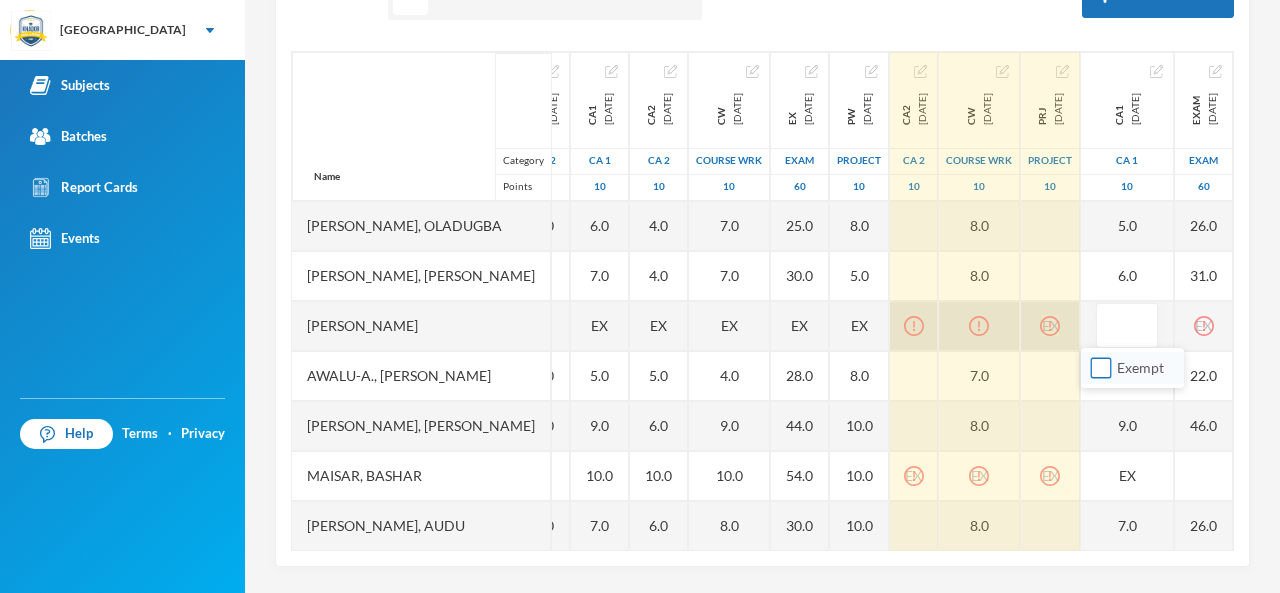 click on "Exempt" at bounding box center (1101, 368) 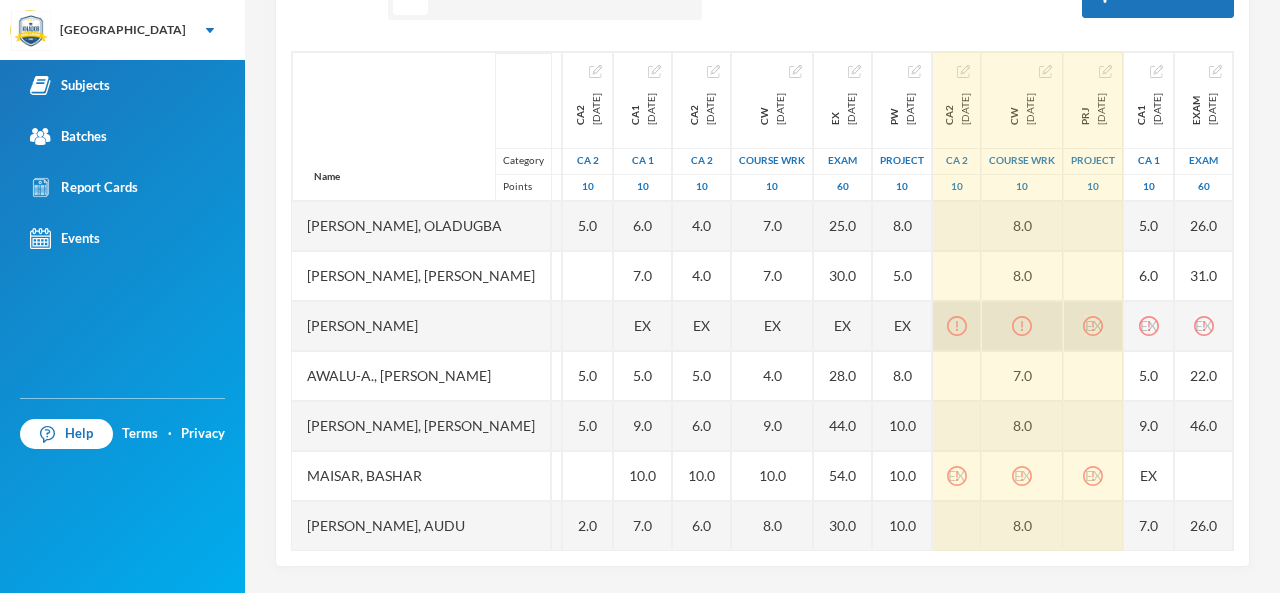 click 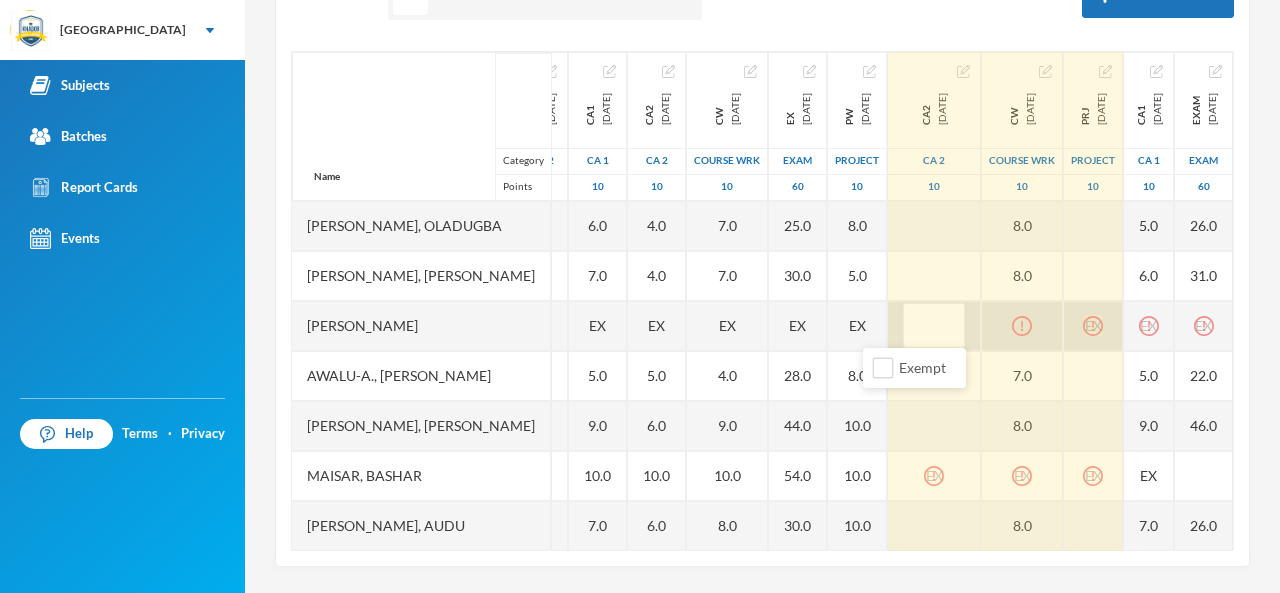 click at bounding box center [1022, 326] 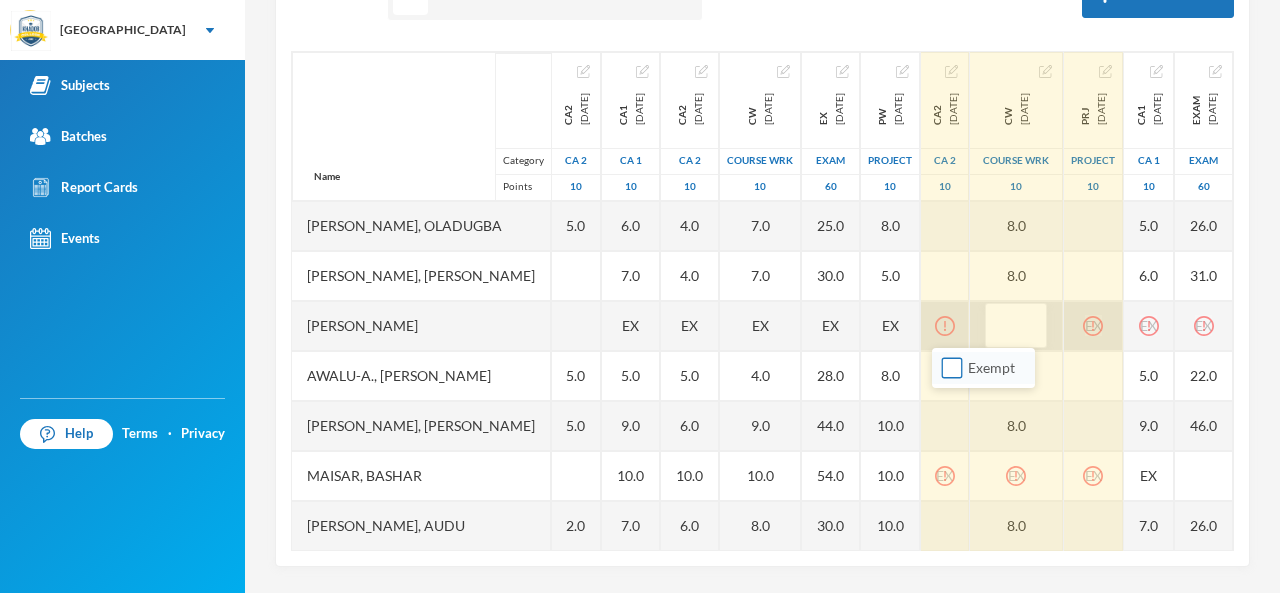 click on "Exempt" at bounding box center [952, 368] 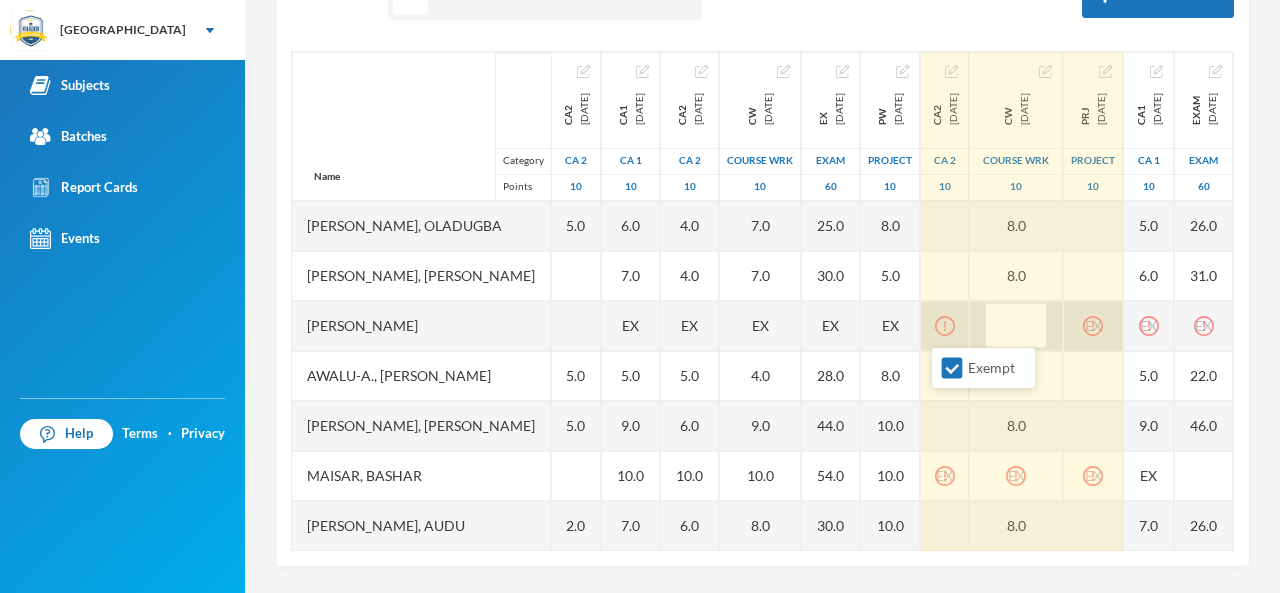 click at bounding box center (945, 326) 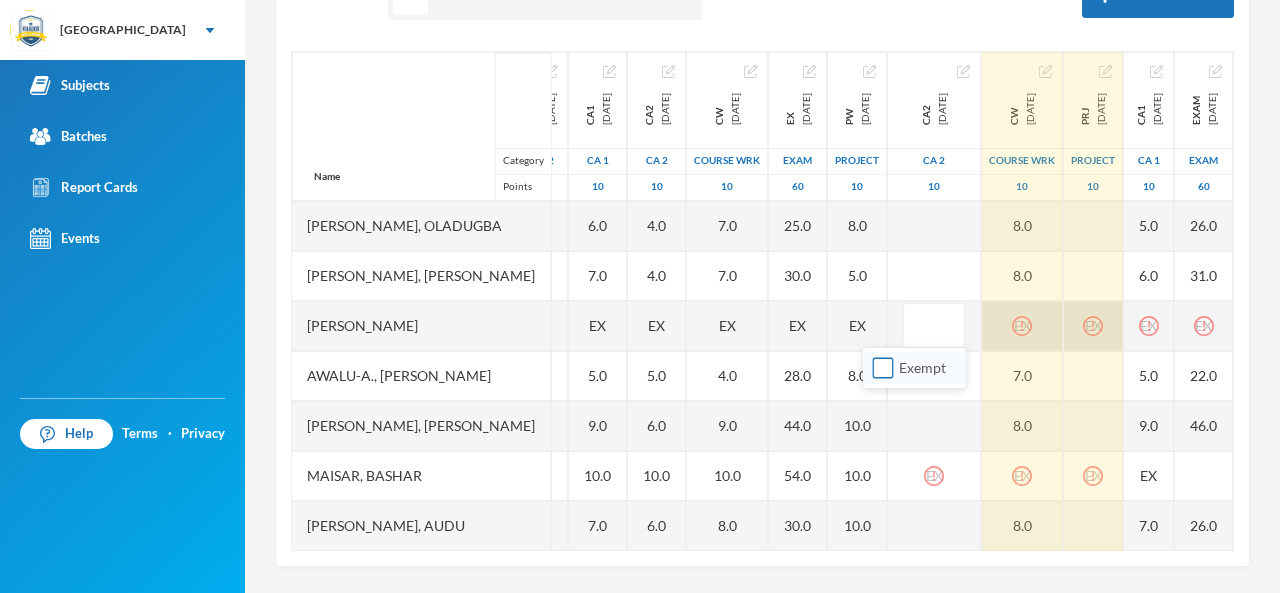click on "Exempt" at bounding box center (883, 368) 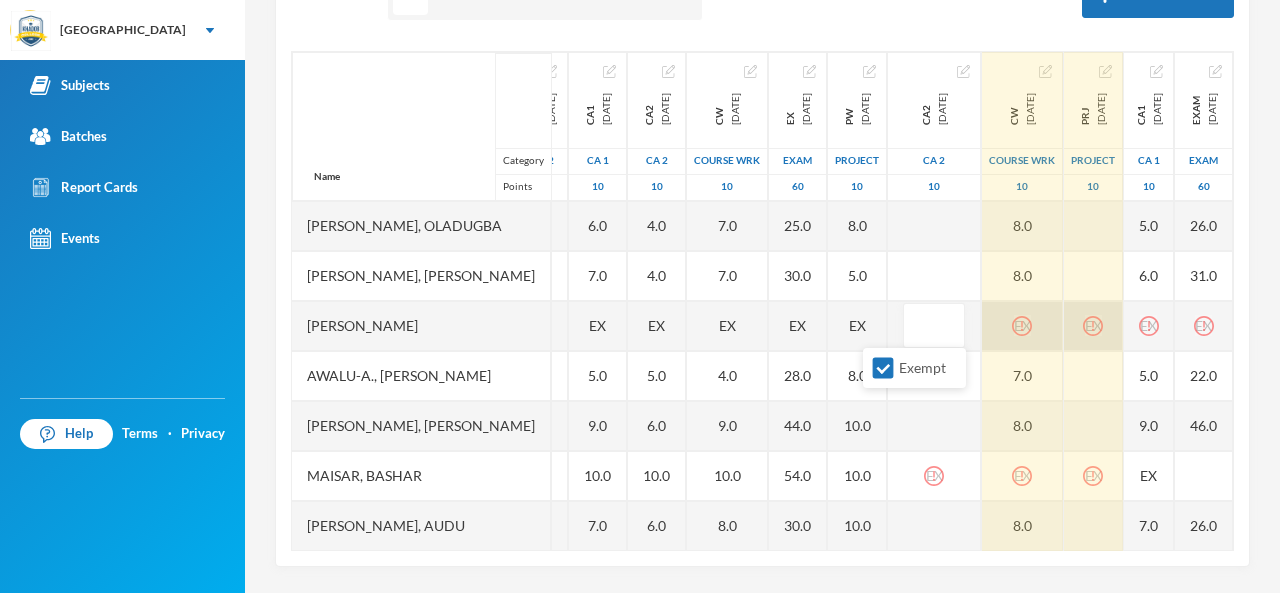 click on "EX" at bounding box center (1093, 326) 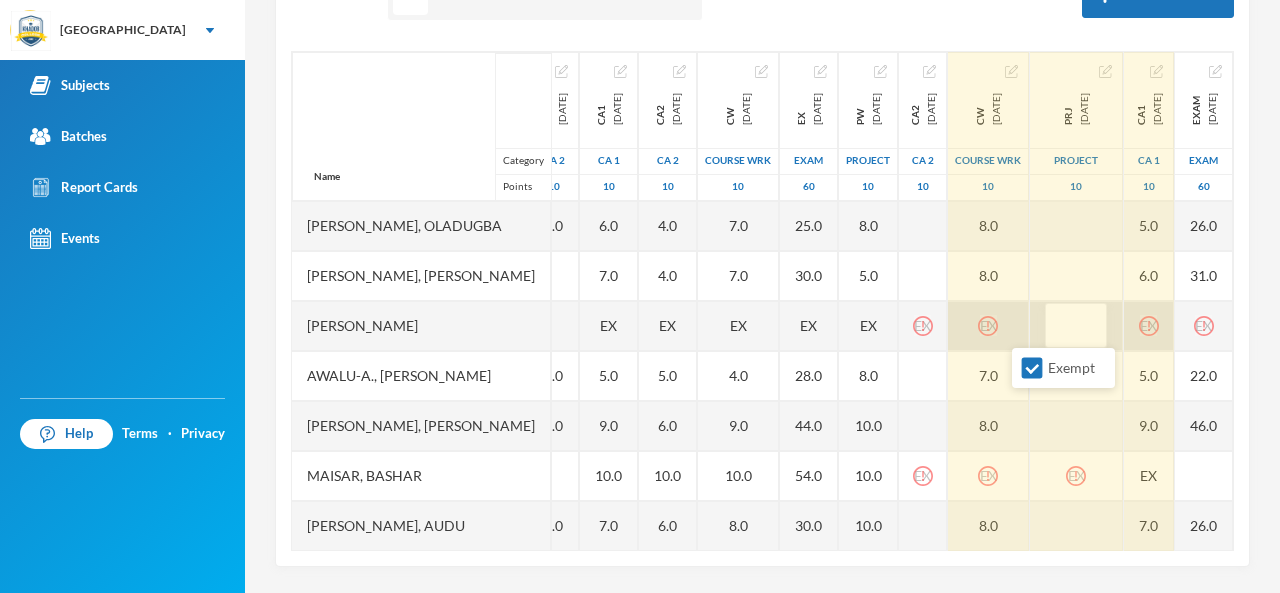 click on "Name   Category Points [PERSON_NAME], [PERSON_NAME], [PERSON_NAME], [PERSON_NAME], [PERSON_NAME], [PERSON_NAME], [PERSON_NAME], [PERSON_NAME], [PERSON_NAME] 1st Total [DATE] 1st Term 100 41.0 38.0 78.0 50.0 50.0 PW [DATE] project 10 4.0 8.0 7.0 6.0 4.0 CA1 [DATE] CA 1 10 4.0 5.0 4.0 4.0 8.5 9.5 6.0 6.0 4.0 CW [DATE] COURSE WRK 10 6.0 6.0 5.0 6.5 9.0 6.0 6.0 5.0 EXAM [DATE] Exam 60 25.0 20.0 50.0 30.0 30.0 CA2 [DATE] CA 2 10 5.0 5.0 5.0 2.0 4.0 CA1 [DATE] CA 1 10 6.0 7.0 EX 5.0 9.0 10.0 7.0 6.0 CA2 [DATE] CA 2 10 4.0 4.0 EX 5.0 6.0 10.0 6.0 6.0 CW [DATE] COURSE WRK 10 7.0 7.0 EX 4.0 9.0 10.0 8.0 8.0 EX [DATE] Exam 60 25.0 30.0 EX 28.0 44.0 54.0 30.0 27.0 PW [DATE] project 10 8.0 5.0 EX 8.0 10.0 10.0 10.0 8.0 CA2 [DATE] CA 2 10 EX EX CW [DATE] COURSE WRK 10 8.0 8.0 EX 7.0 8.0 EX 8.0 7.0 PRJ [DATE] project 10 EX CA1 [DATE] CA 1 10 5.0 6.0 EX 5.0 9.0 EX 7.0 7.0 EXAM [DATE] Exam 60 26.0 31.0 EX 22.0 46.0 26.0 26" at bounding box center (762, 301) 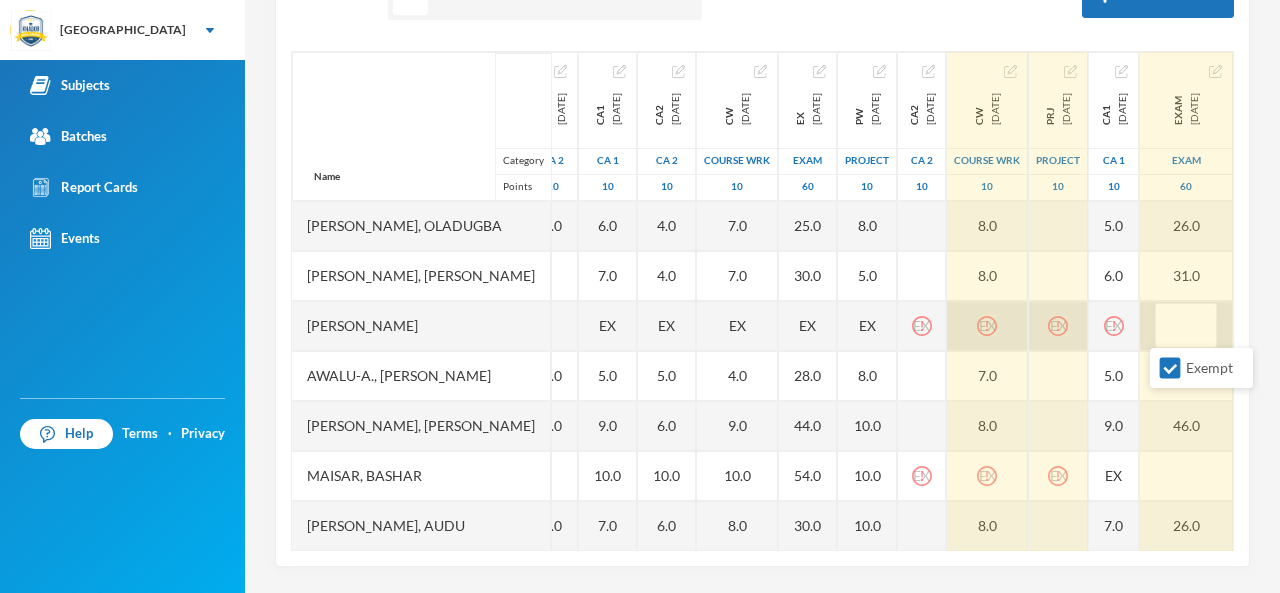 click at bounding box center (1186, 326) 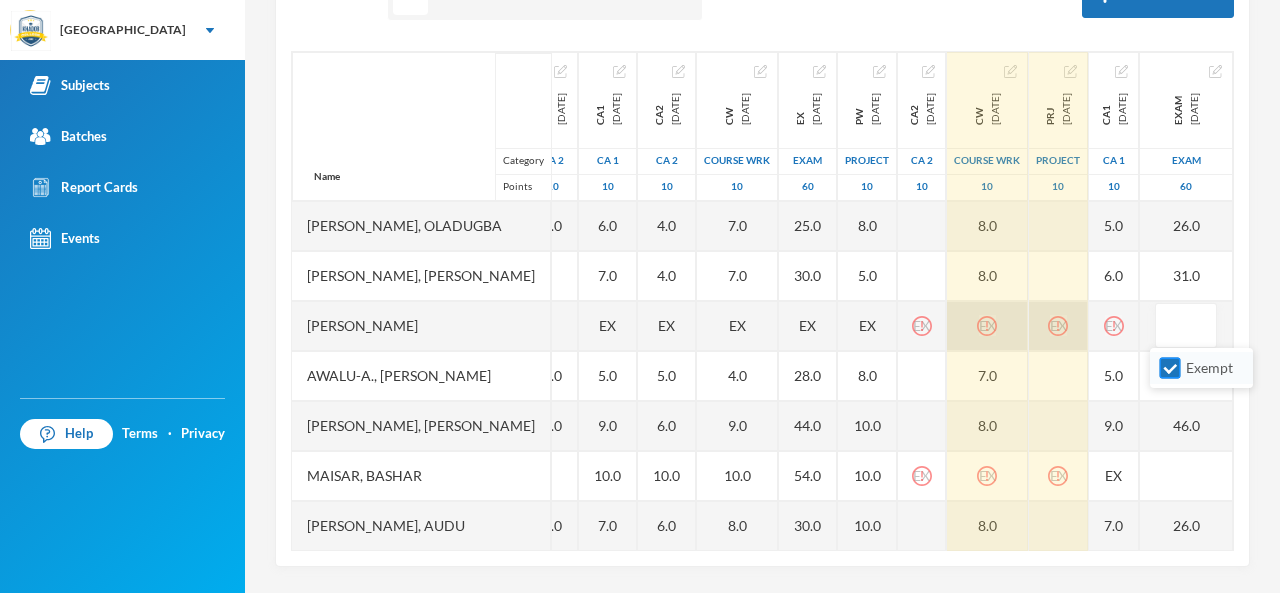 click on "Exempt" at bounding box center [1201, 368] 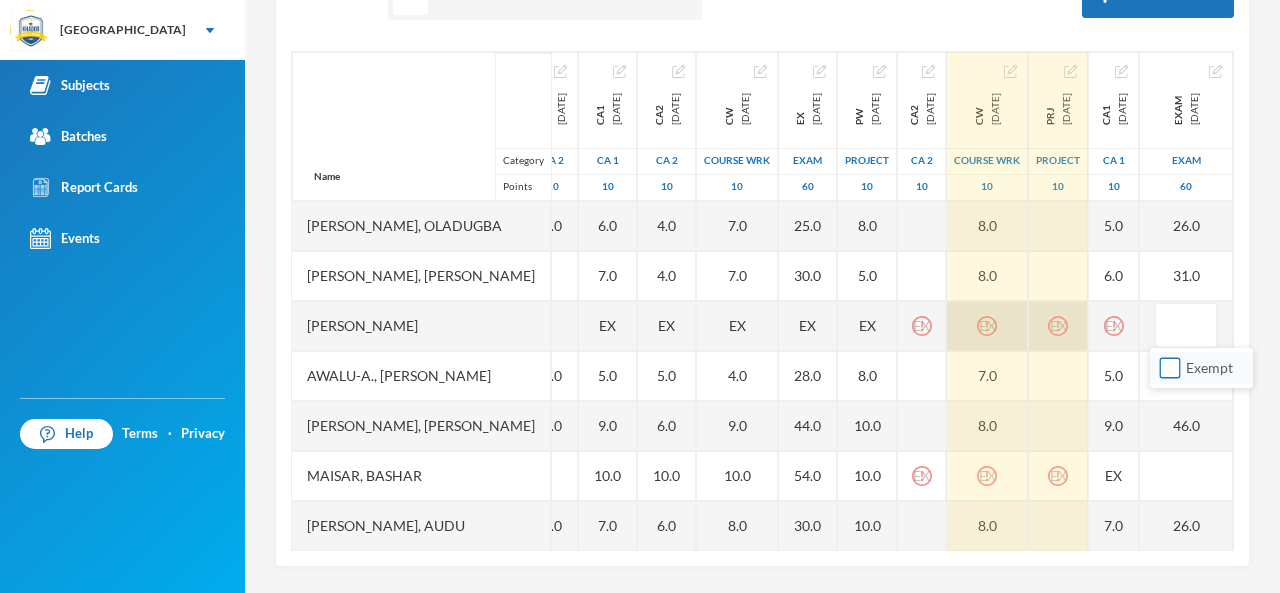 click on "Exempt" at bounding box center (1170, 368) 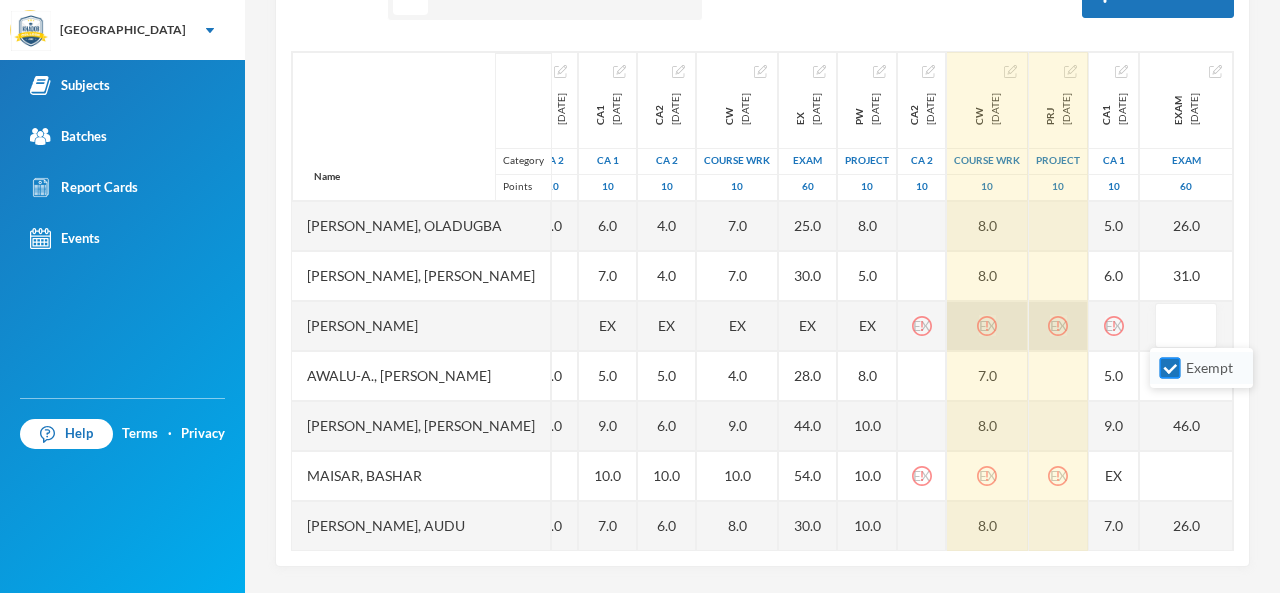 click on "Exempt" at bounding box center (1170, 368) 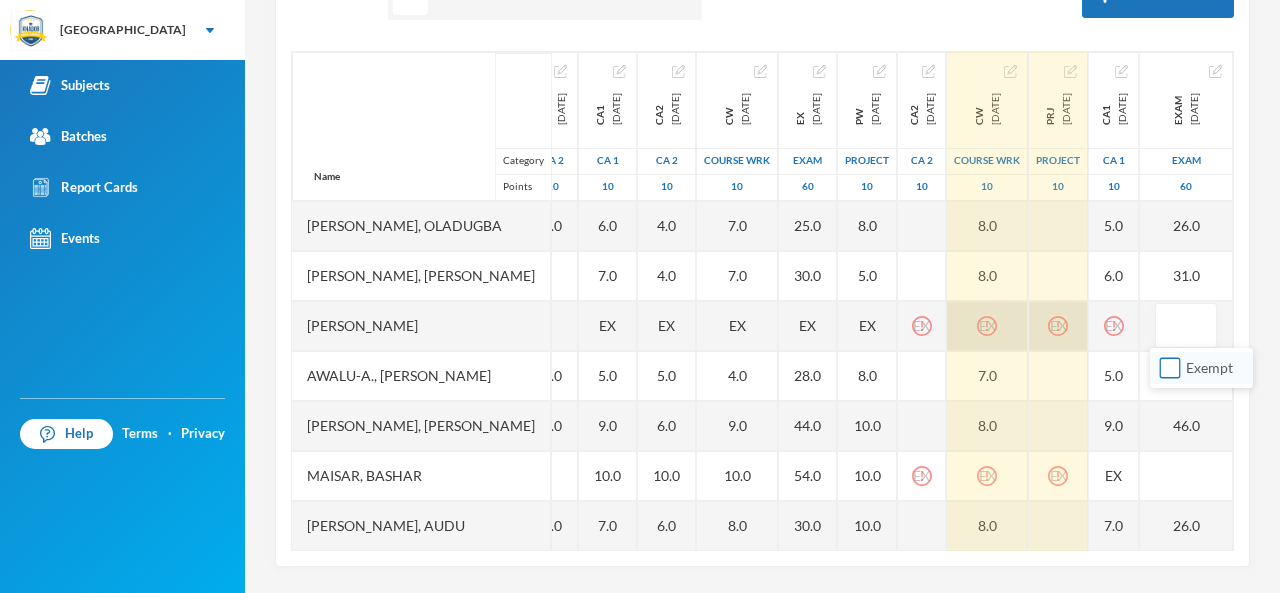 click on "Exempt" at bounding box center [1170, 368] 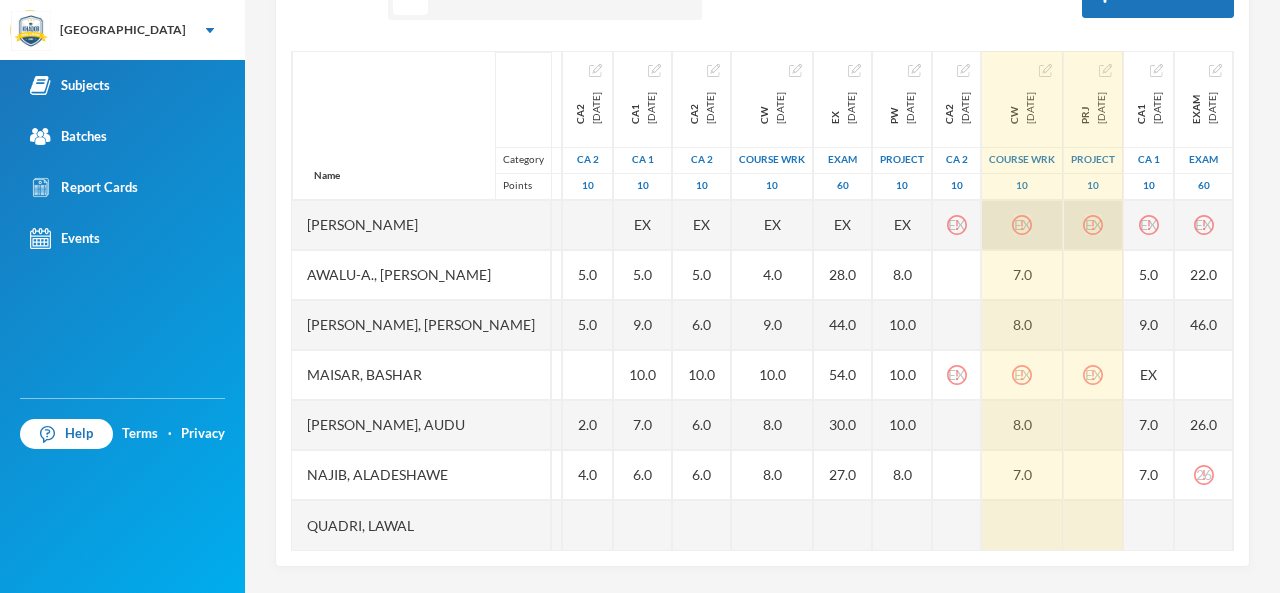 scroll, scrollTop: 114, scrollLeft: 453, axis: both 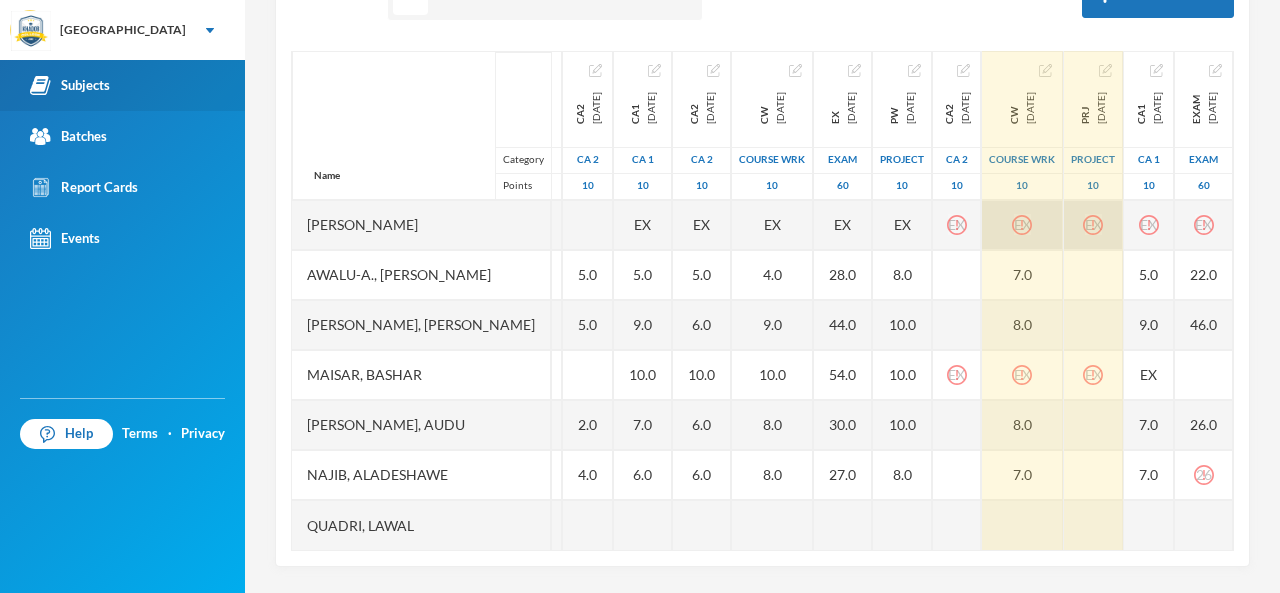 click on "Subjects" at bounding box center [70, 85] 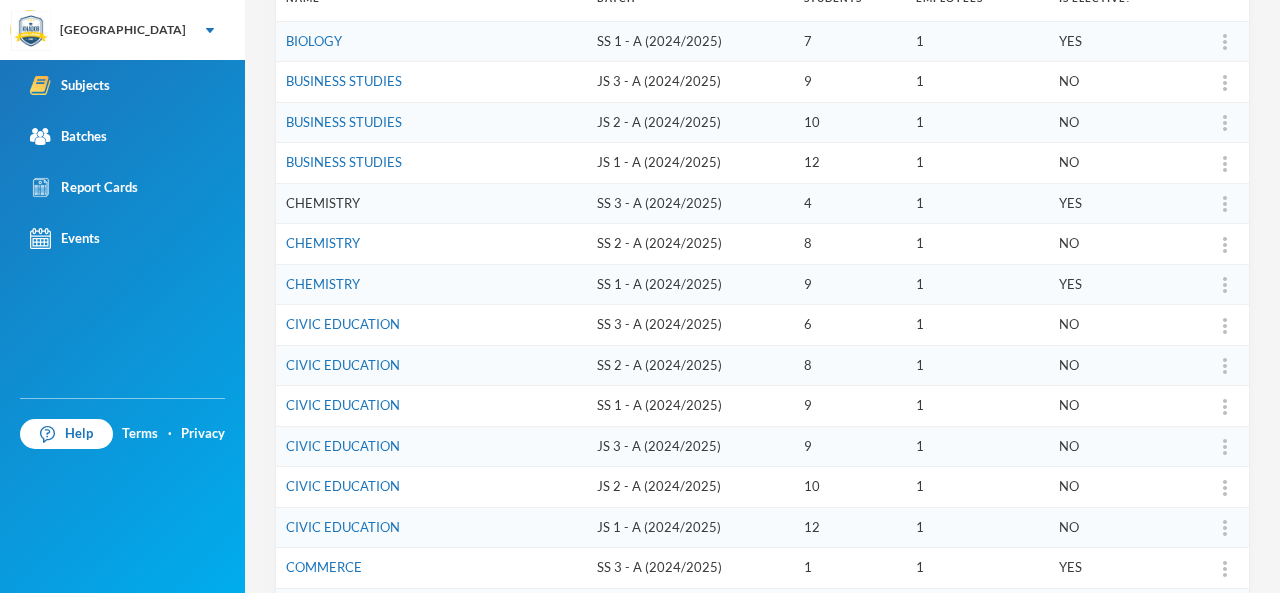 click on "CHEMISTRY" at bounding box center [323, 203] 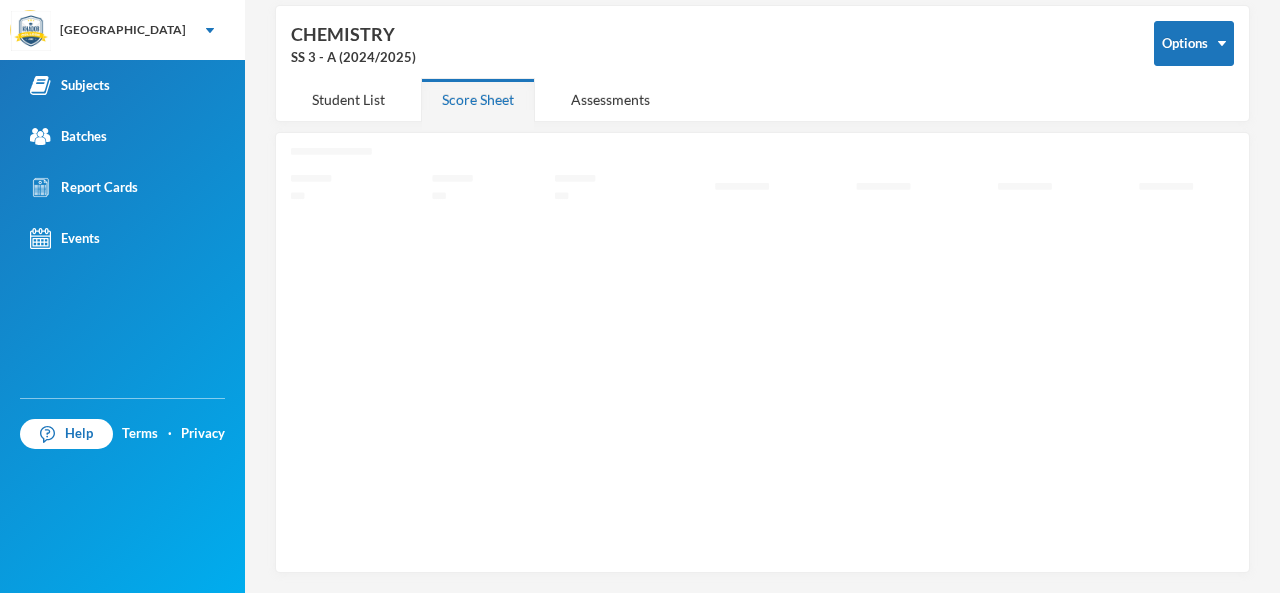 scroll, scrollTop: 81, scrollLeft: 0, axis: vertical 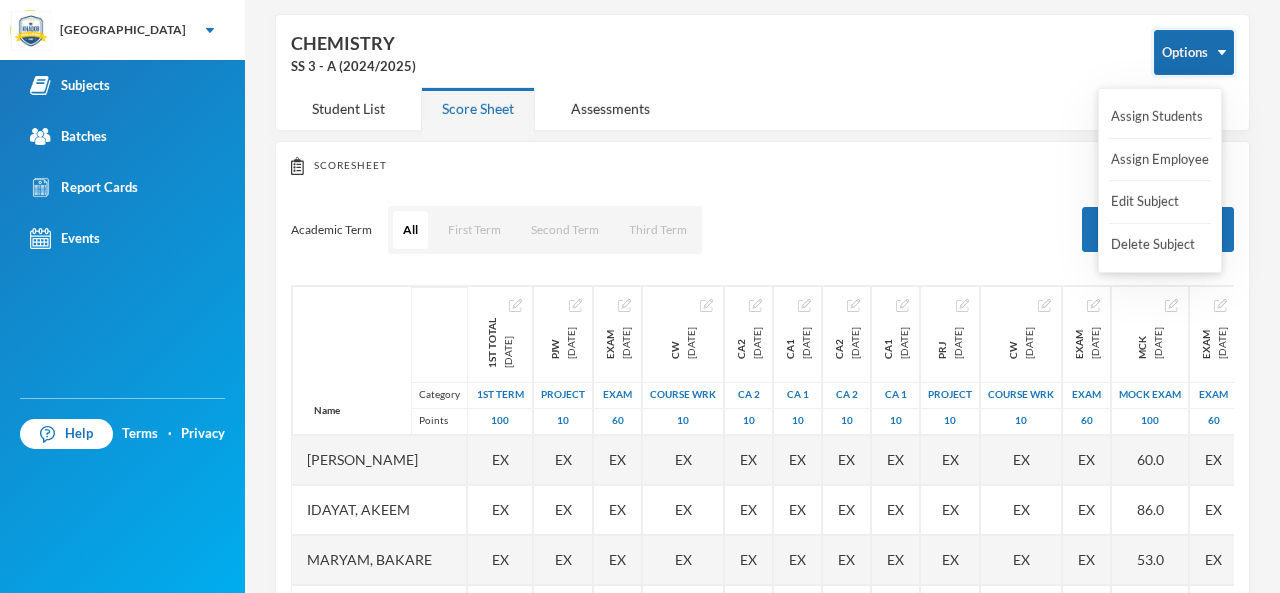 click on "Options" at bounding box center [1194, 52] 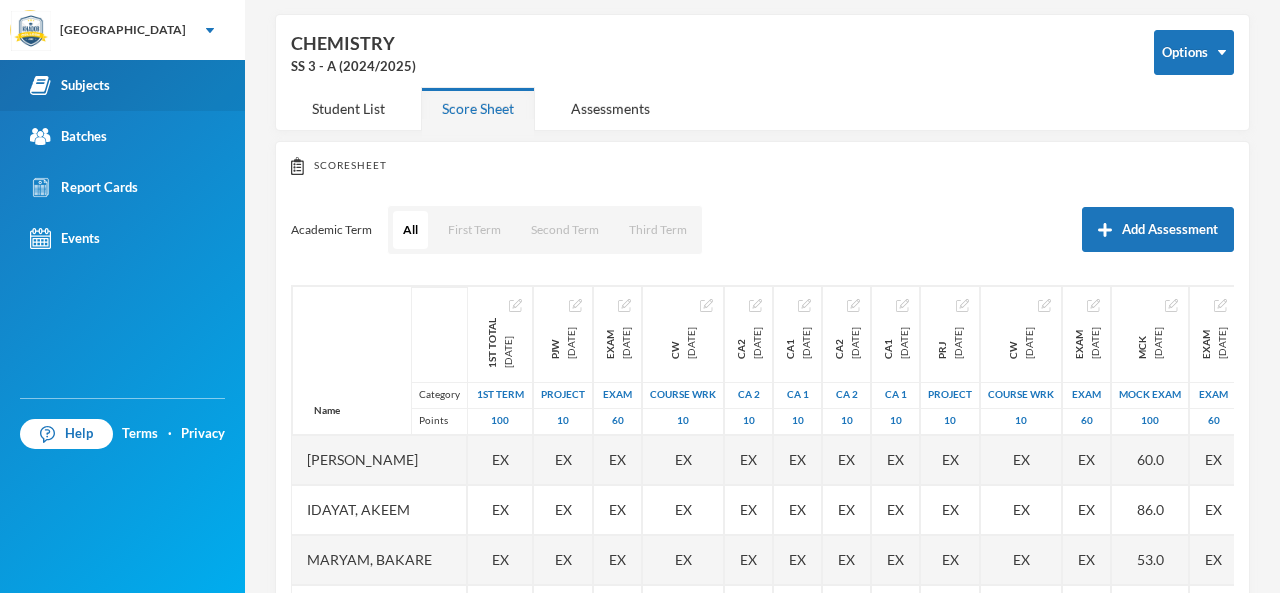 click on "Subjects" at bounding box center (70, 85) 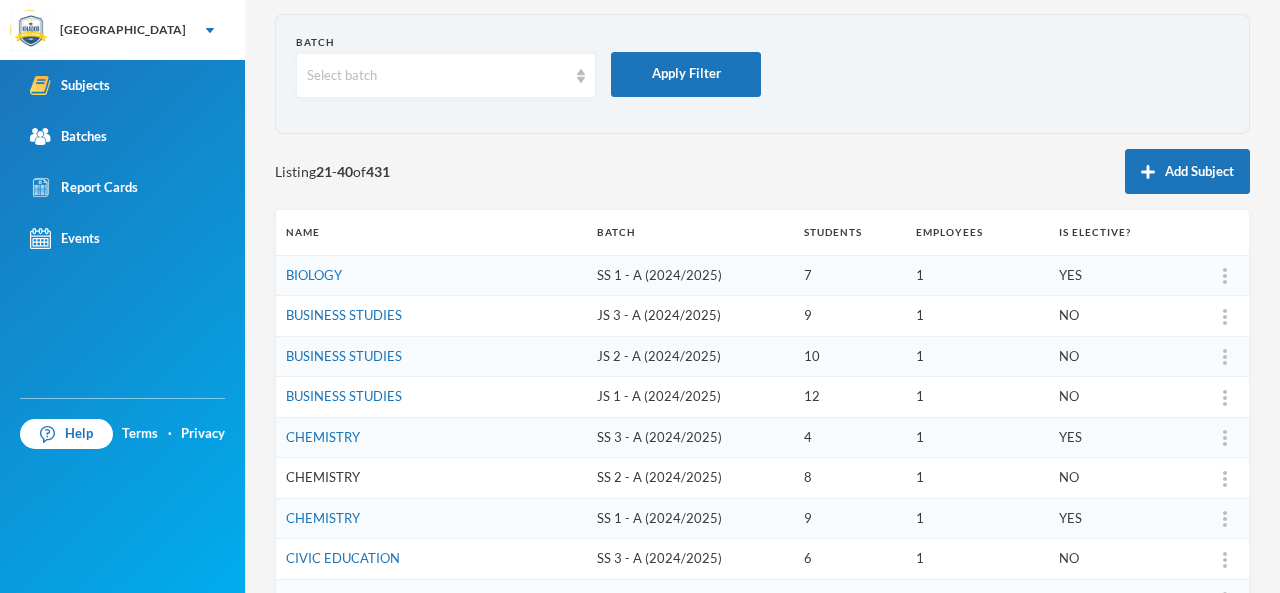 click on "CHEMISTRY" at bounding box center (323, 477) 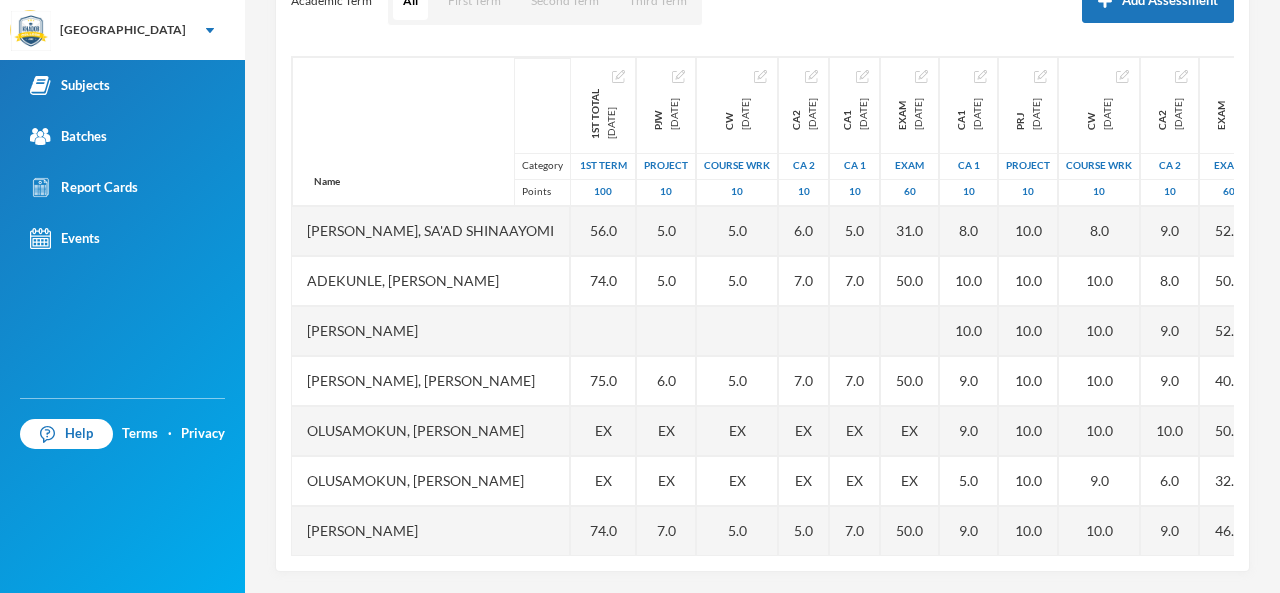 scroll, scrollTop: 315, scrollLeft: 0, axis: vertical 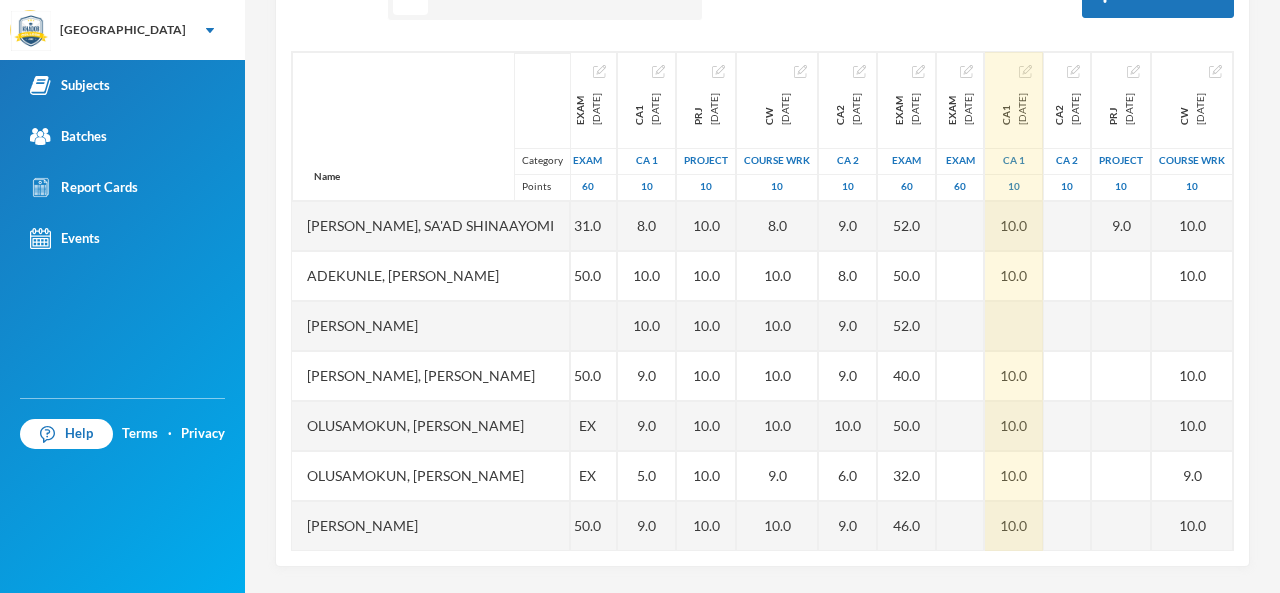 drag, startPoint x: 1147, startPoint y: 241, endPoint x: 948, endPoint y: 195, distance: 204.2474 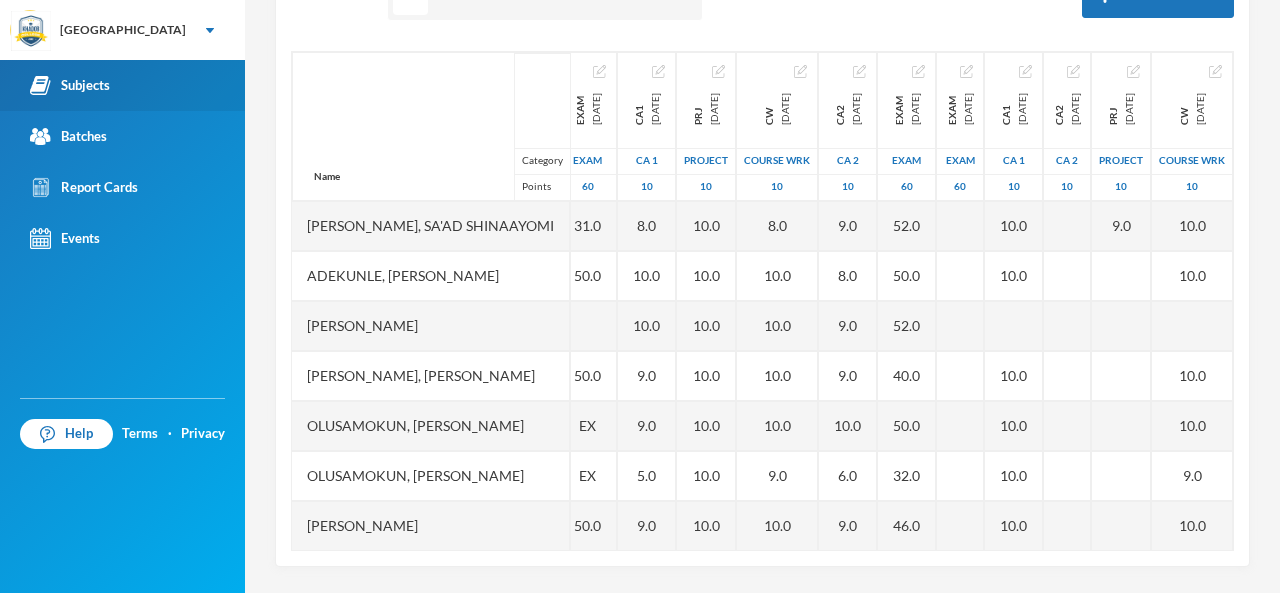 click on "Subjects" at bounding box center (70, 85) 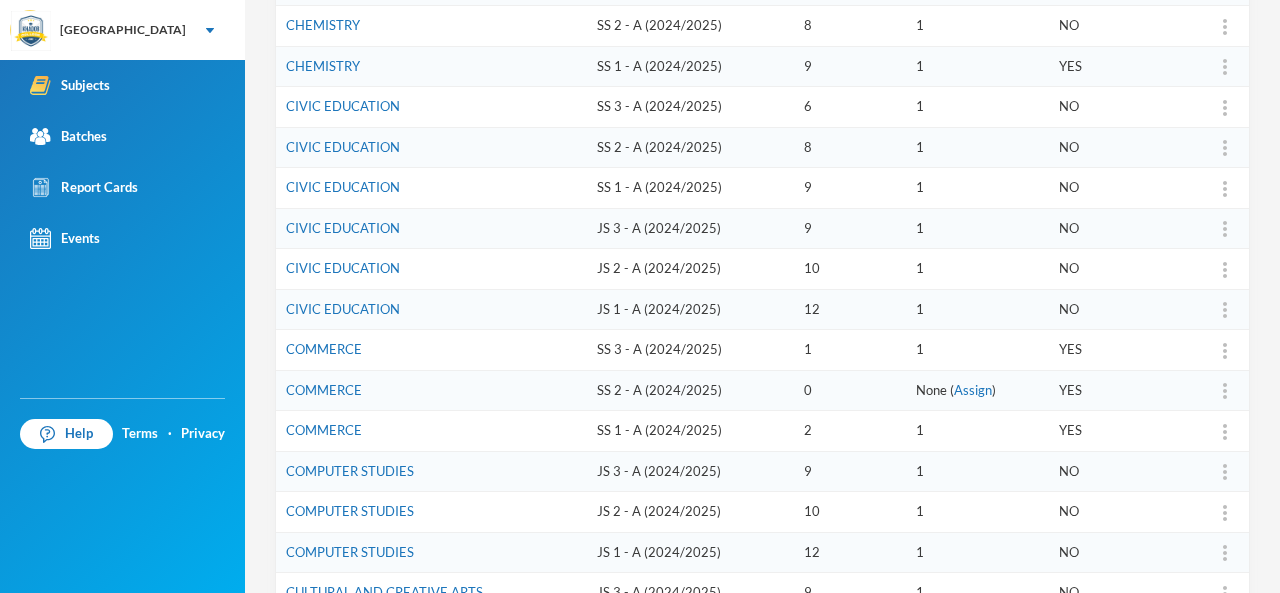 scroll, scrollTop: 668, scrollLeft: 0, axis: vertical 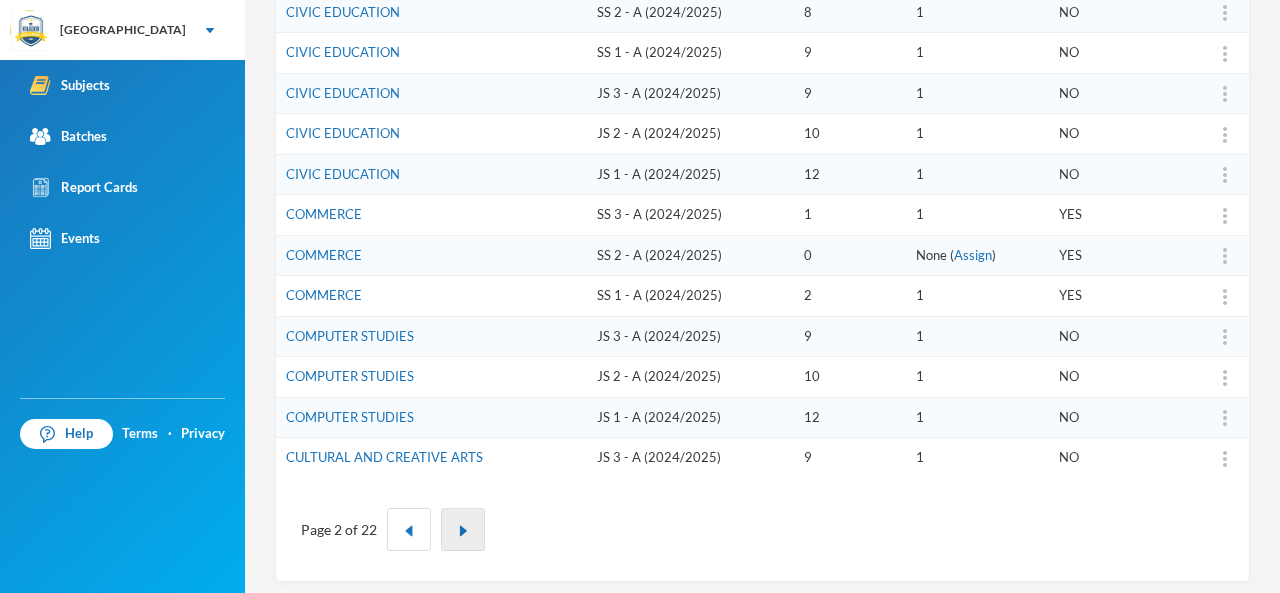 click at bounding box center (463, 531) 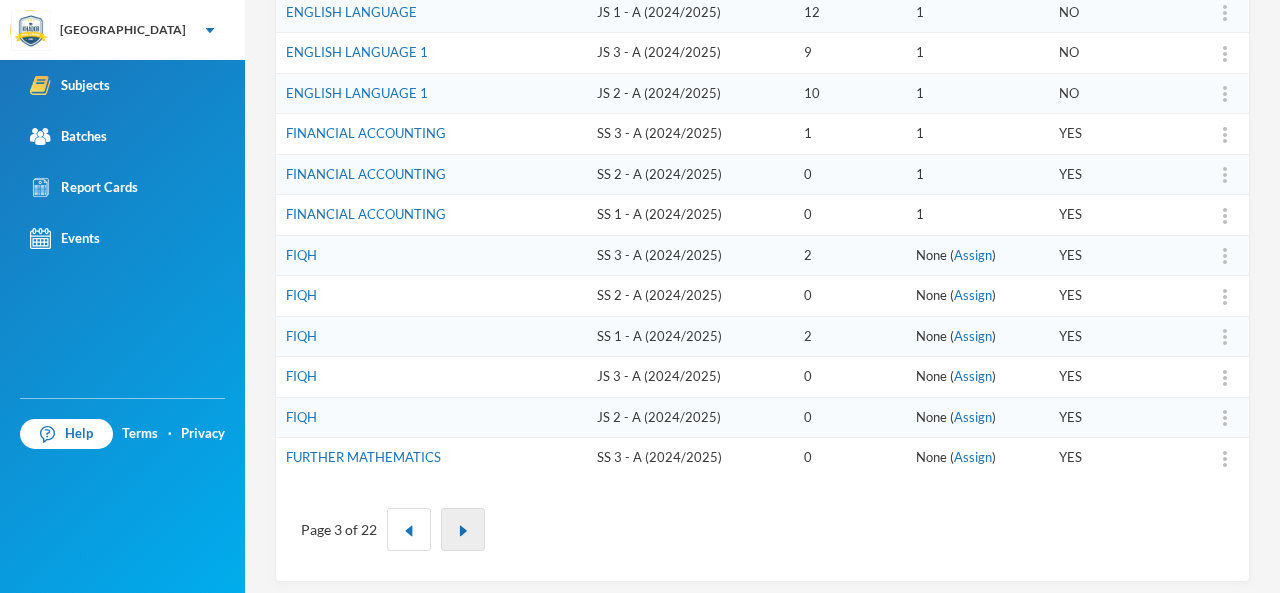 click at bounding box center (463, 531) 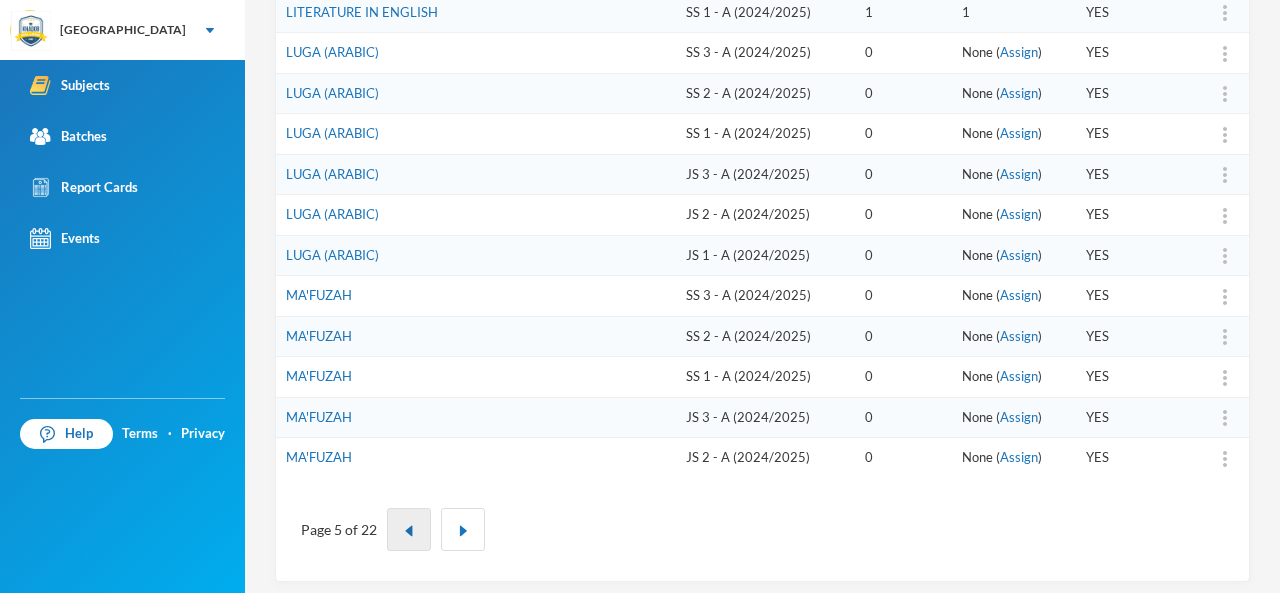 click at bounding box center (409, 529) 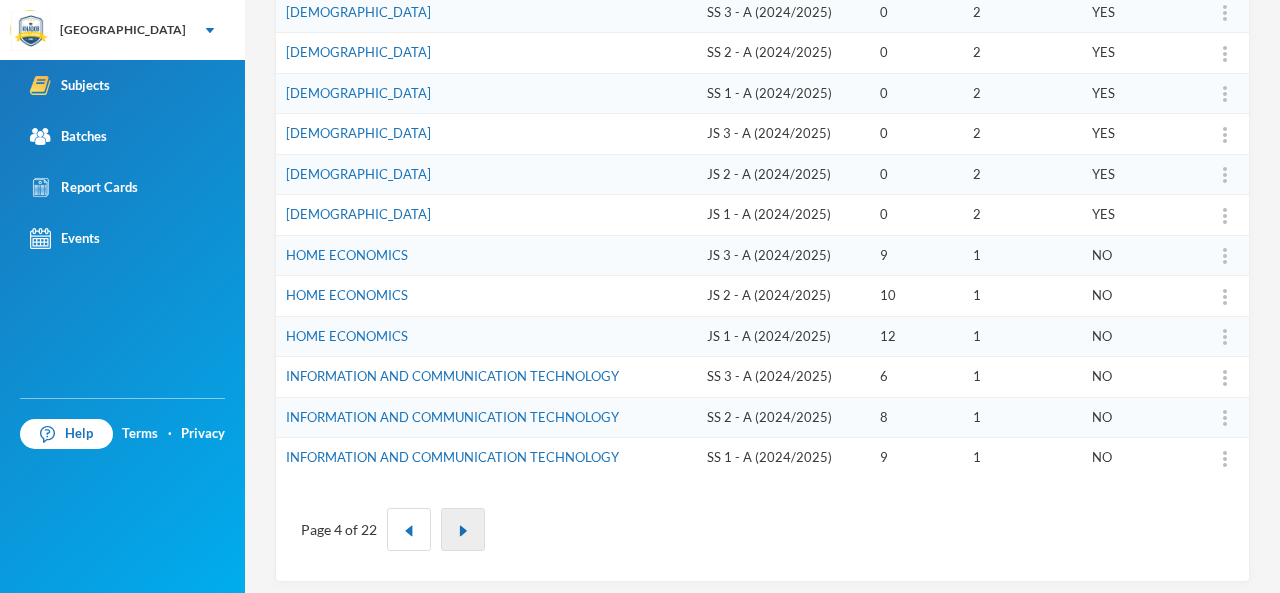 click at bounding box center [463, 529] 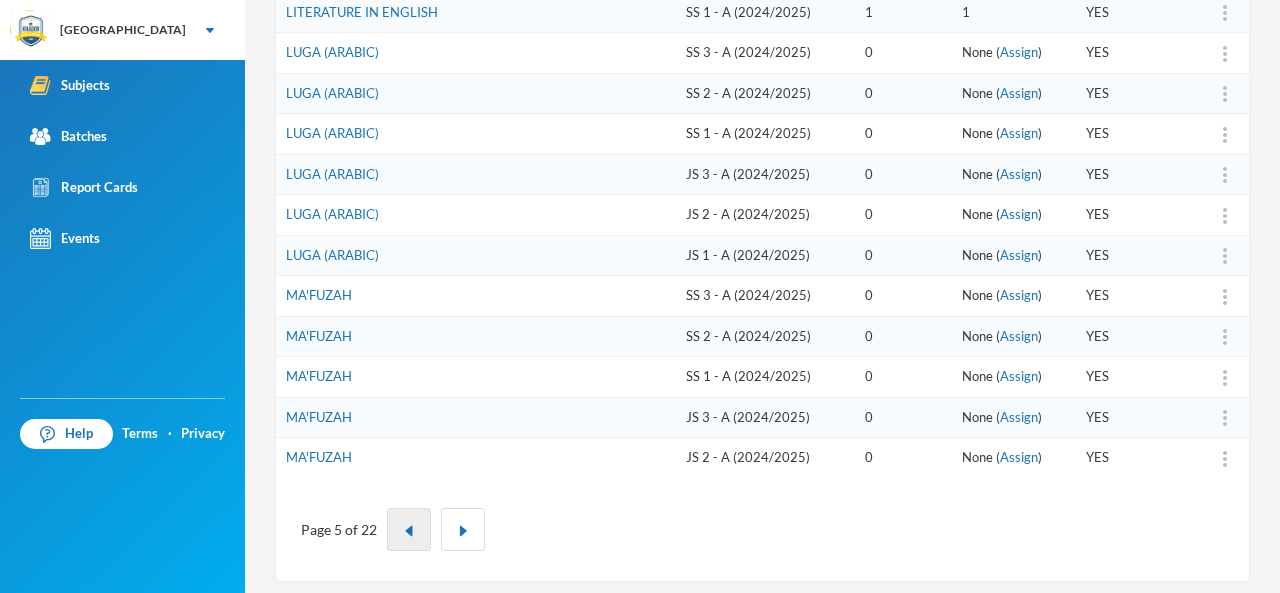 click at bounding box center [409, 531] 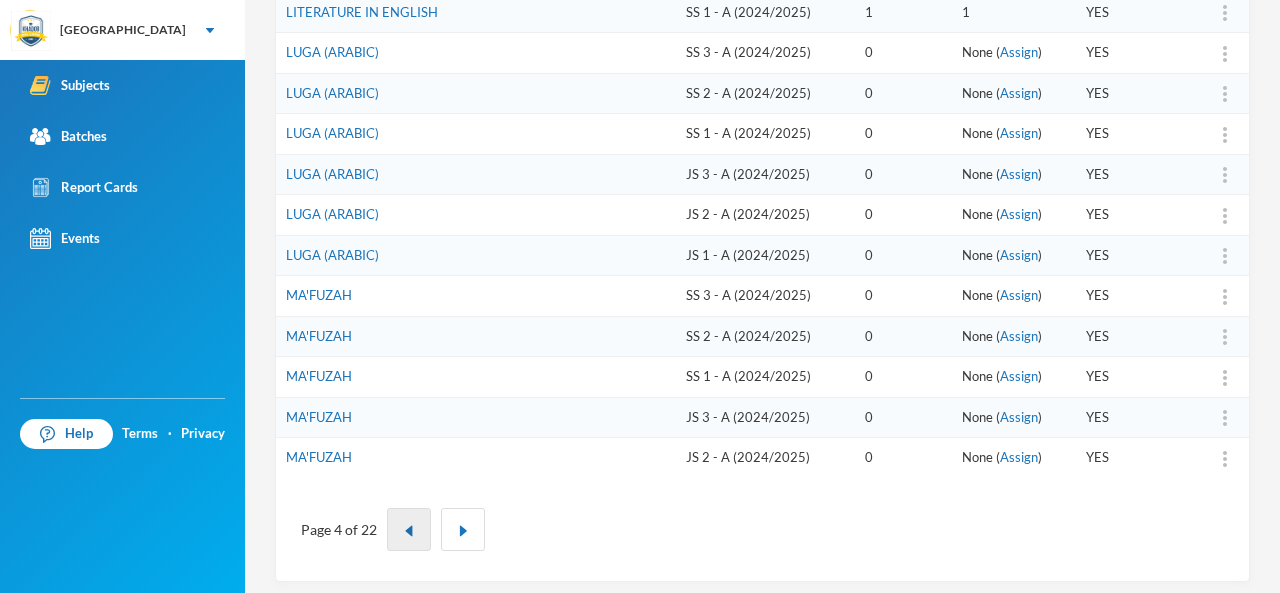 click at bounding box center [409, 531] 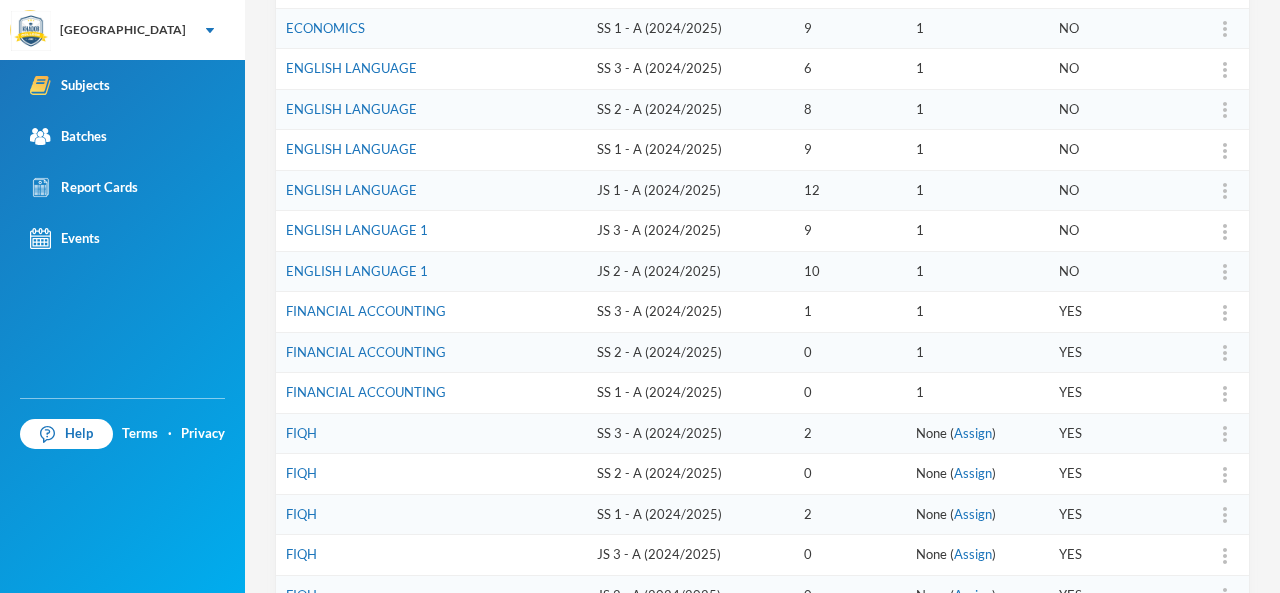 scroll, scrollTop: 468, scrollLeft: 0, axis: vertical 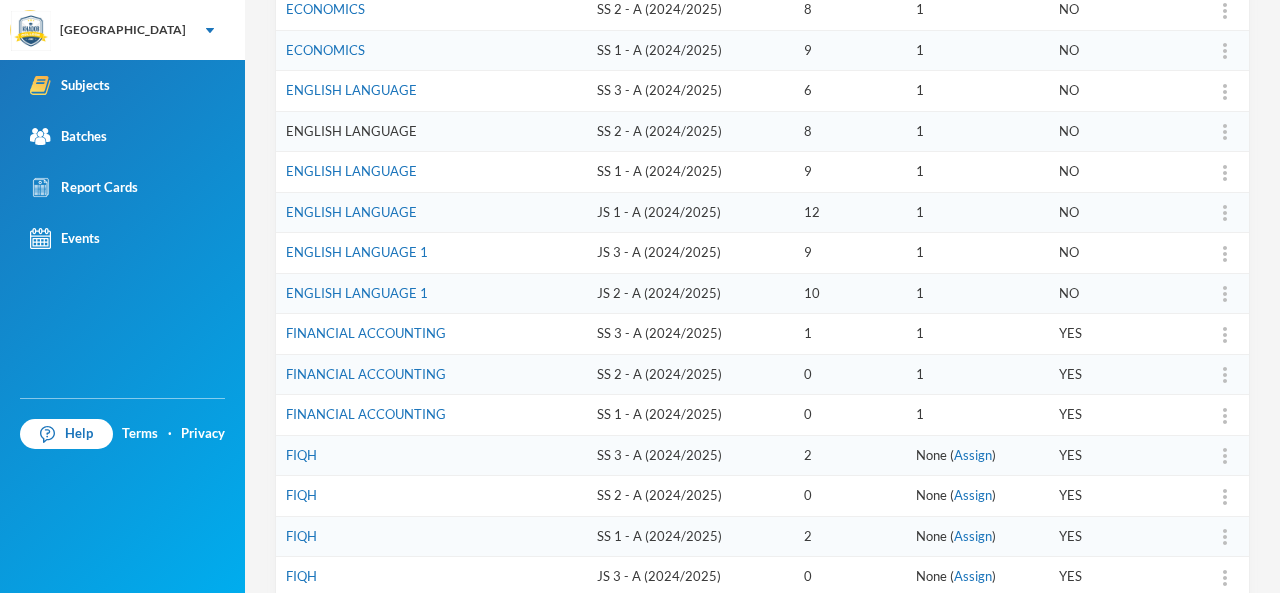click on "ENGLISH LANGUAGE" at bounding box center (351, 131) 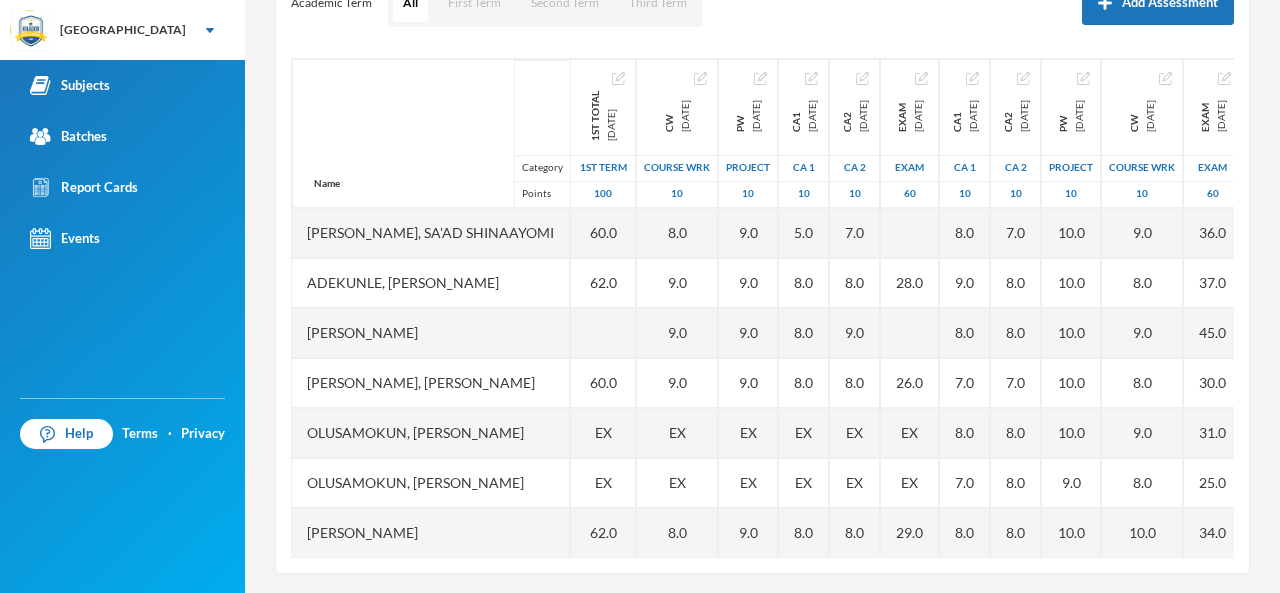 scroll, scrollTop: 315, scrollLeft: 0, axis: vertical 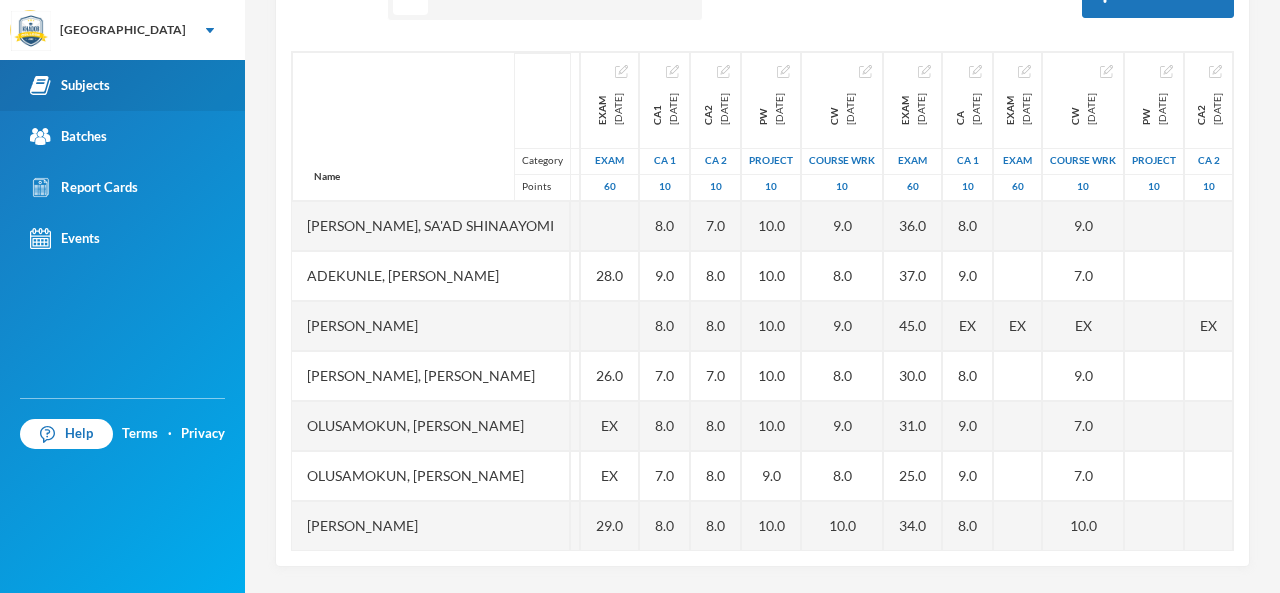 click on "Subjects" at bounding box center [122, 85] 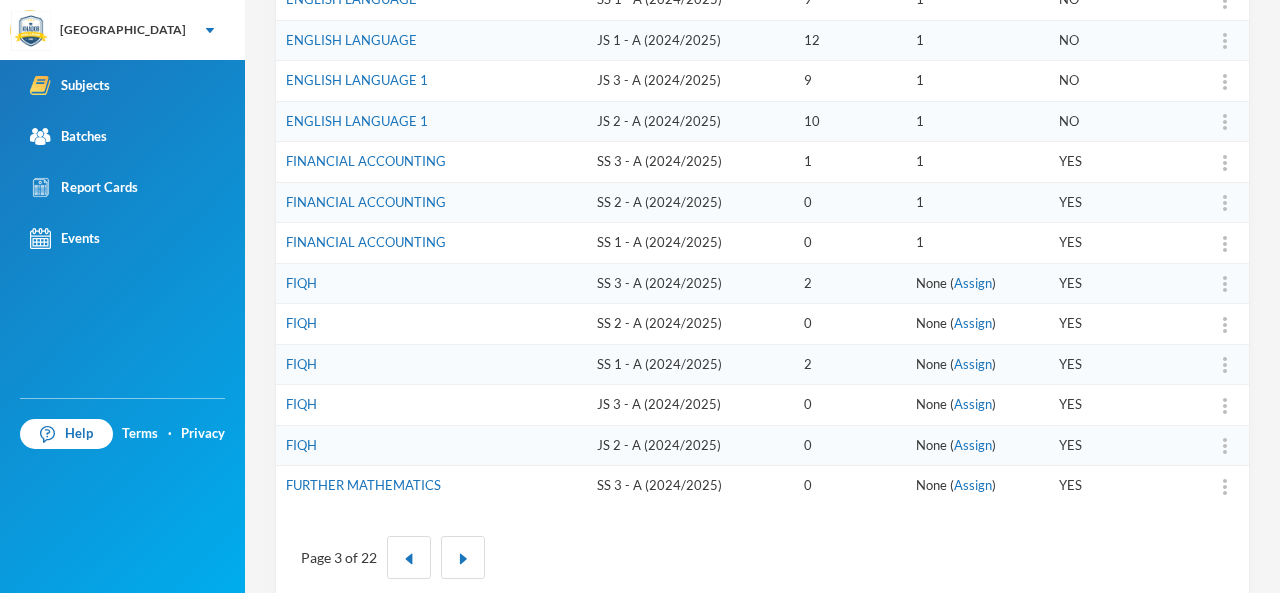 scroll, scrollTop: 668, scrollLeft: 0, axis: vertical 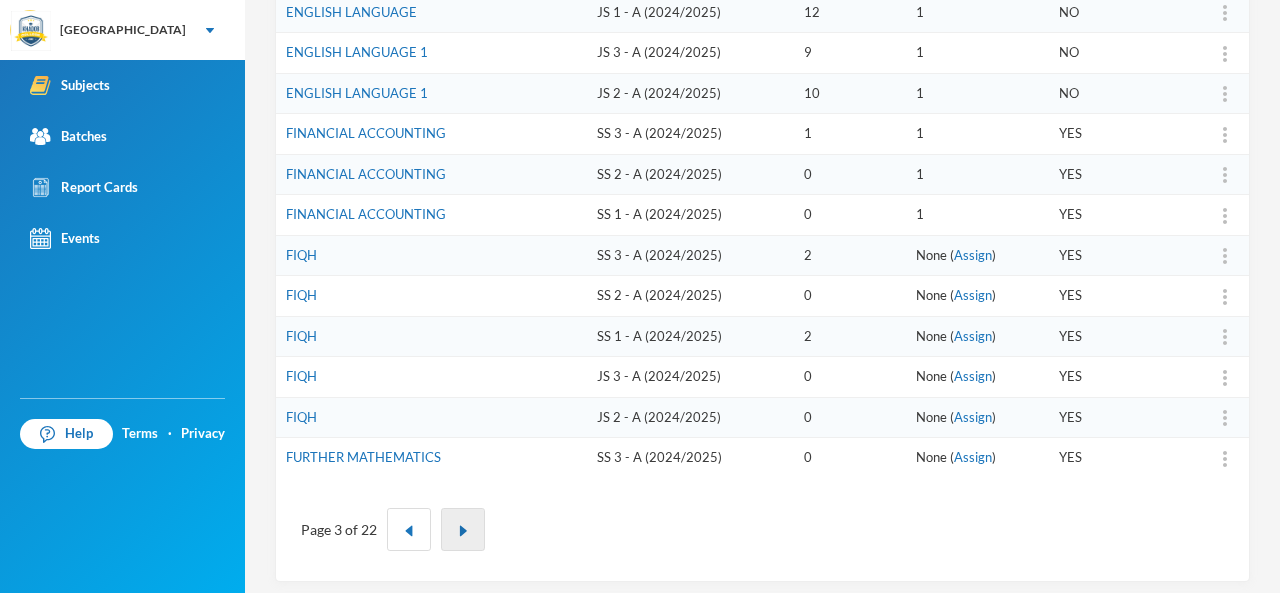 click at bounding box center [463, 529] 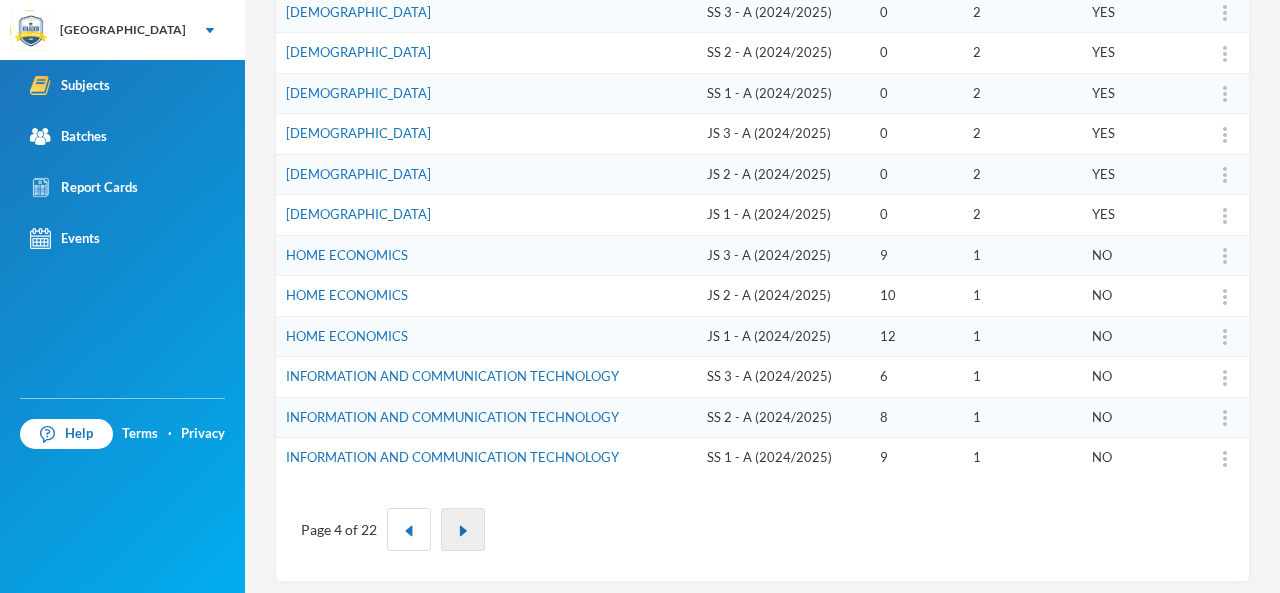 click at bounding box center (463, 529) 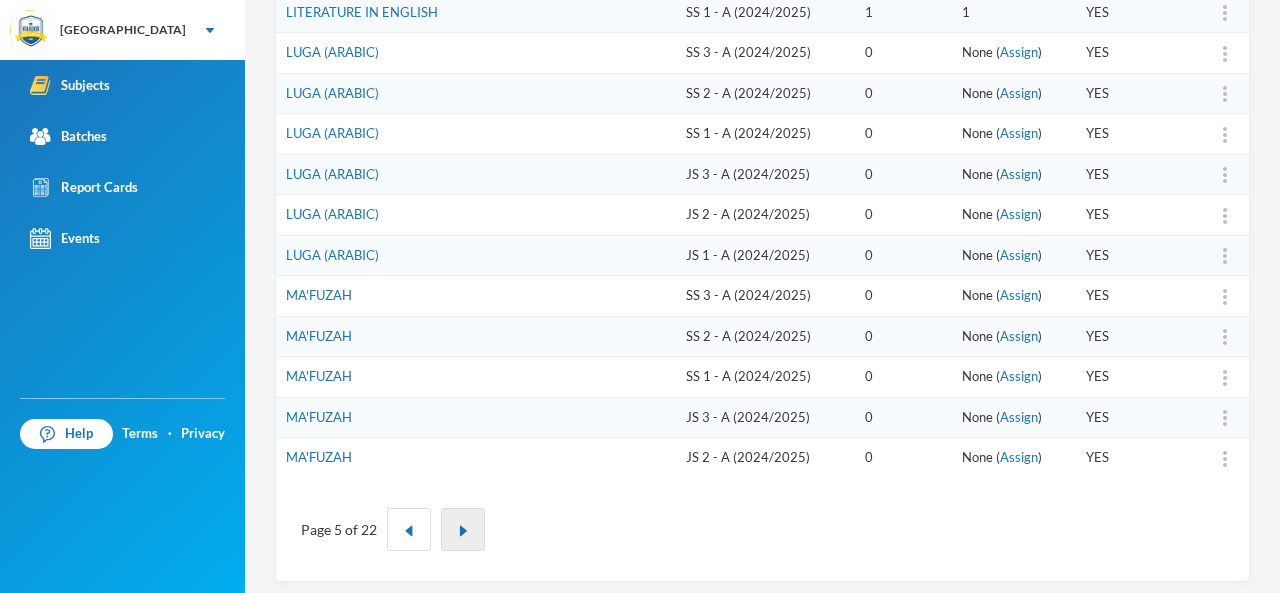 click at bounding box center [463, 529] 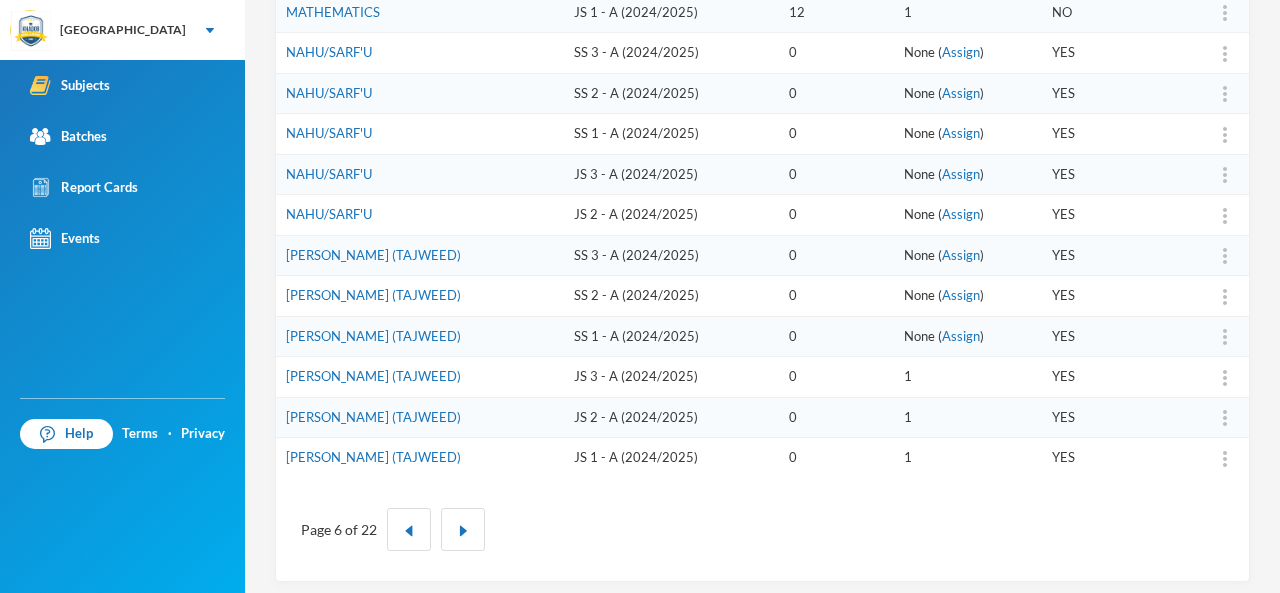 click on "MATHEMATICS" at bounding box center (420, 12) 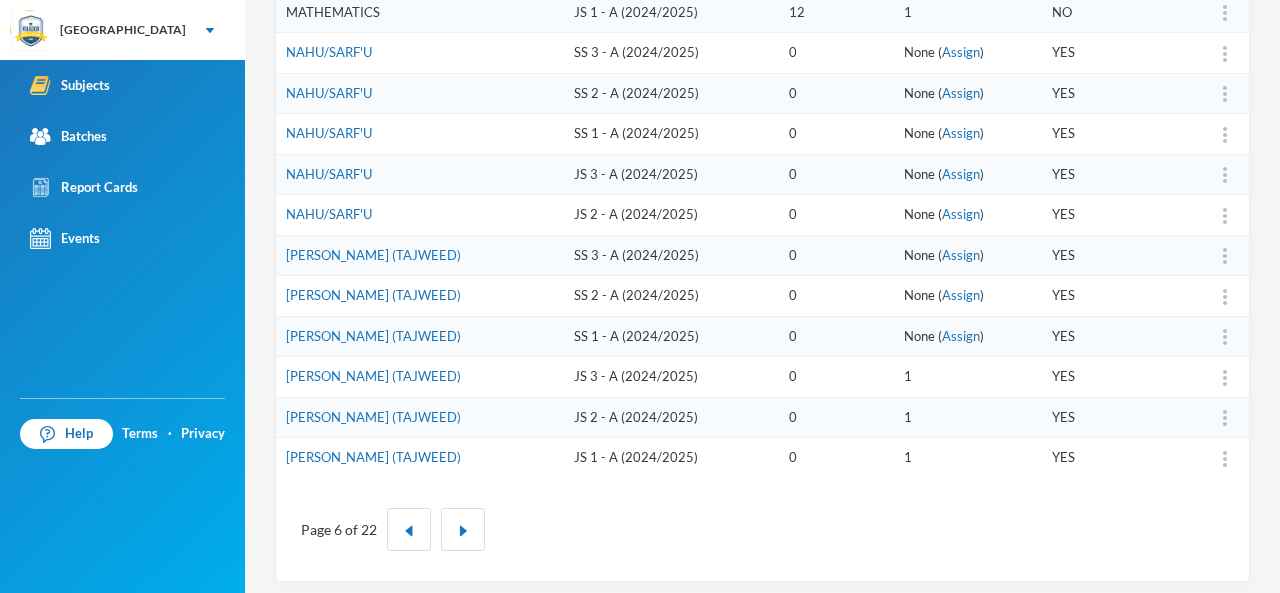 click on "MATHEMATICS" at bounding box center (333, 12) 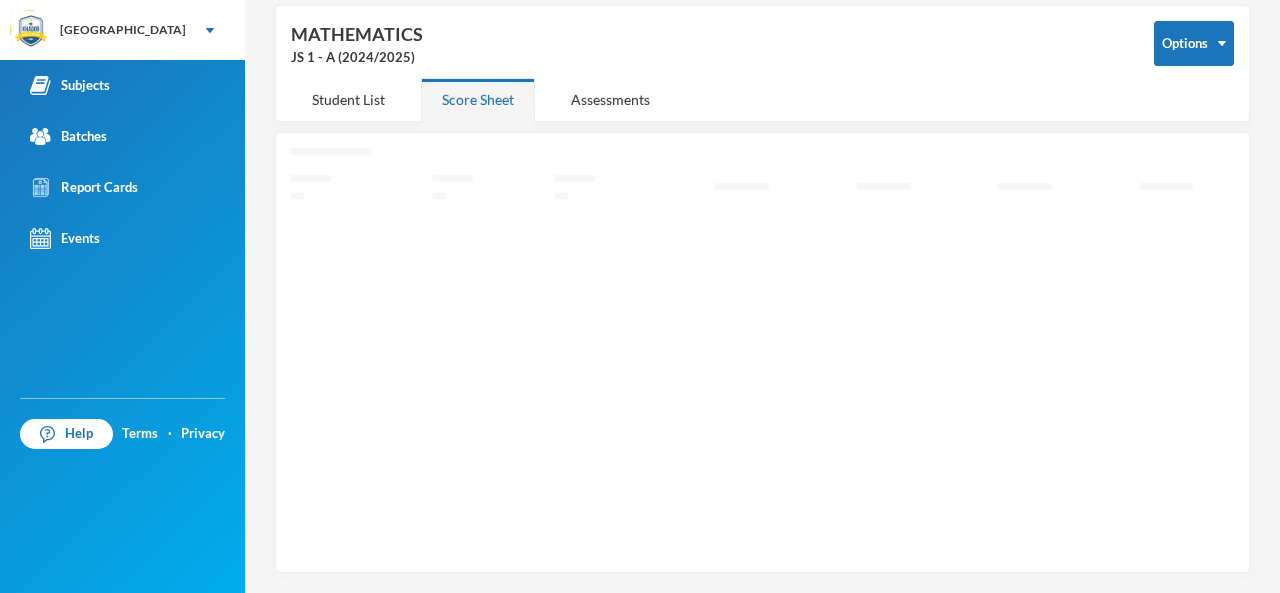 scroll, scrollTop: 81, scrollLeft: 0, axis: vertical 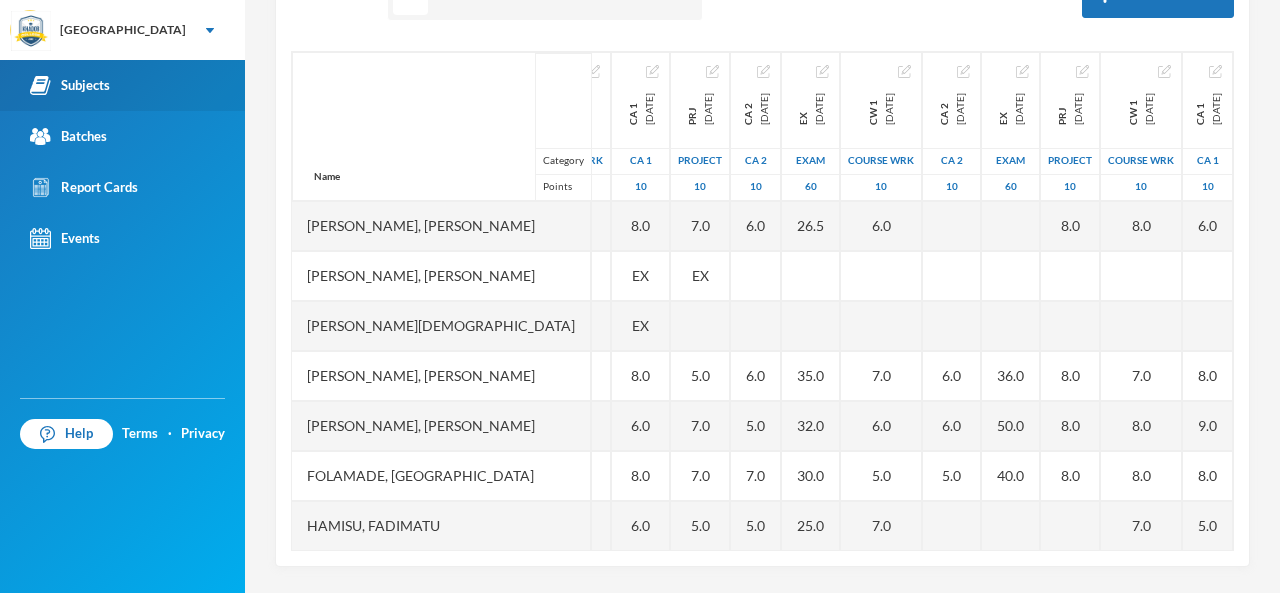 click on "Subjects" at bounding box center [70, 85] 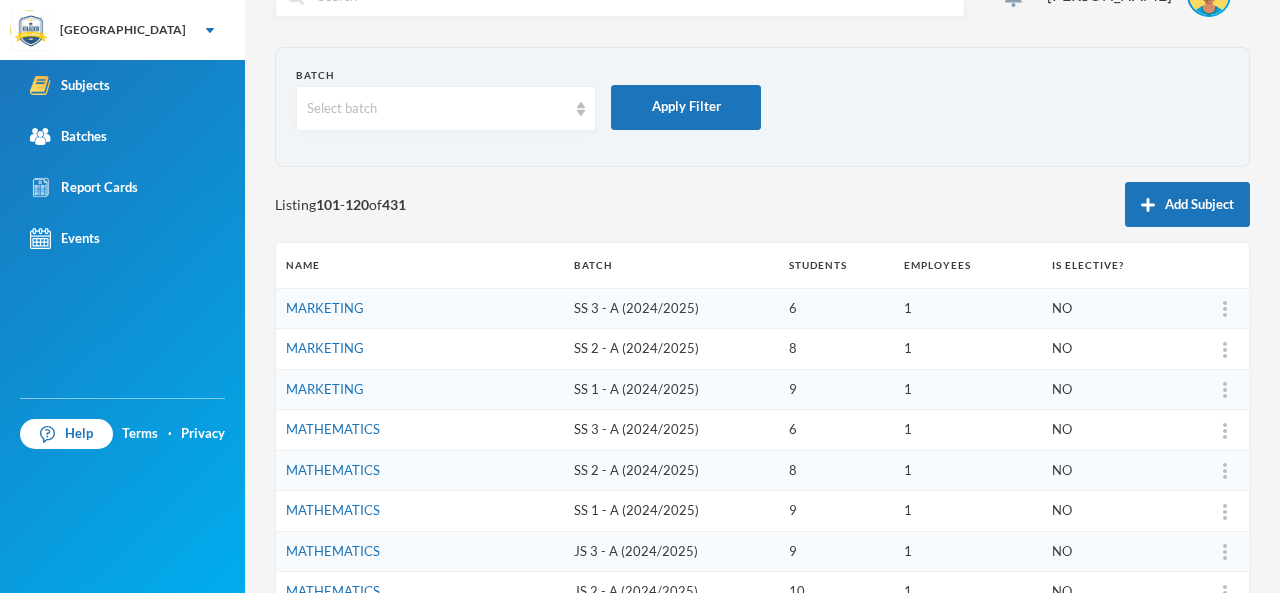 scroll, scrollTop: 0, scrollLeft: 0, axis: both 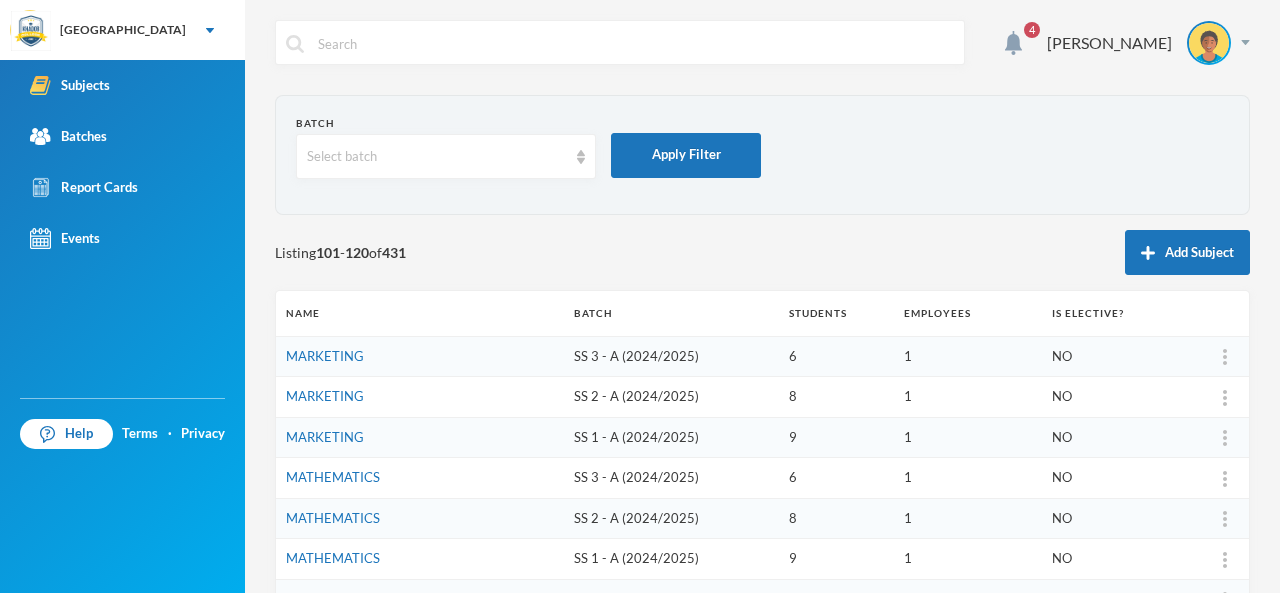click on "4" at bounding box center (1032, 30) 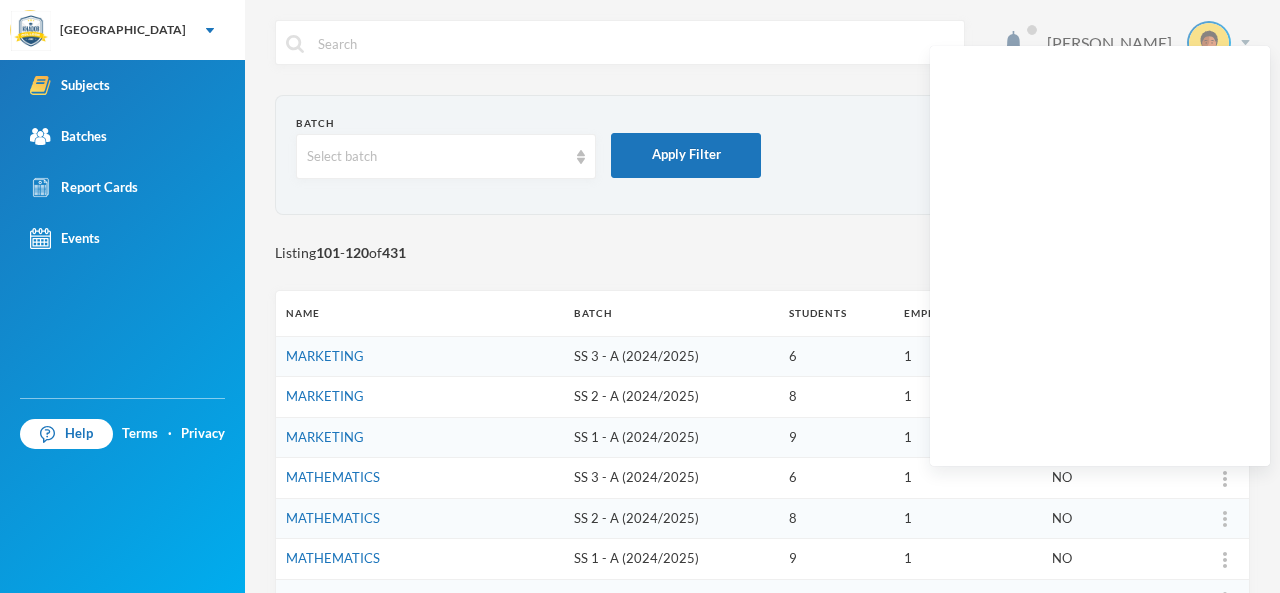 click on "[PERSON_NAME]" at bounding box center [1141, 43] 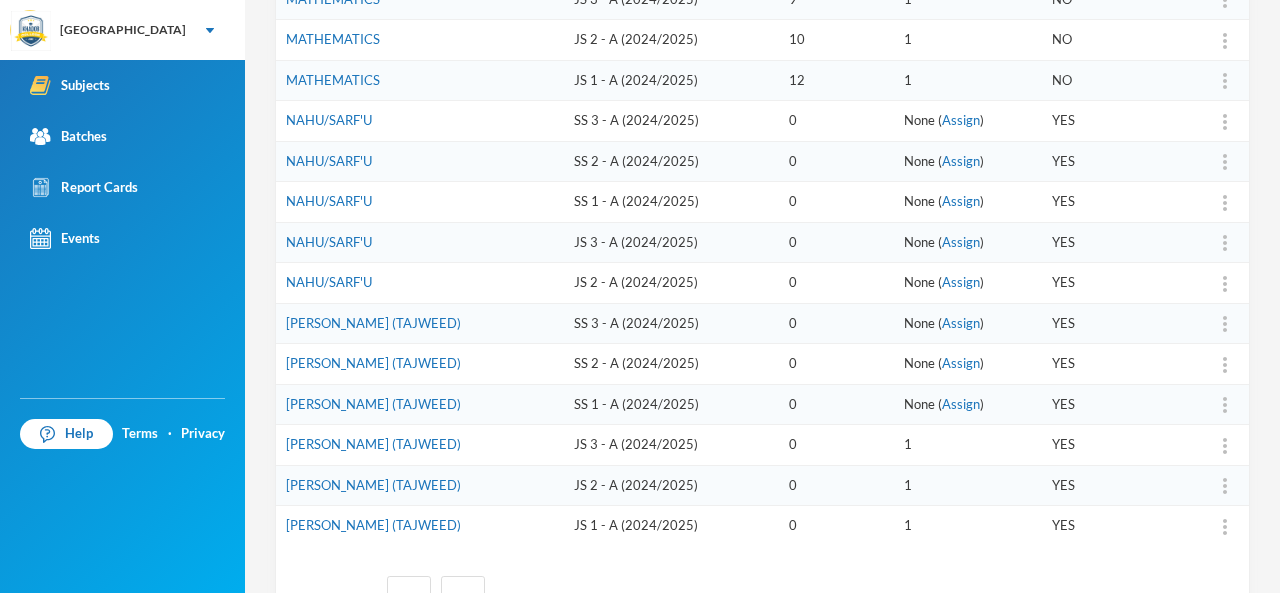 scroll, scrollTop: 668, scrollLeft: 0, axis: vertical 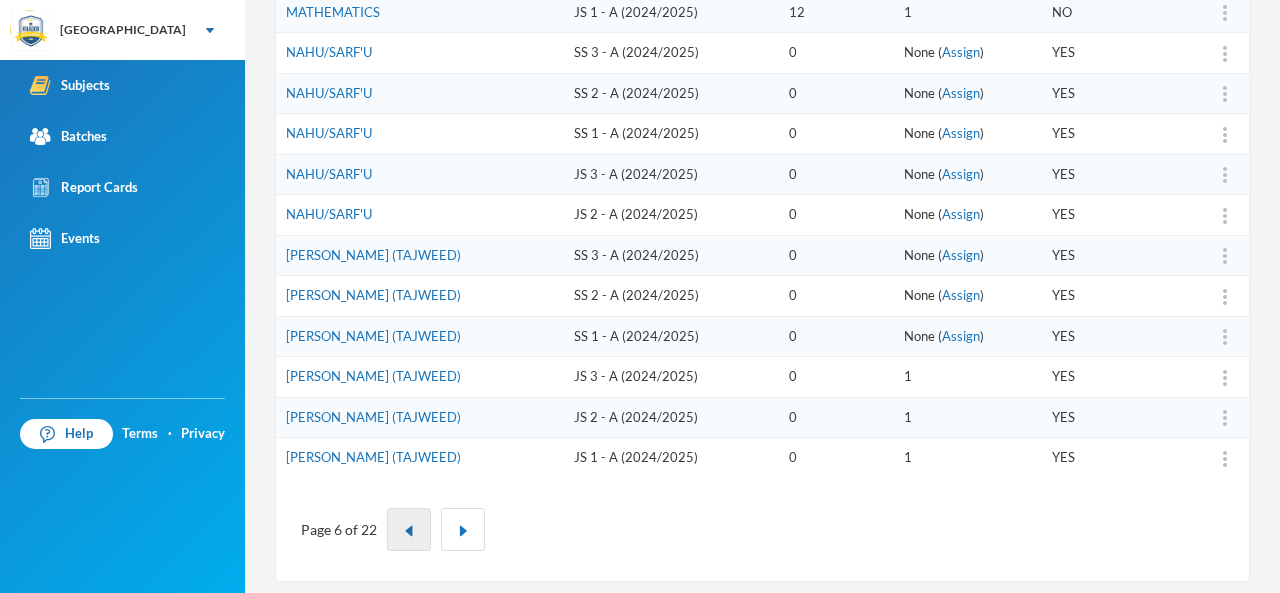 click at bounding box center [409, 529] 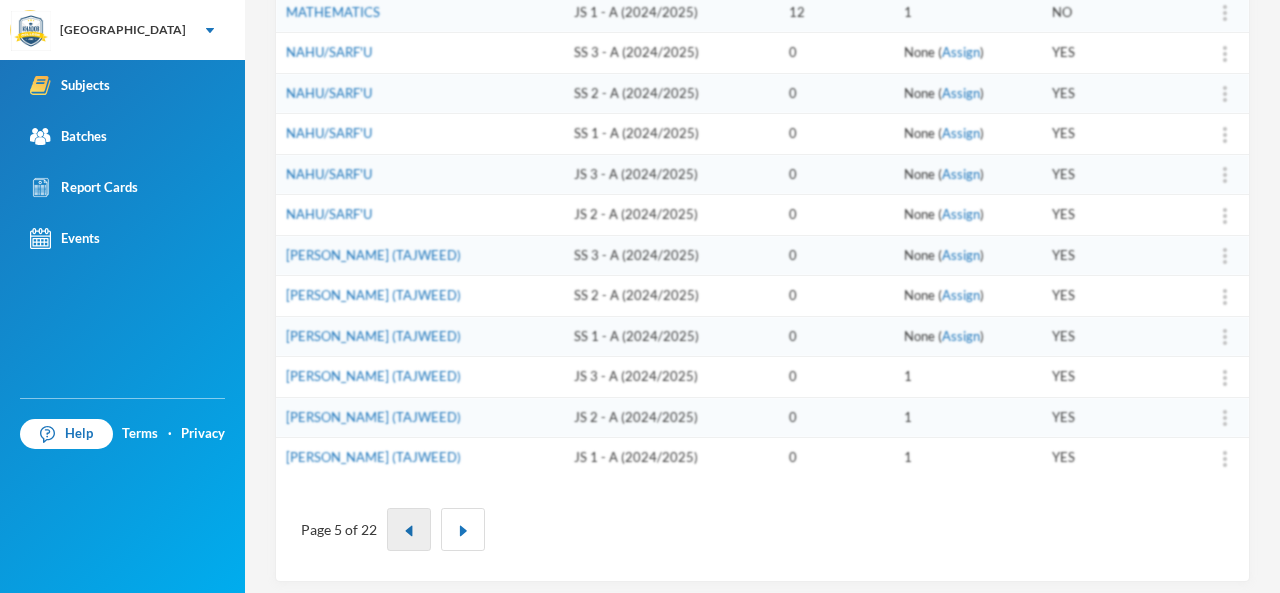 click at bounding box center [409, 529] 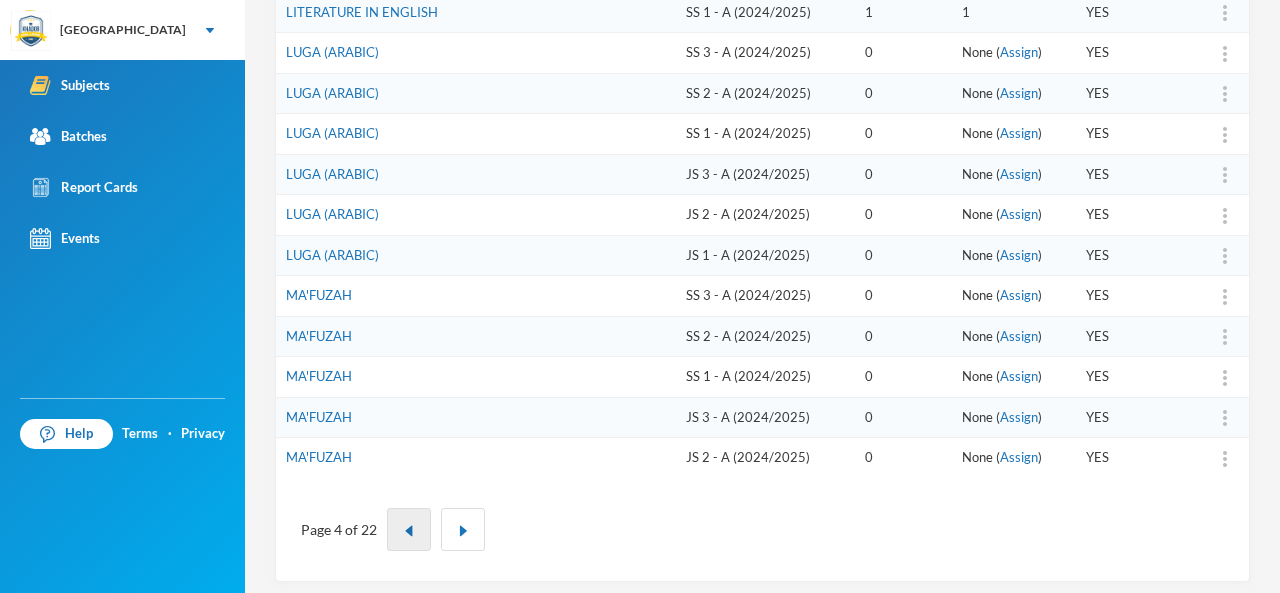 click at bounding box center [409, 529] 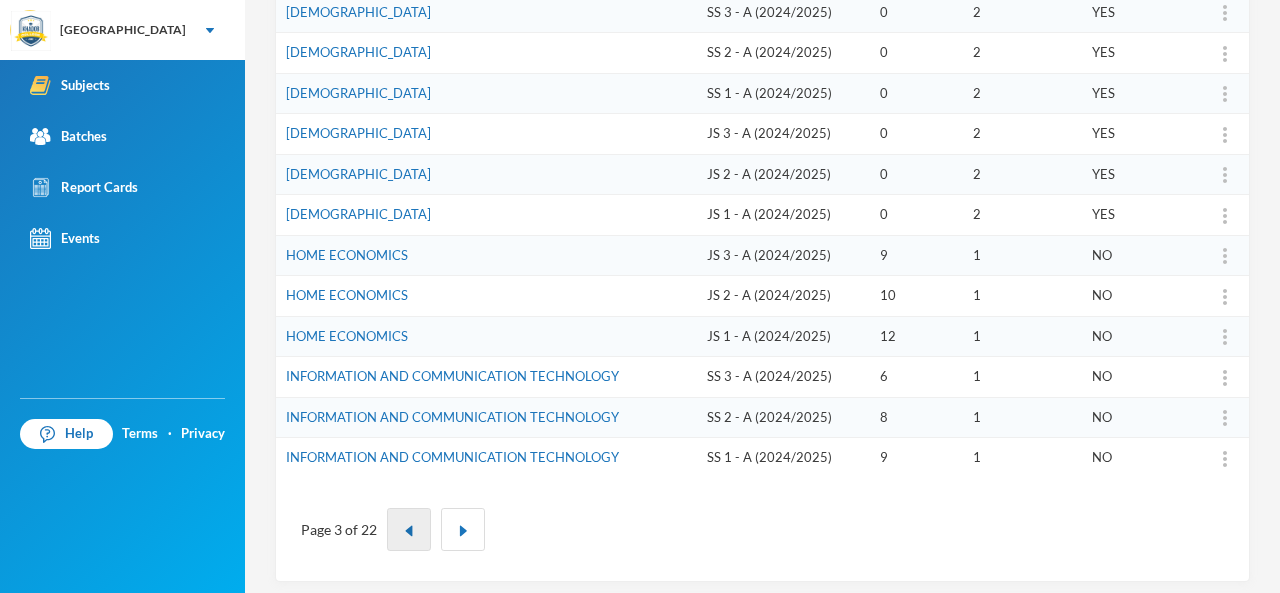click at bounding box center [409, 529] 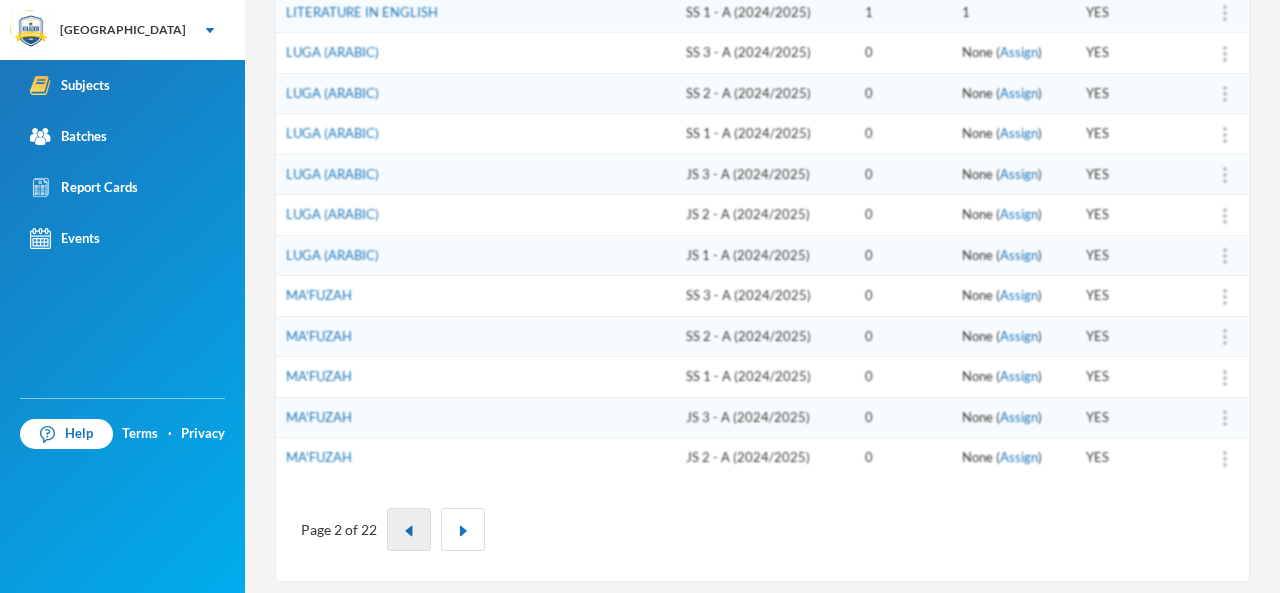 click at bounding box center (409, 529) 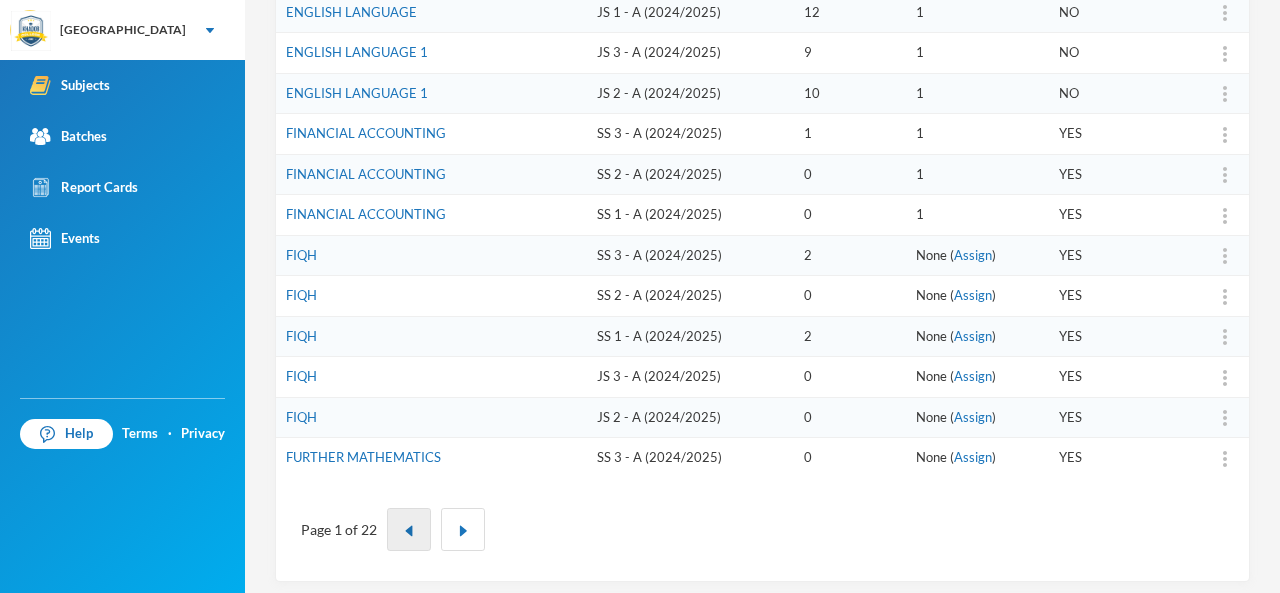 click at bounding box center [409, 529] 